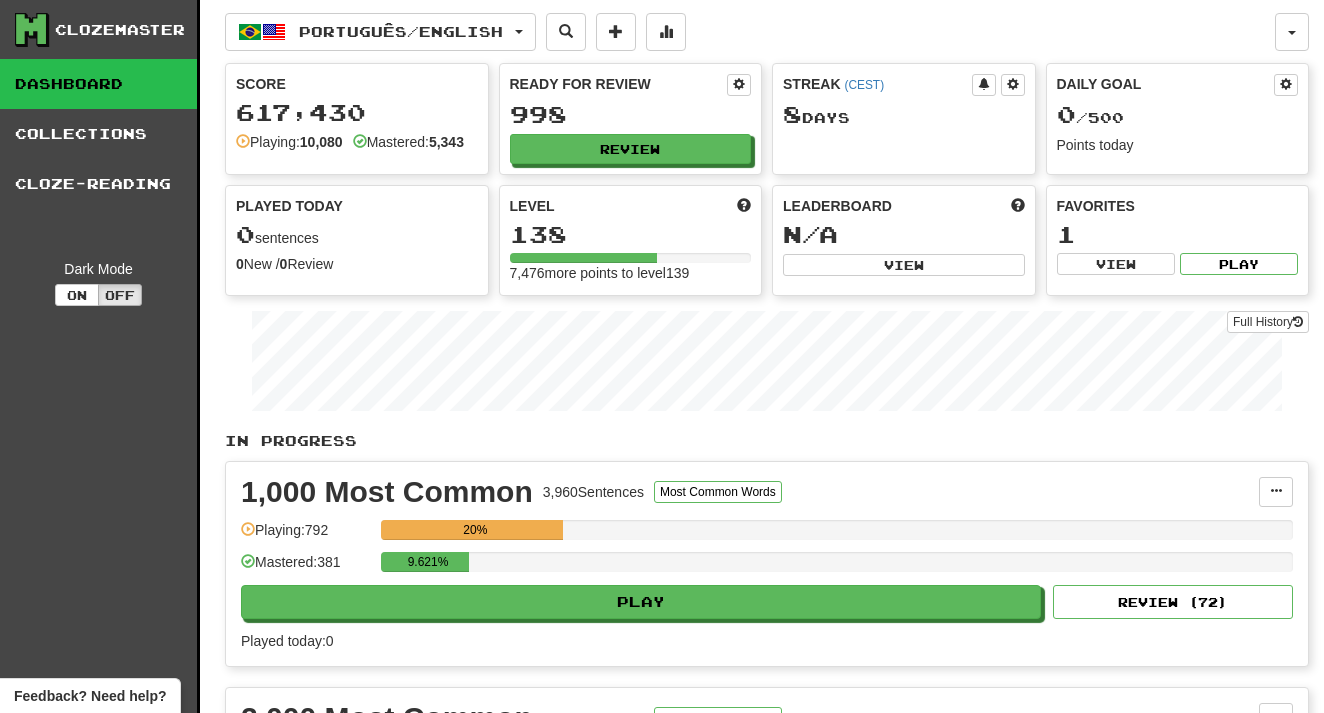 scroll, scrollTop: 0, scrollLeft: 0, axis: both 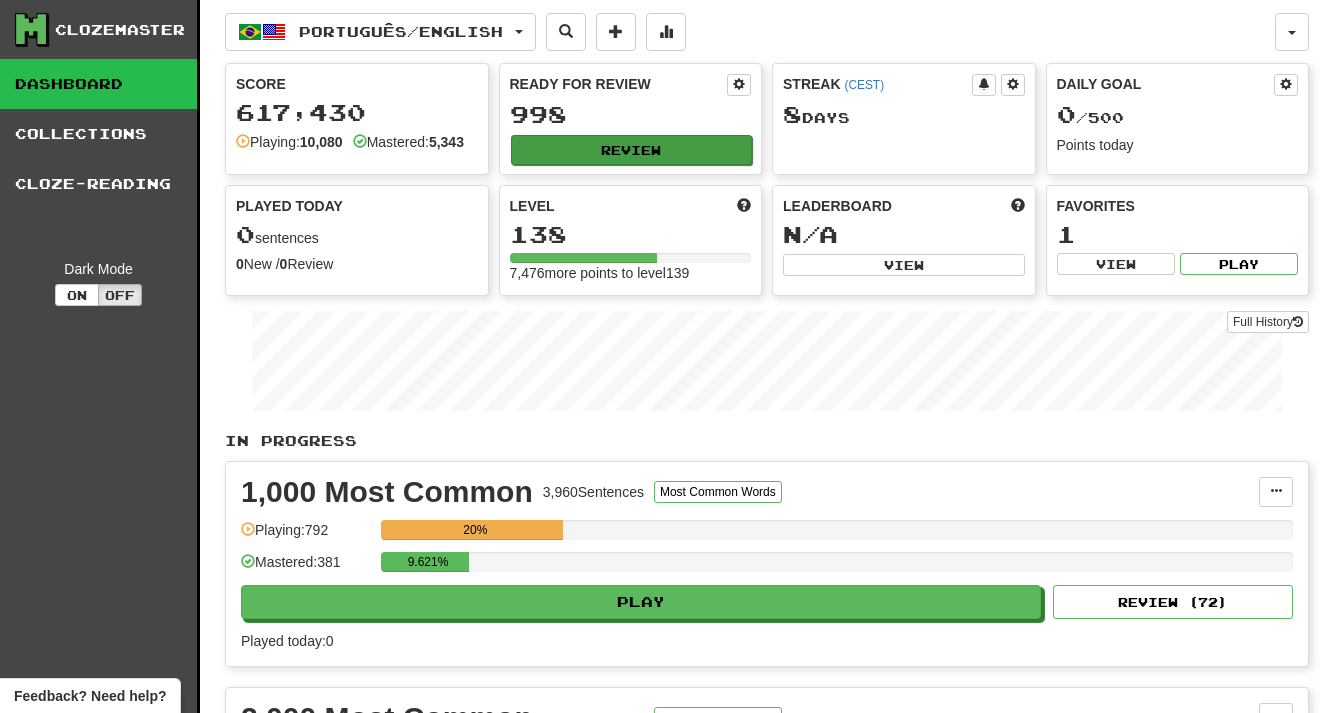 click on "Review" at bounding box center (632, 150) 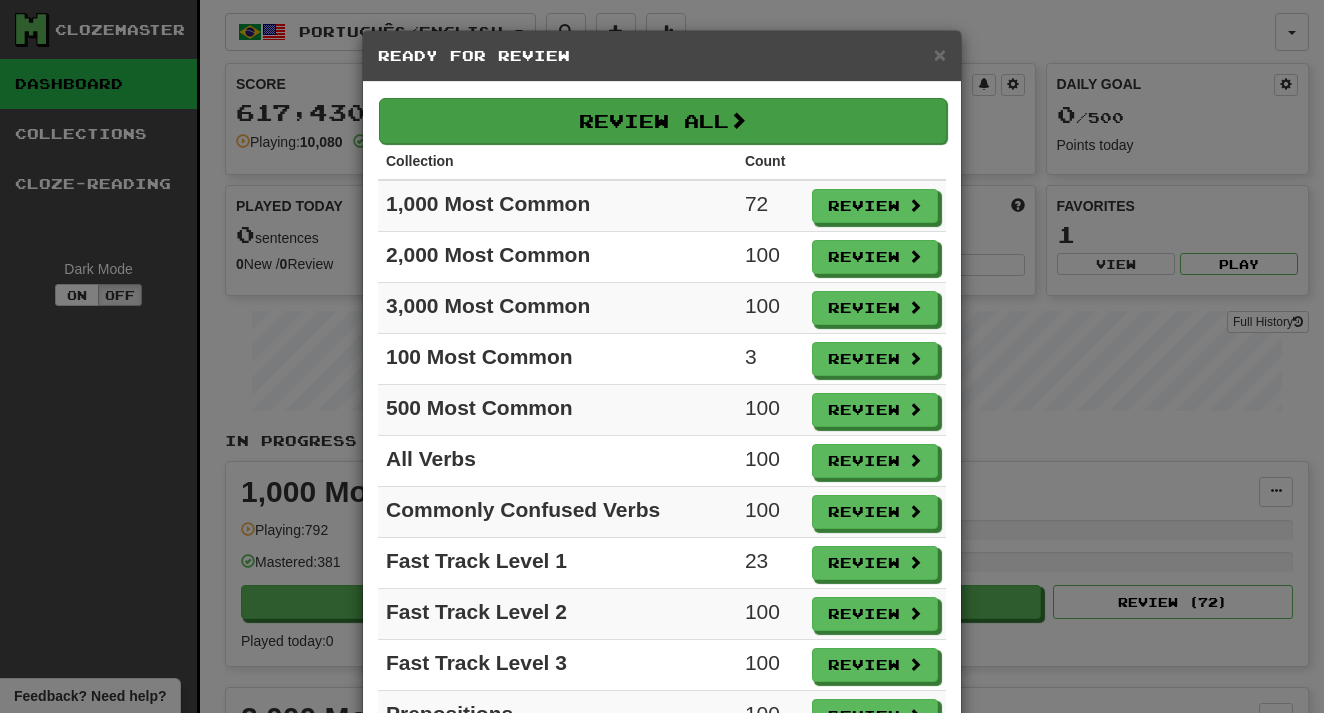 click on "Review All" at bounding box center (663, 121) 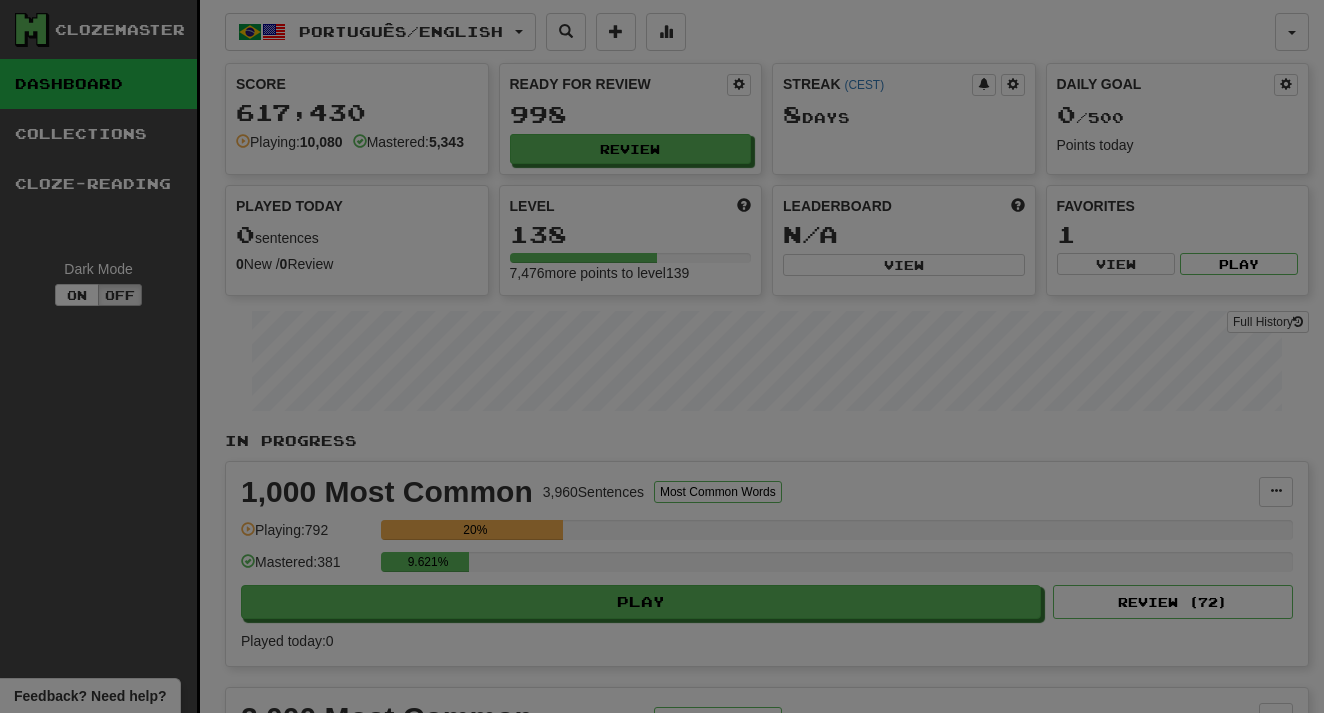 select on "********" 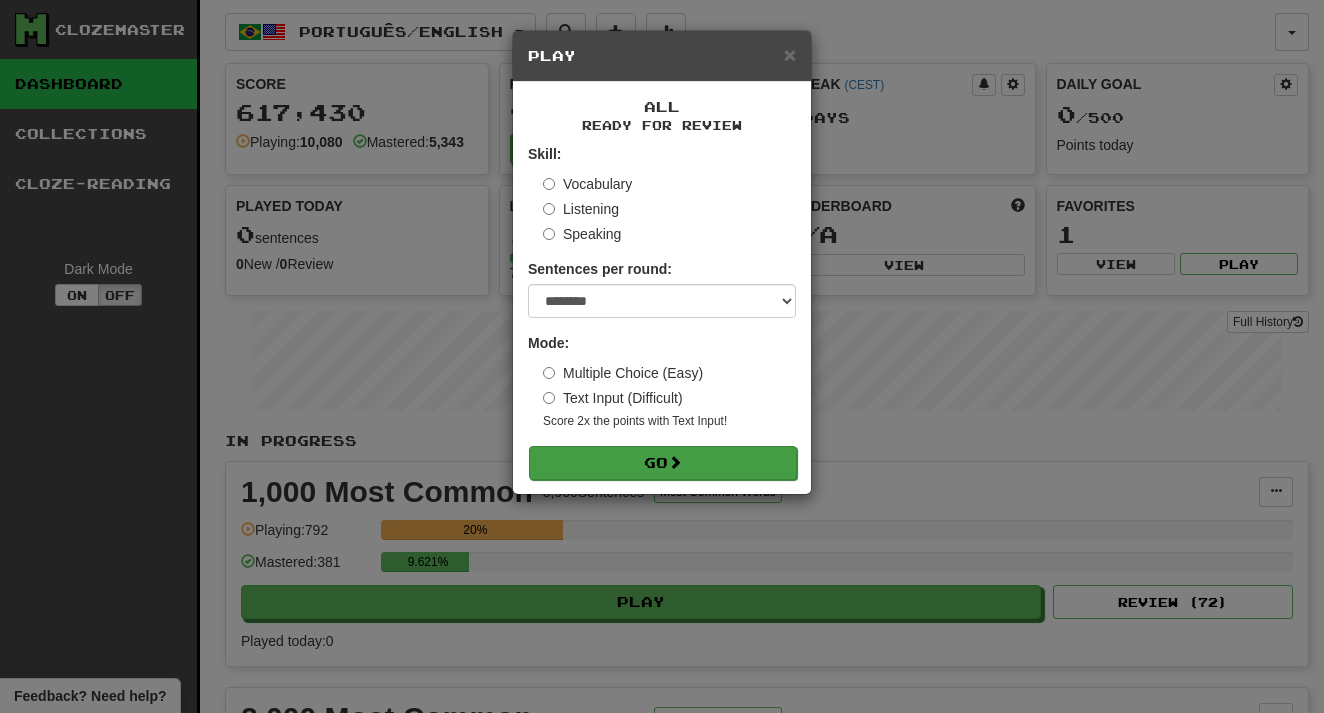 click on "Go" at bounding box center [663, 463] 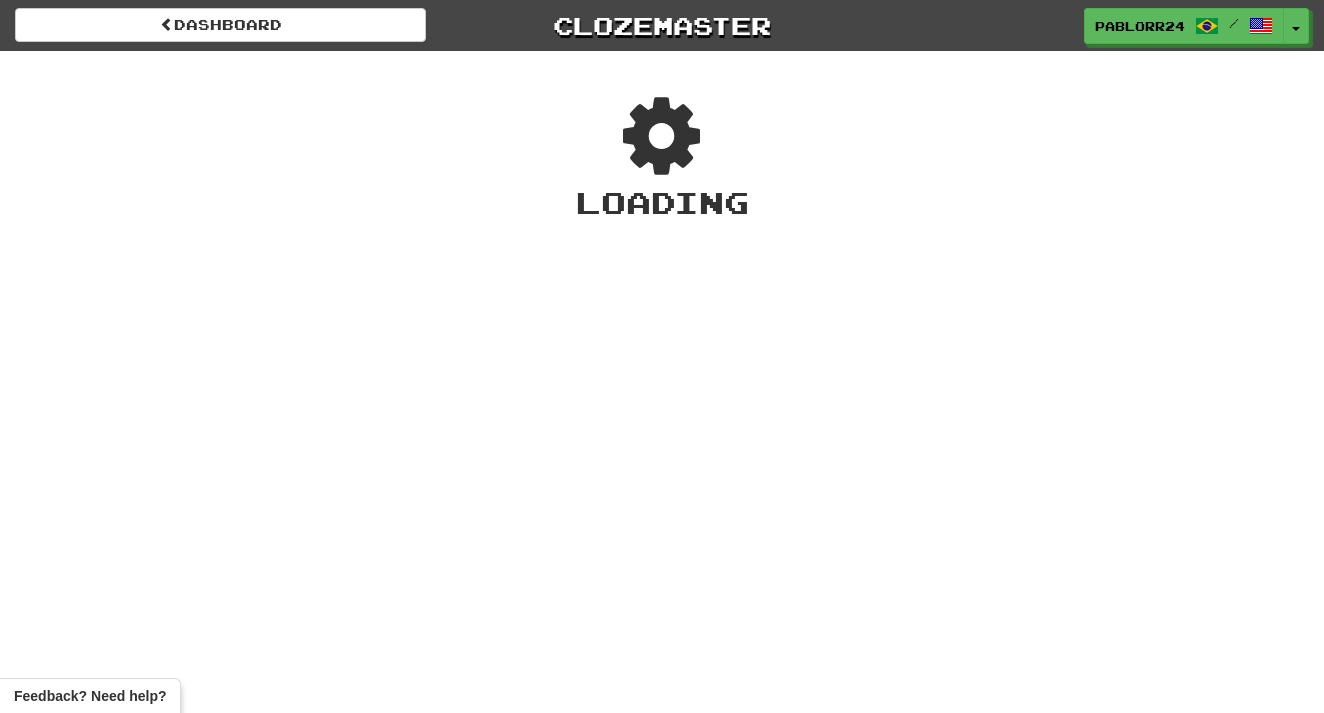 scroll, scrollTop: 0, scrollLeft: 0, axis: both 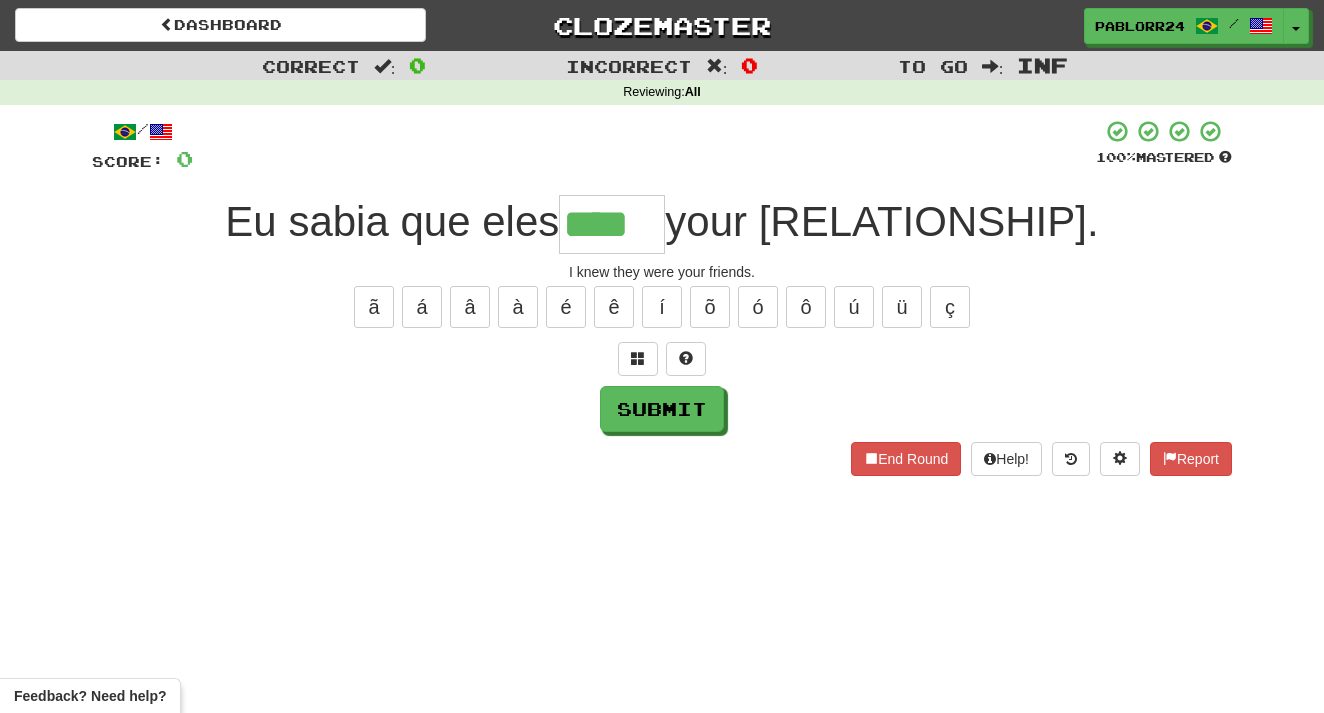 type on "****" 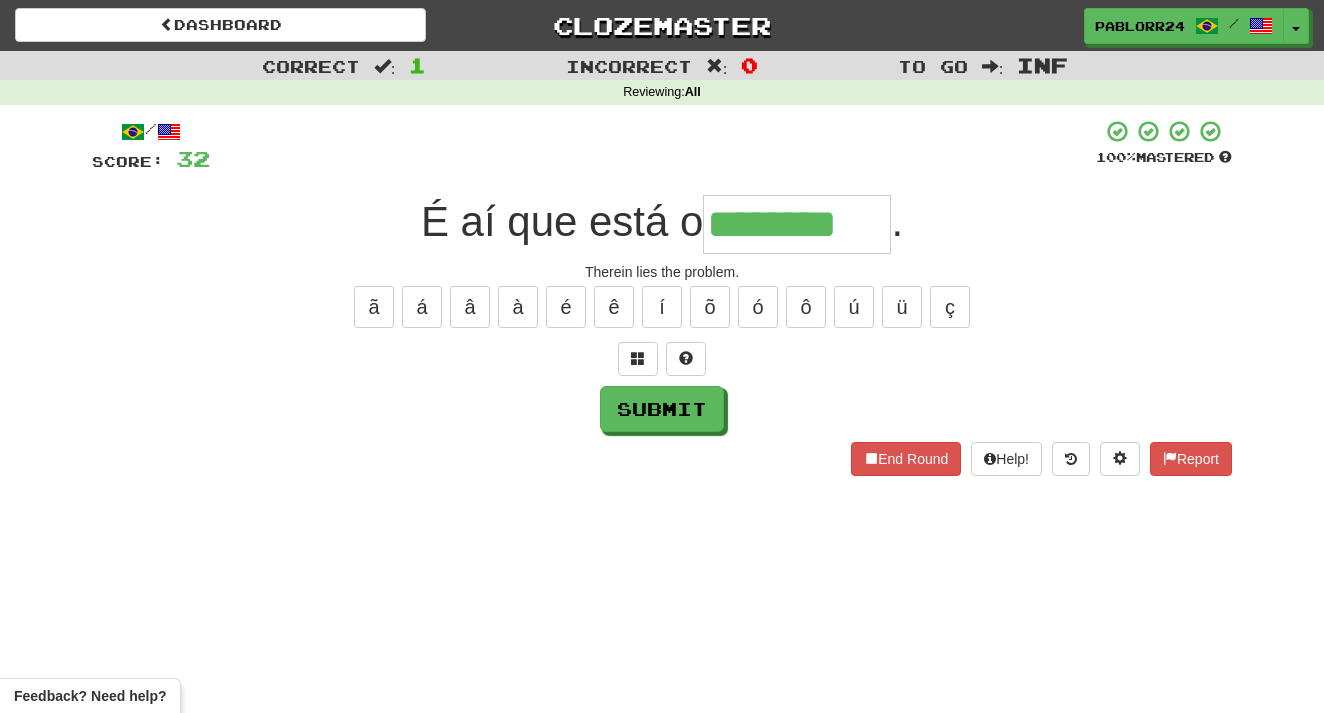 type on "********" 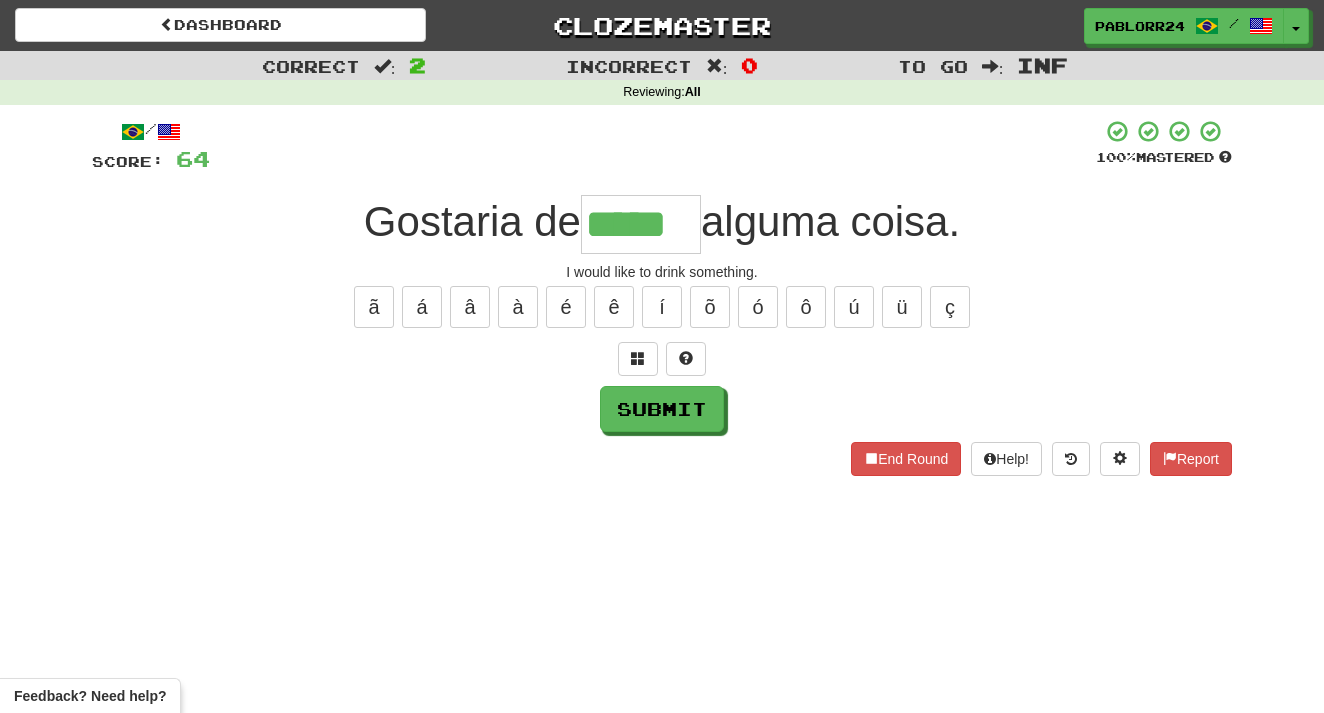 type on "*****" 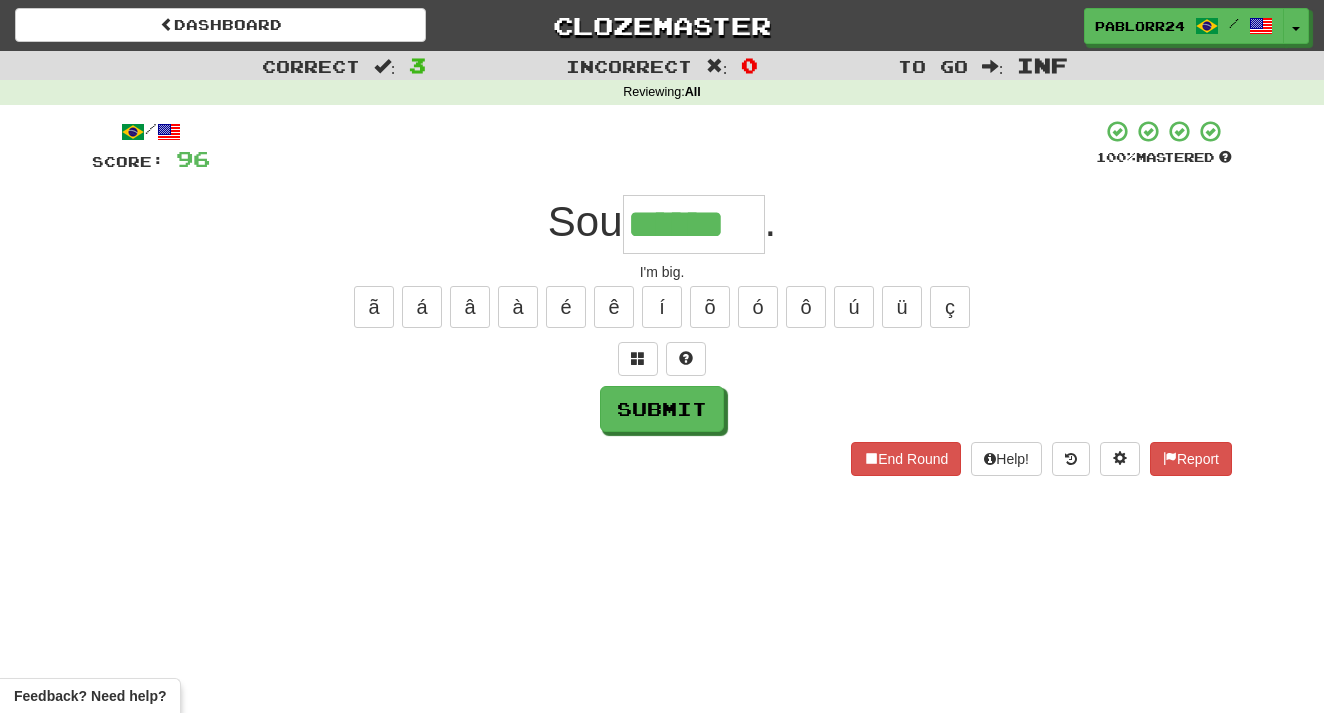 type on "******" 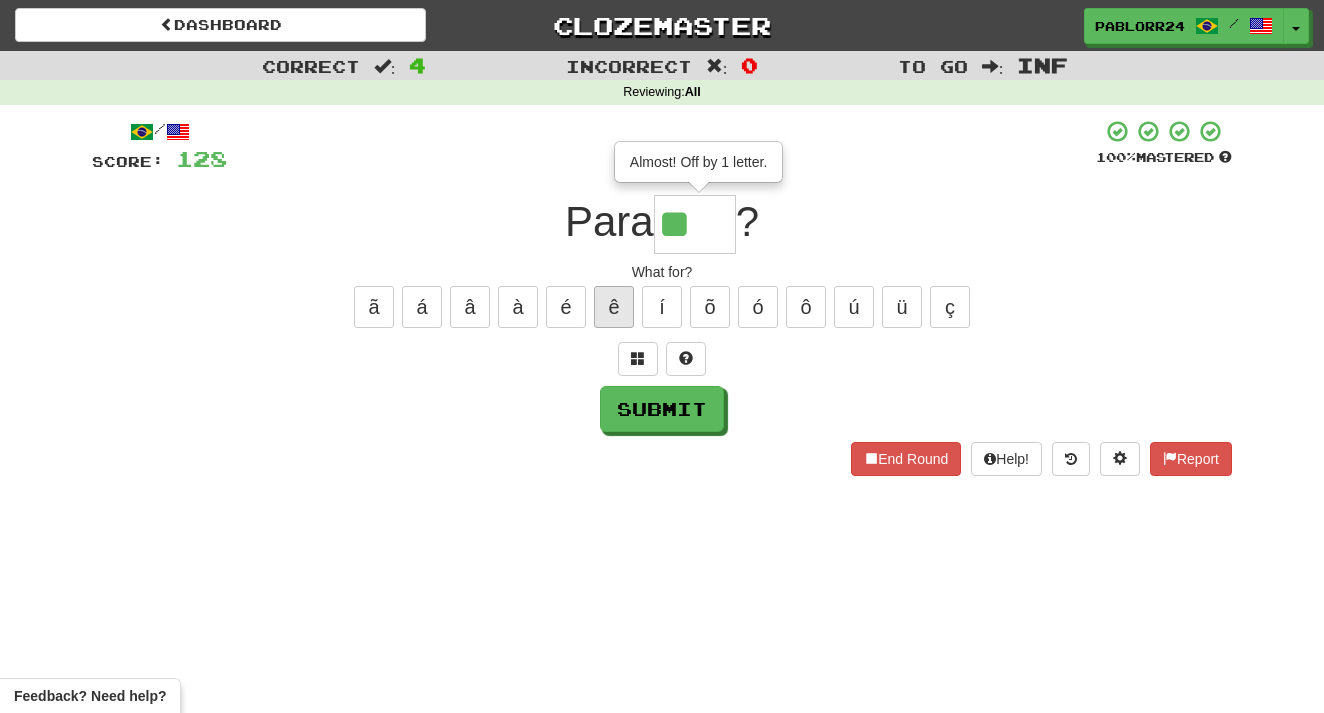 click on "ê" at bounding box center [614, 307] 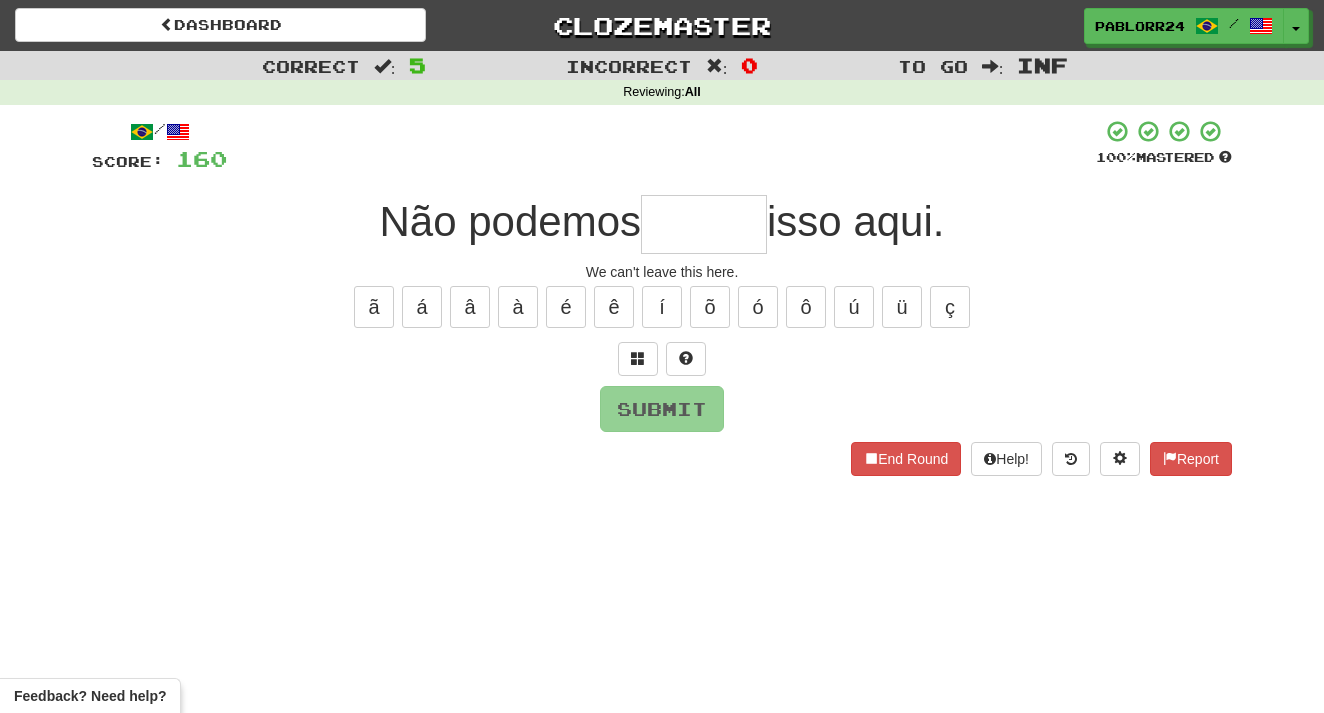 type on "*" 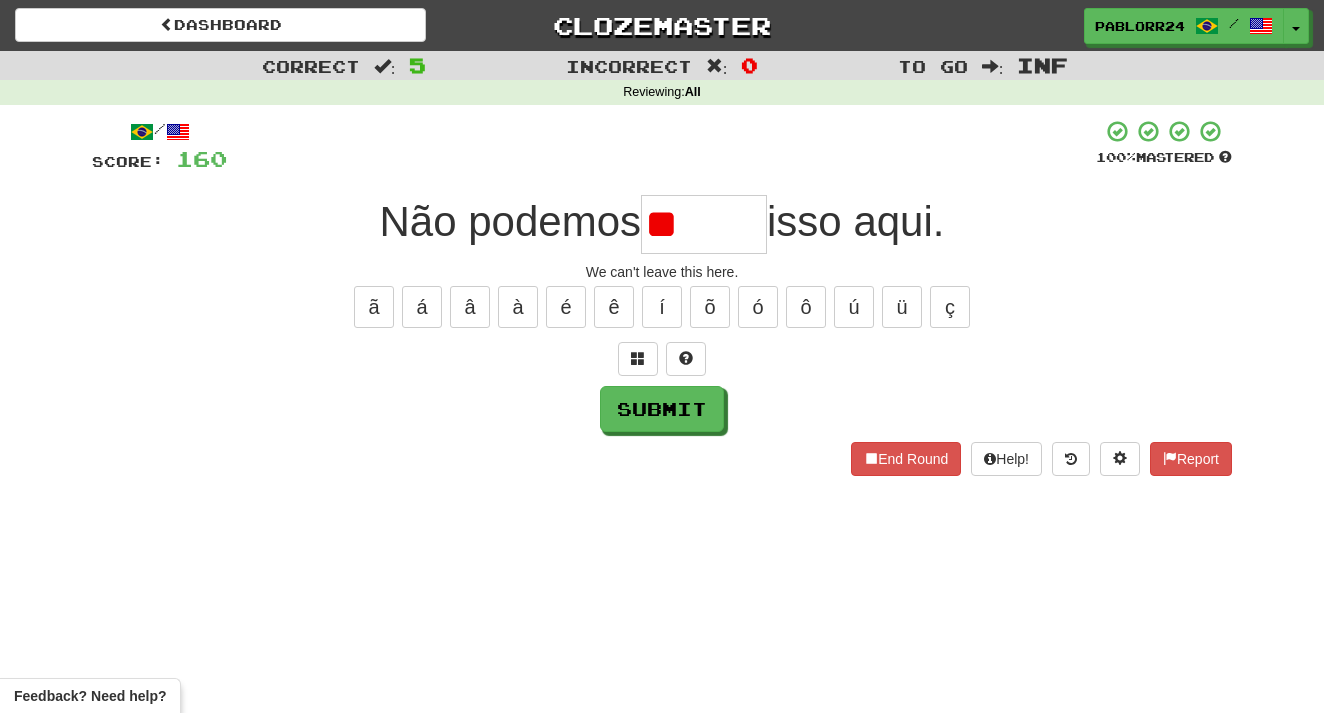 type on "*" 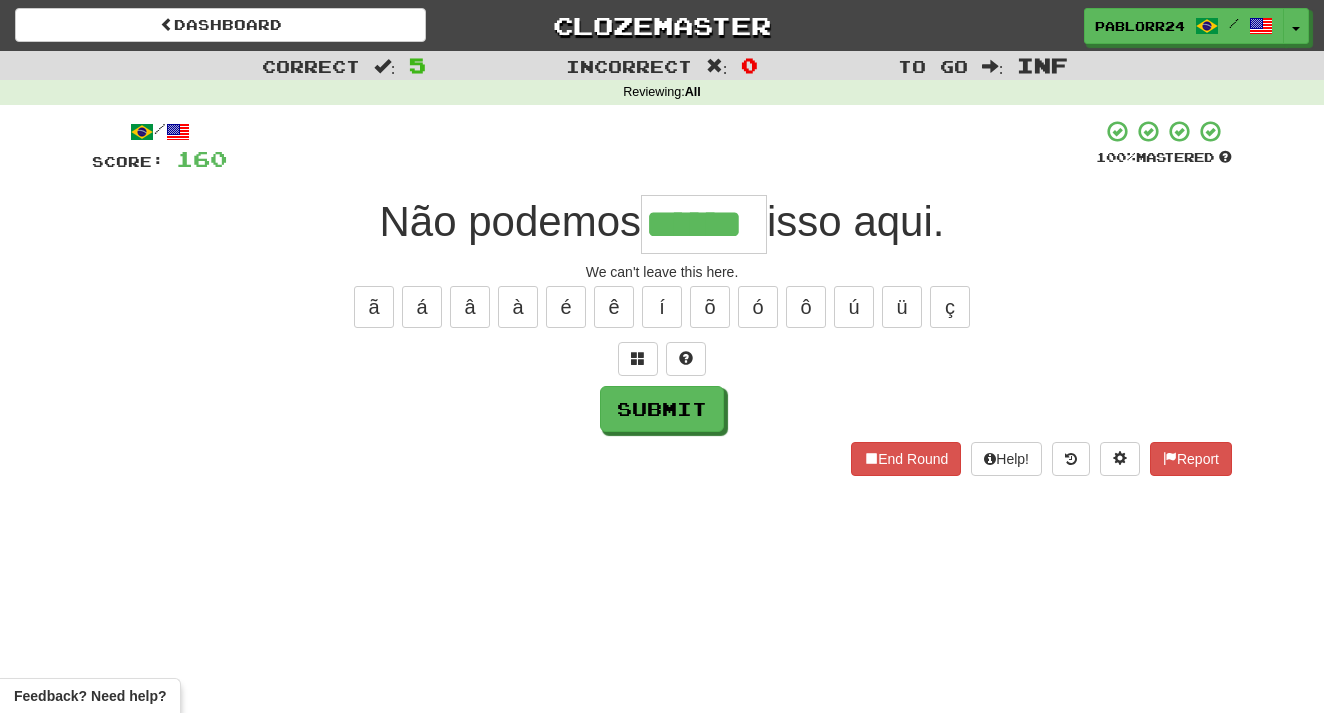 type on "******" 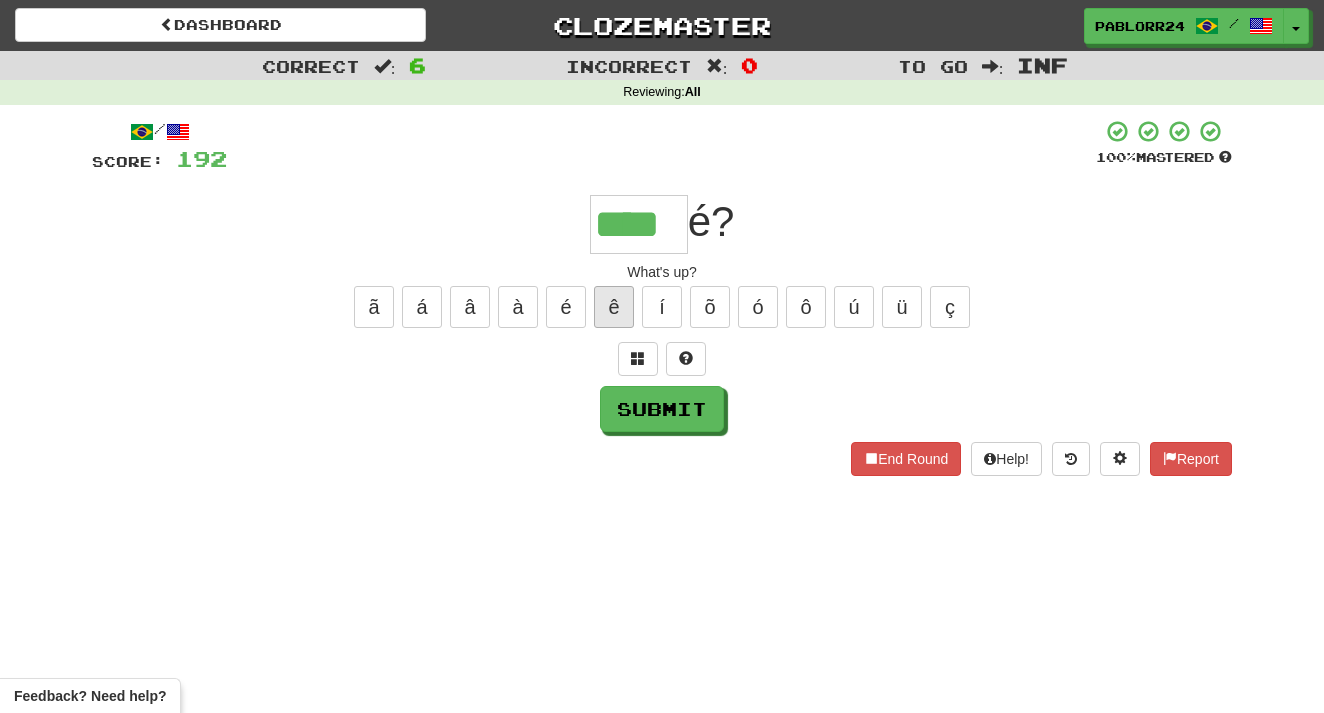 type on "****" 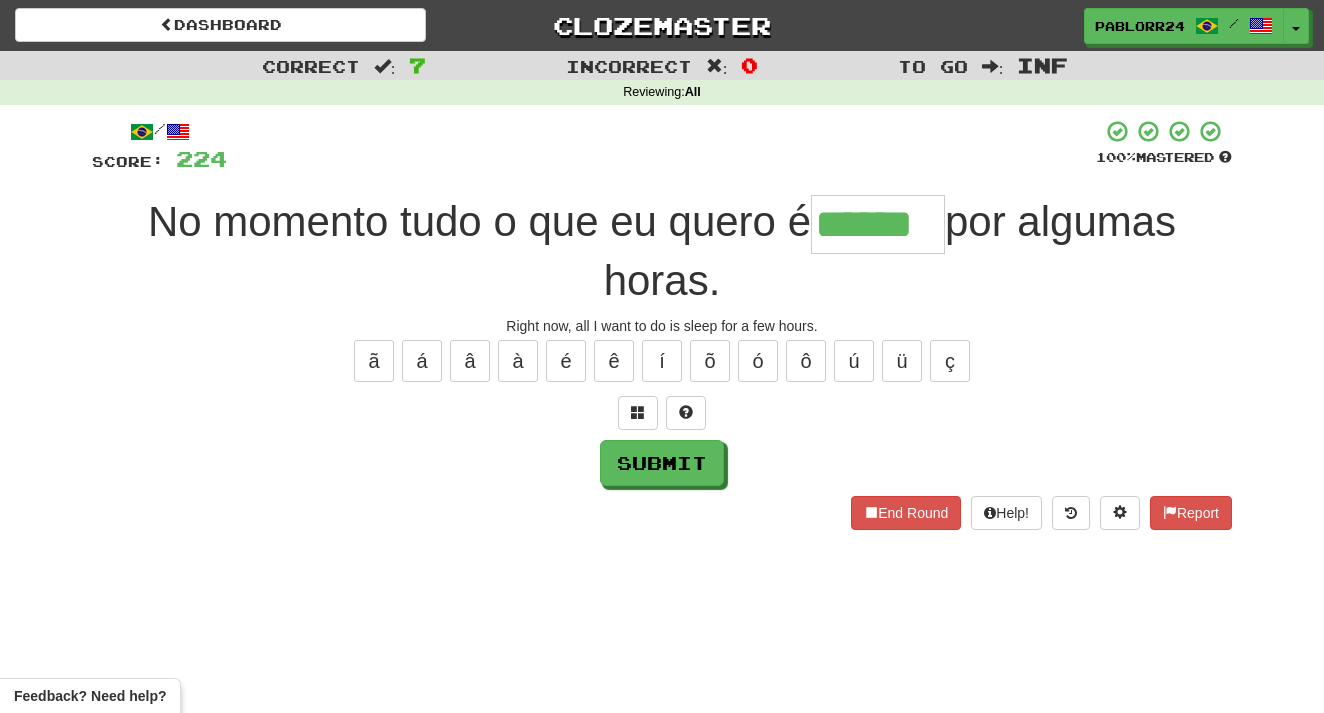 type on "******" 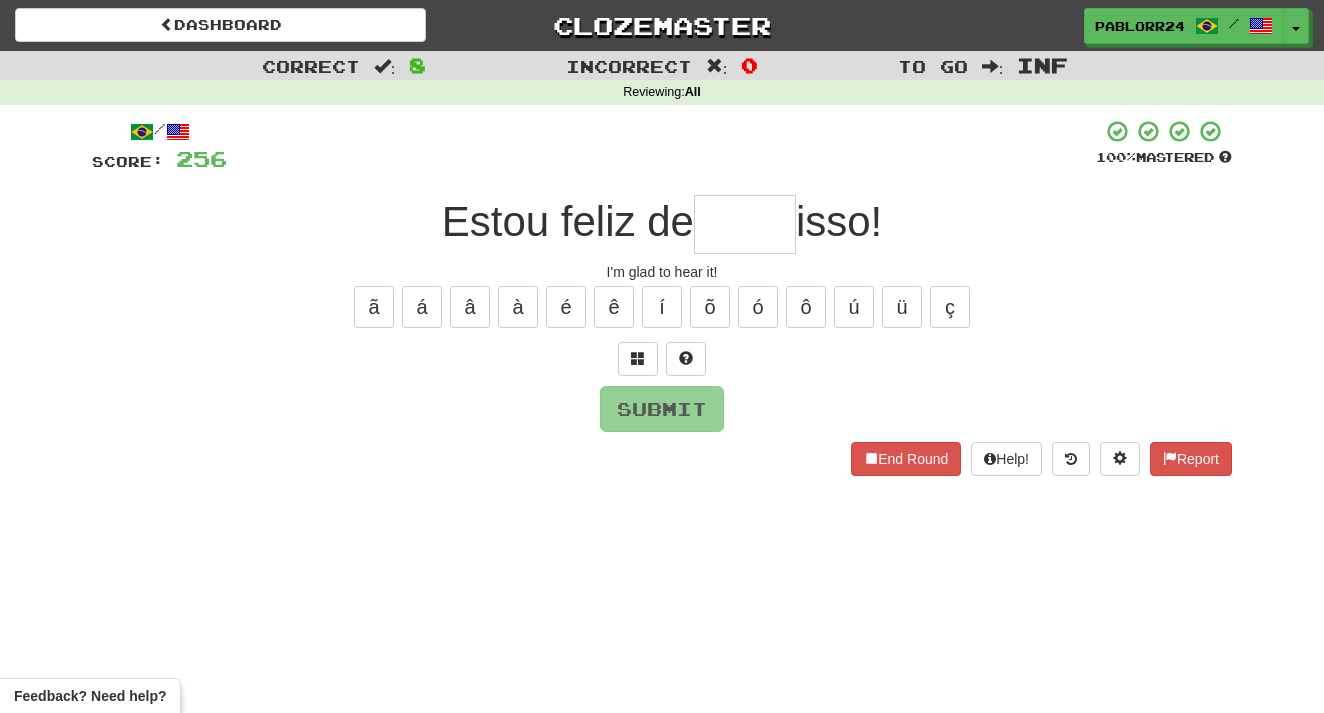 type on "*" 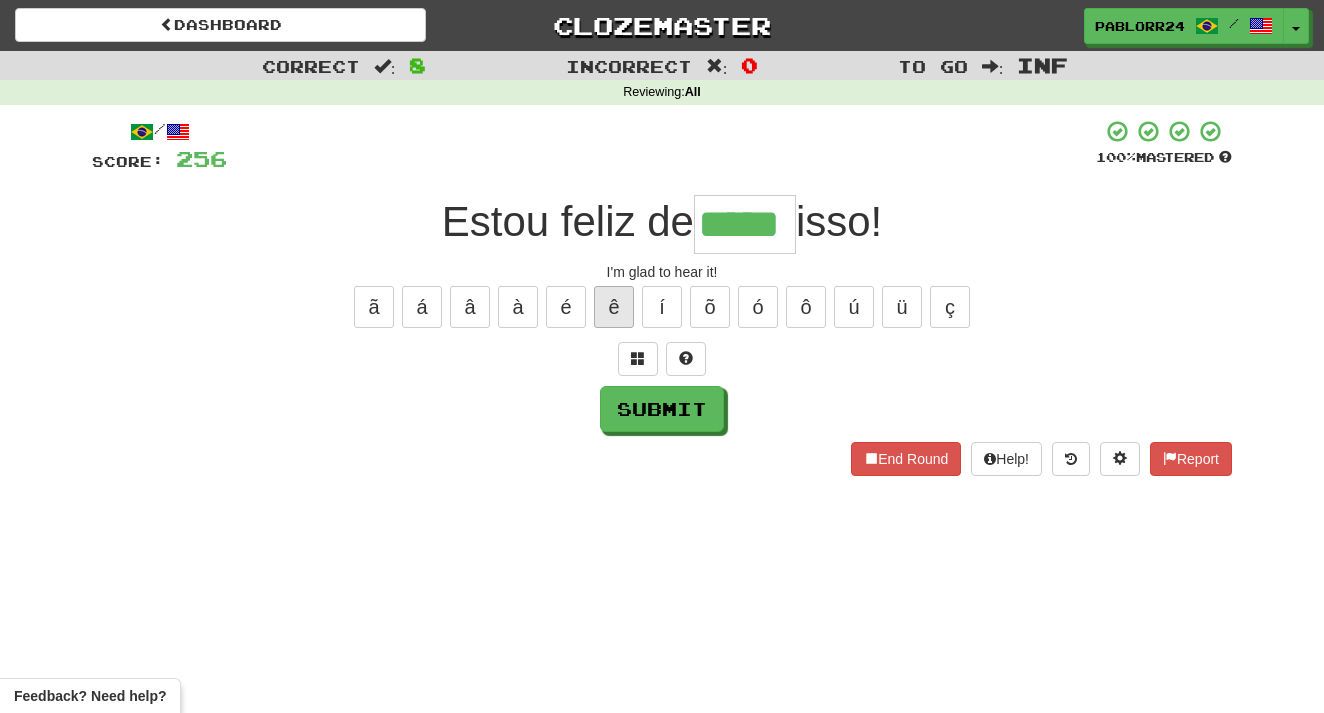 type on "*****" 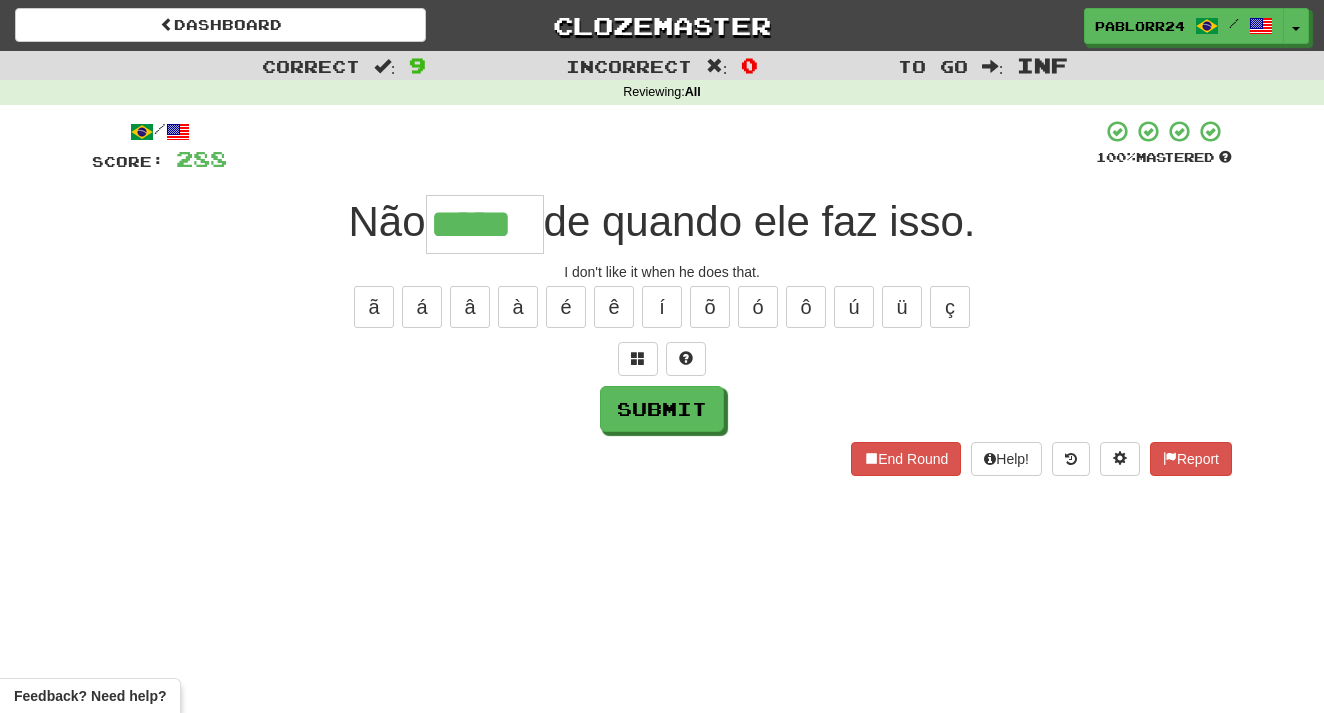 type on "*****" 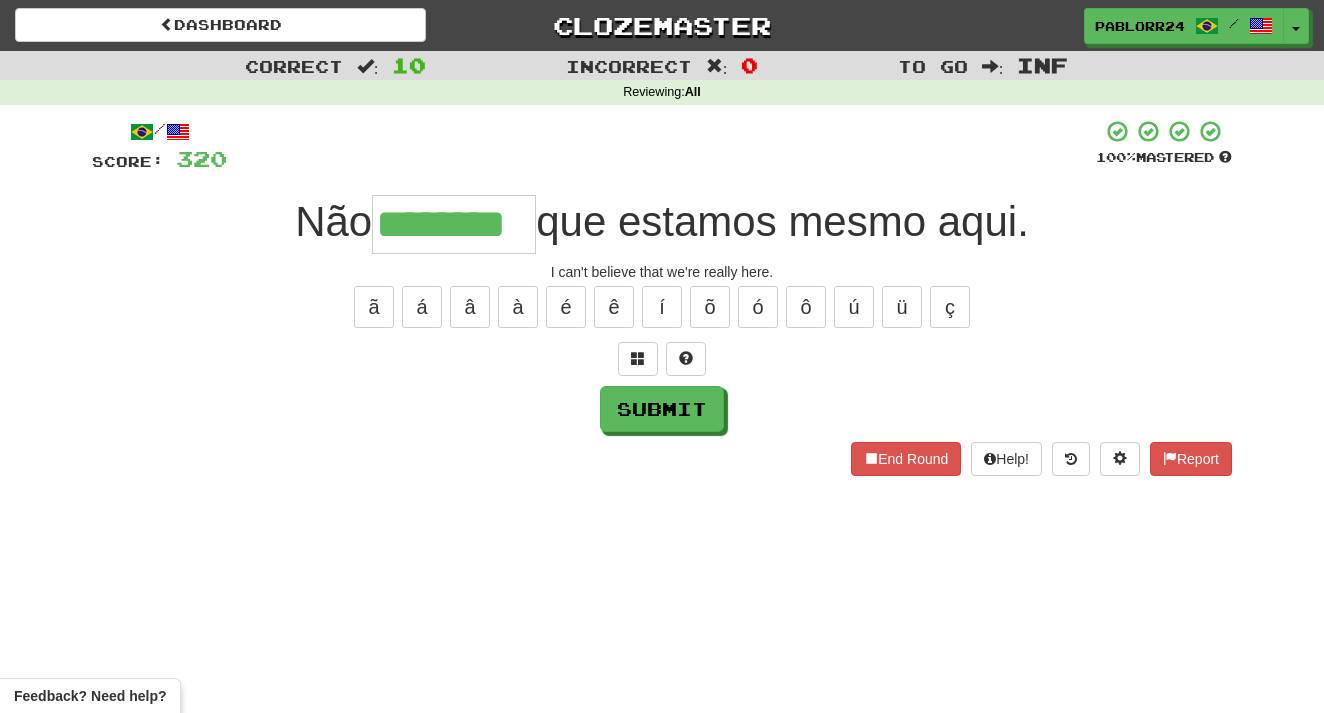 type on "********" 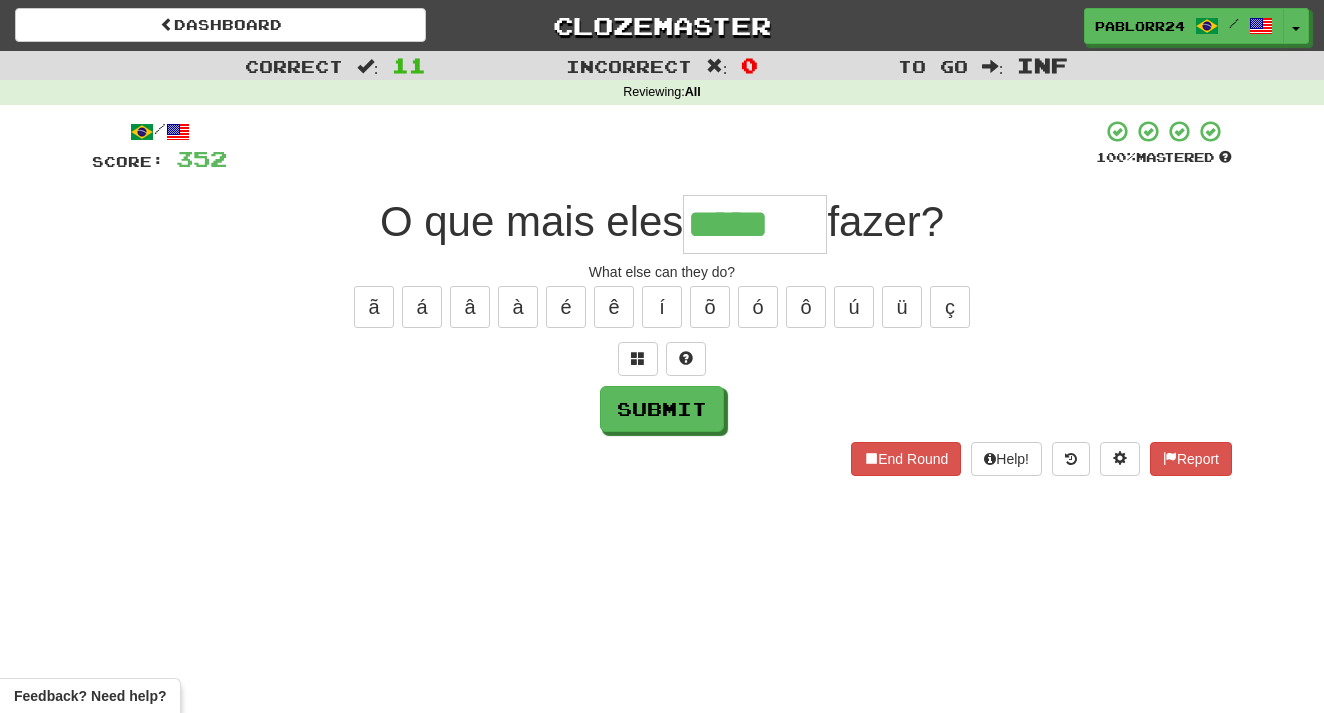 type on "*****" 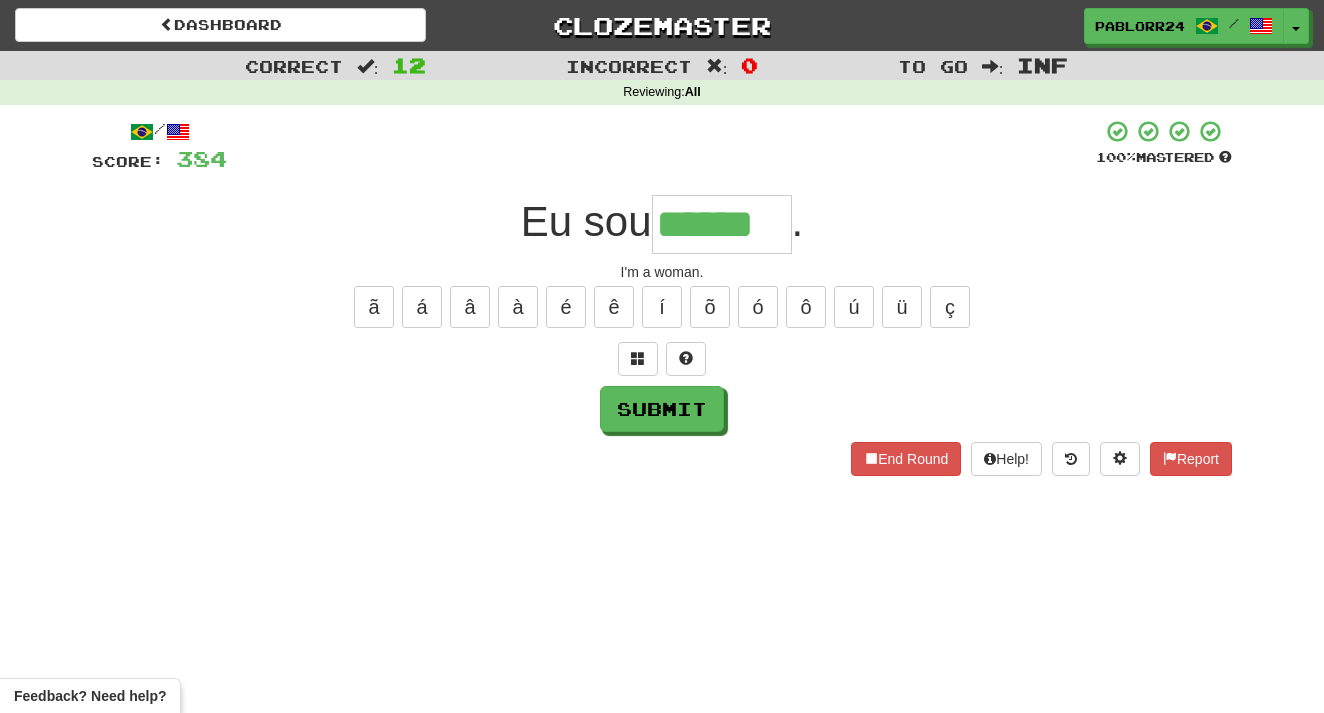 type on "******" 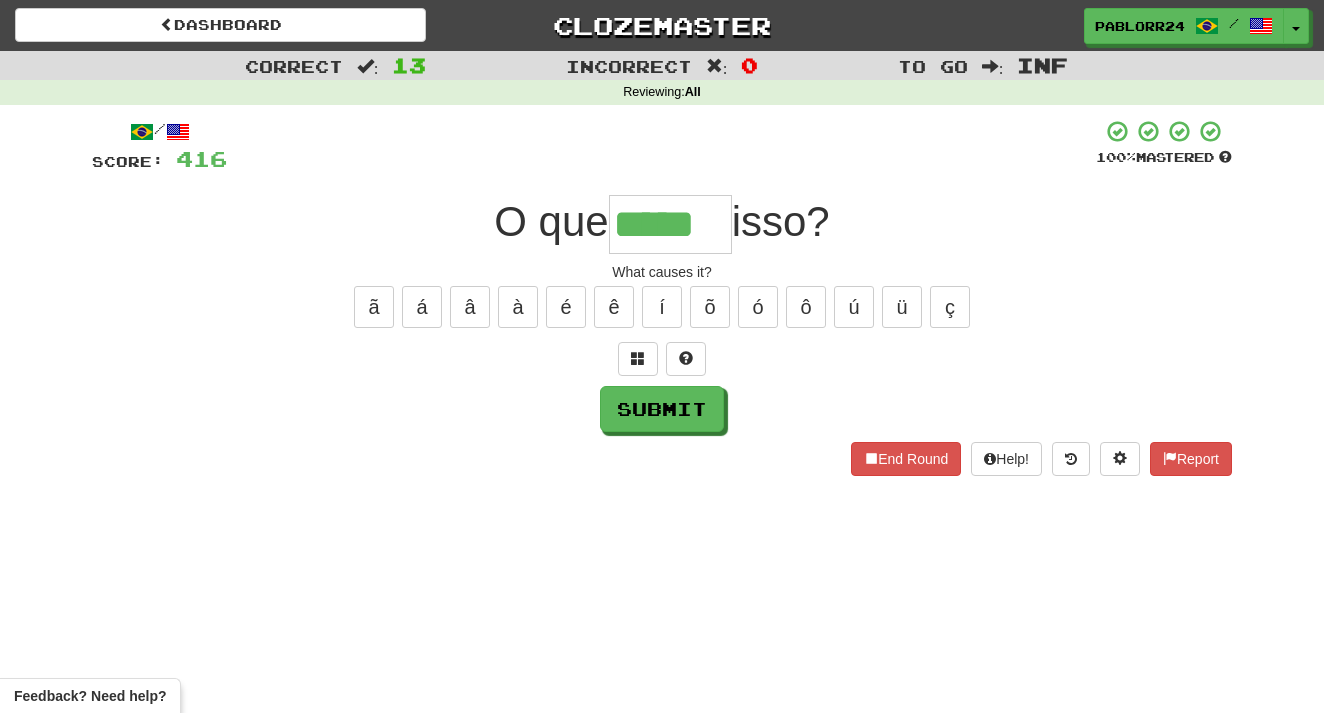 type on "*****" 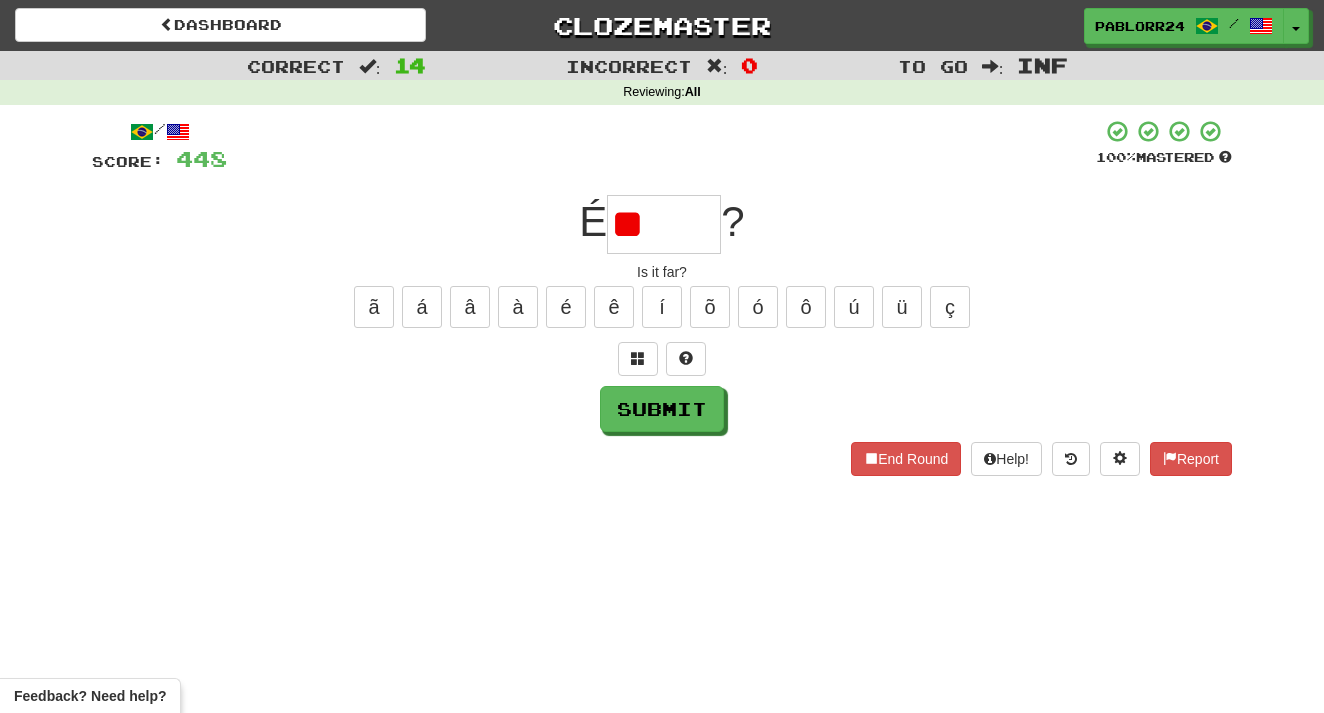 type on "*" 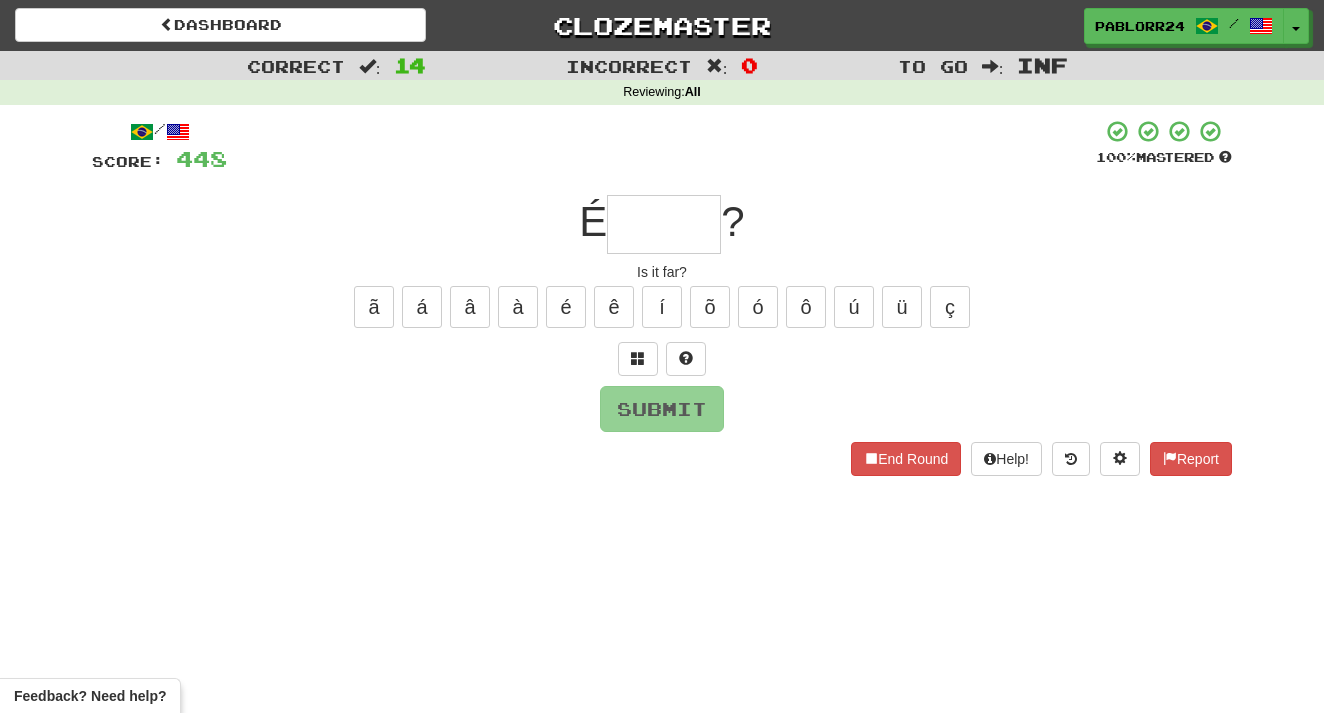 type on "*" 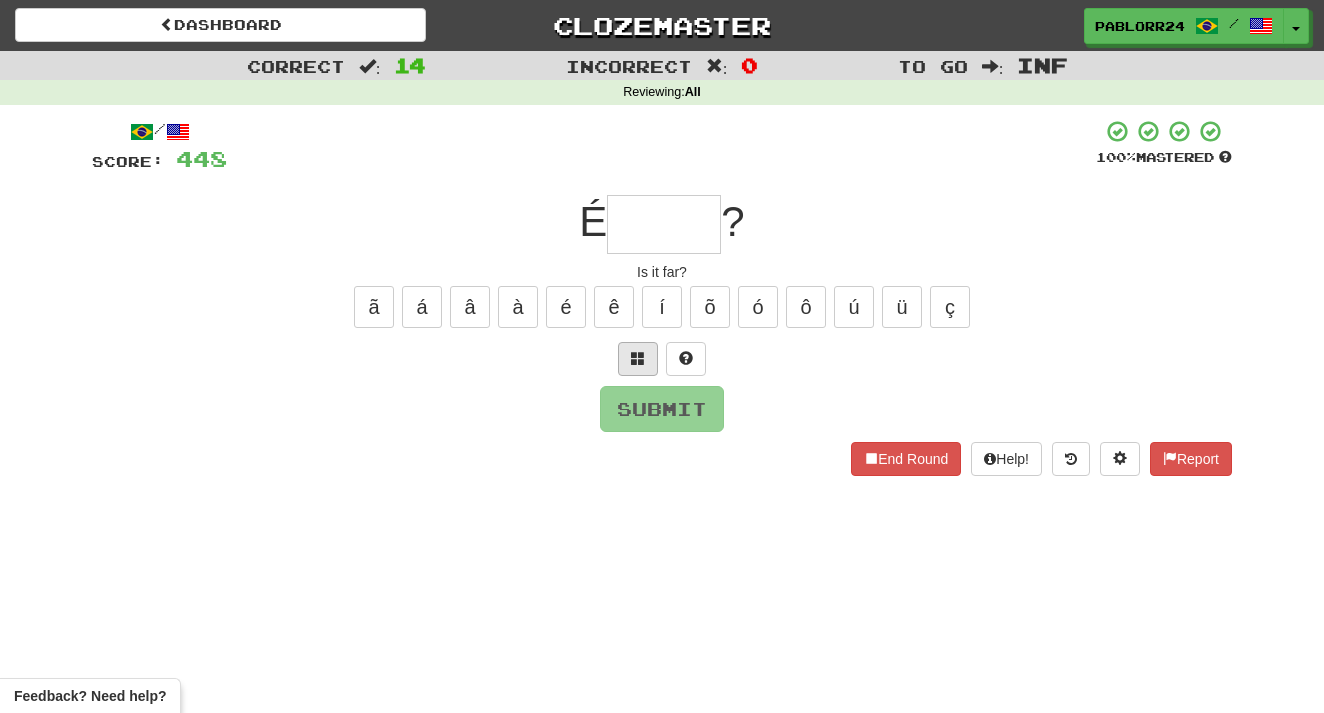 click at bounding box center (638, 359) 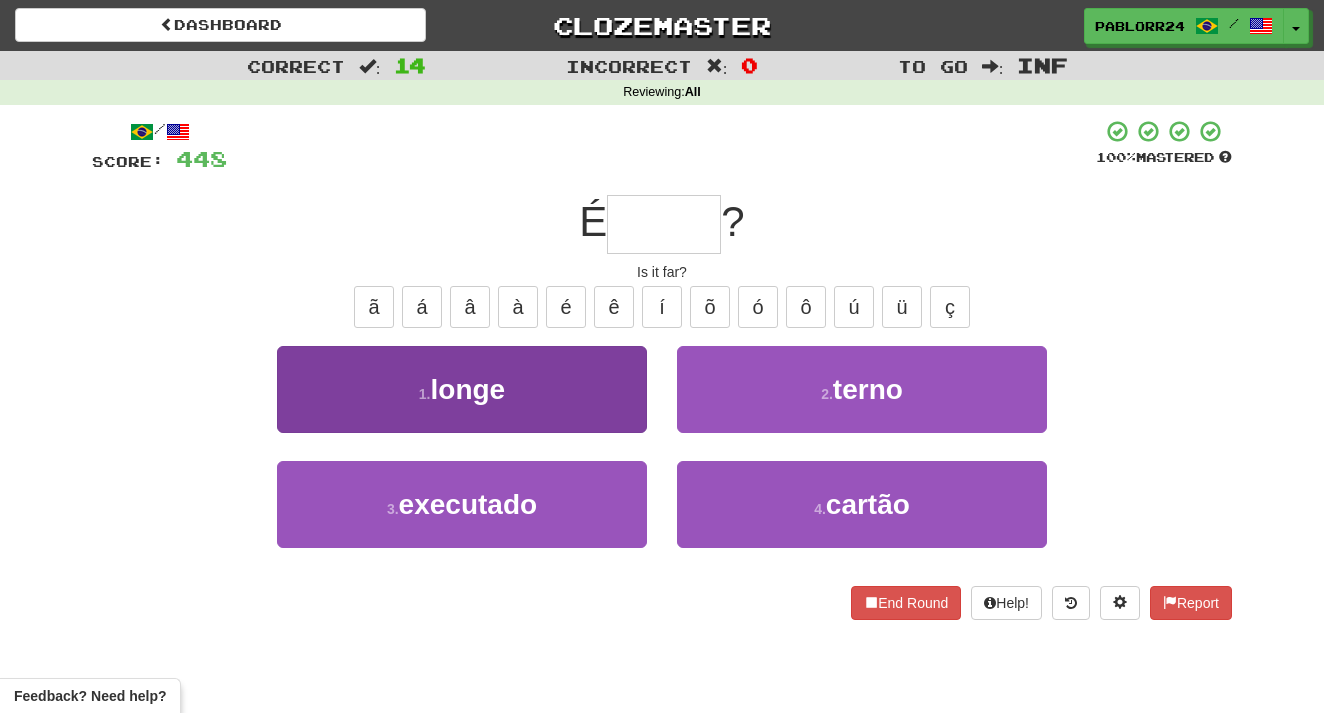 click on "1 .  longe" at bounding box center (462, 389) 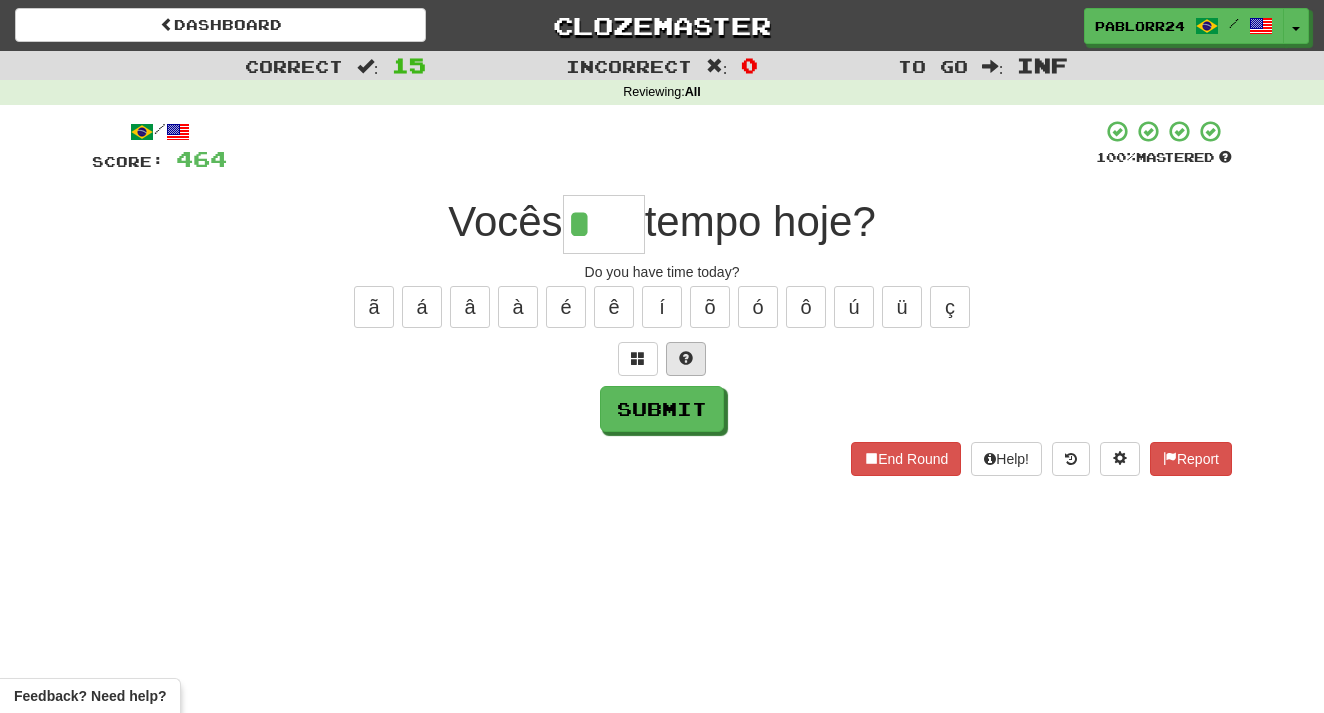 click at bounding box center (686, 358) 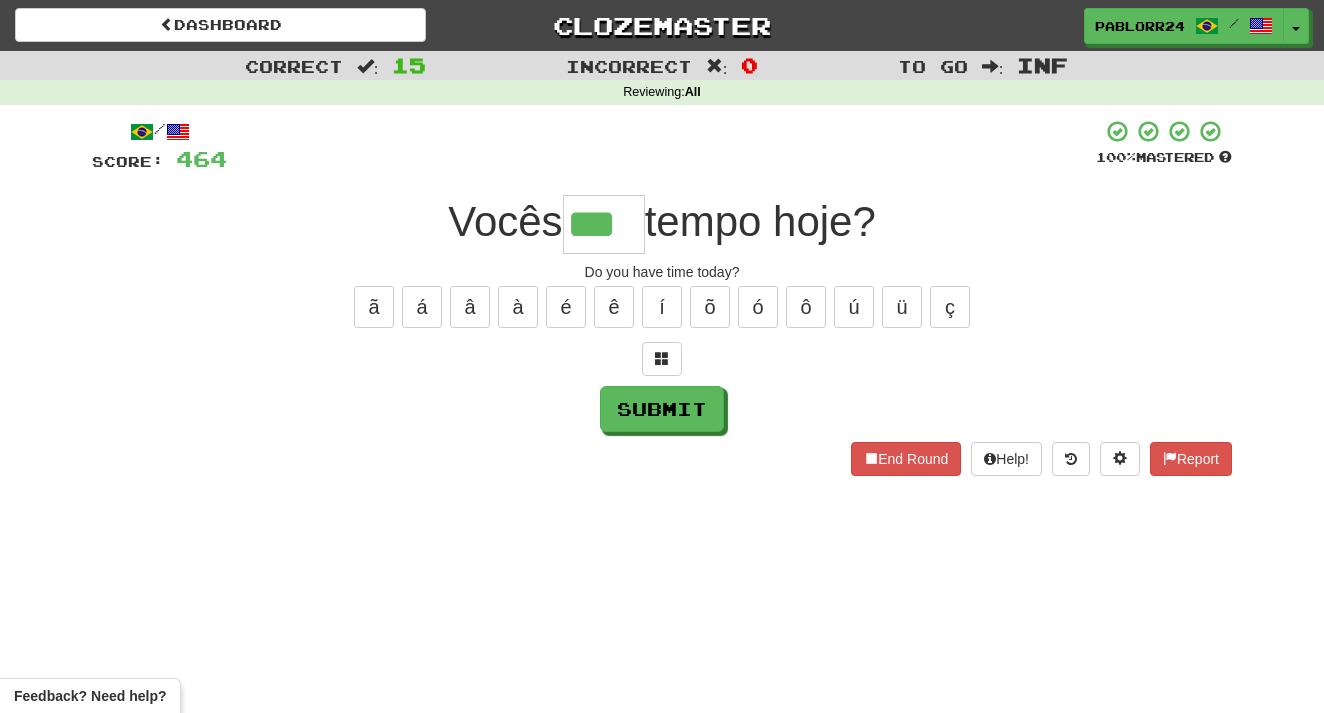 type on "***" 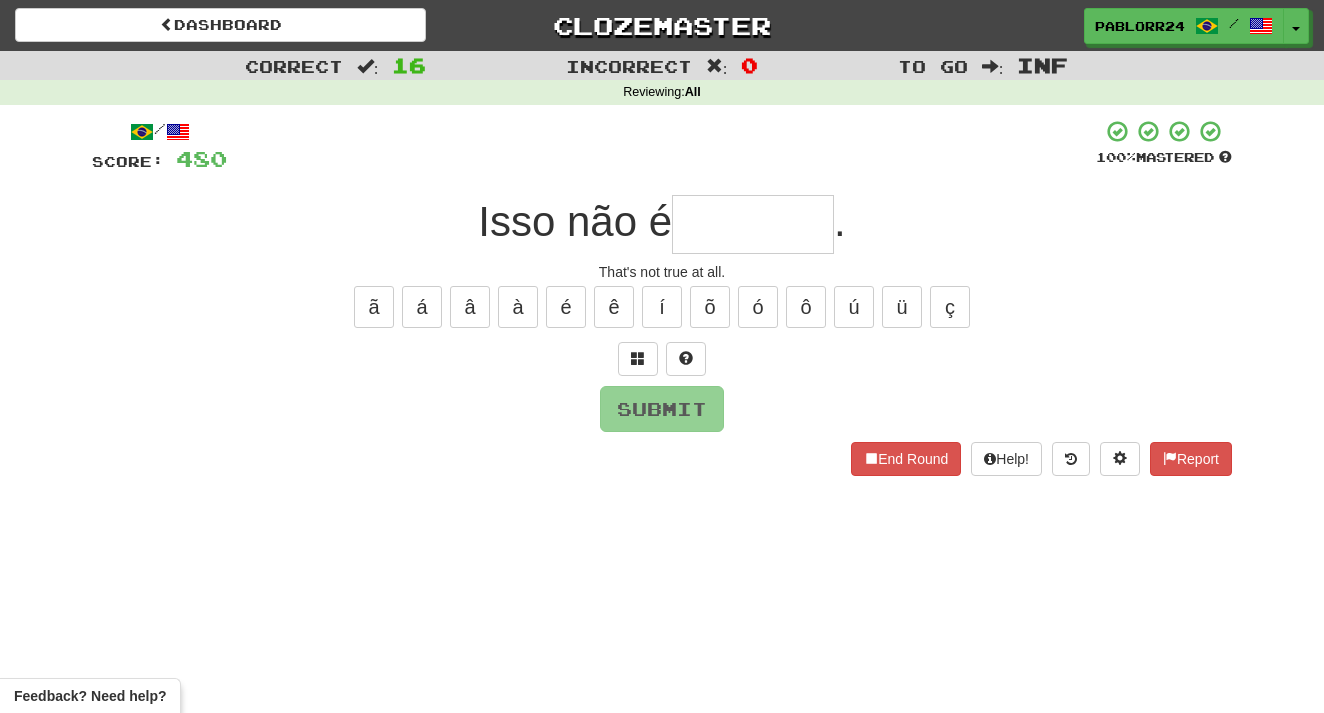 type on "*" 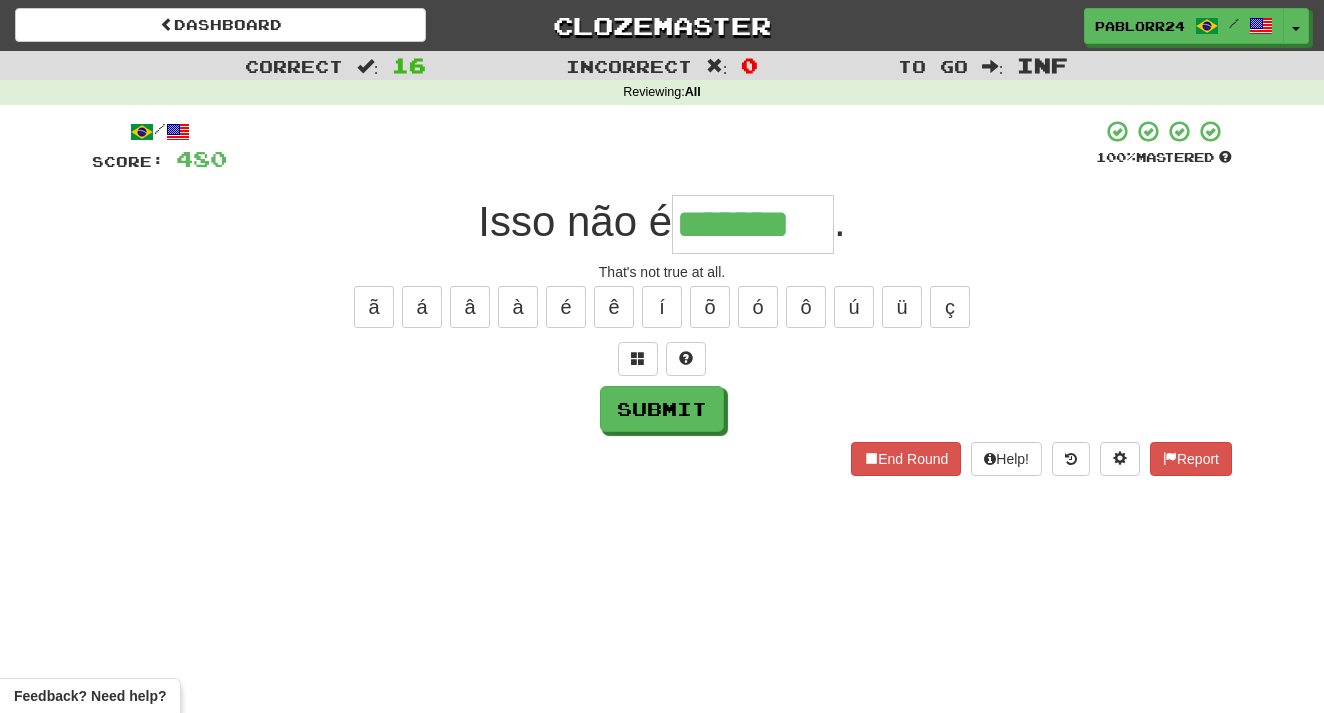 type on "*******" 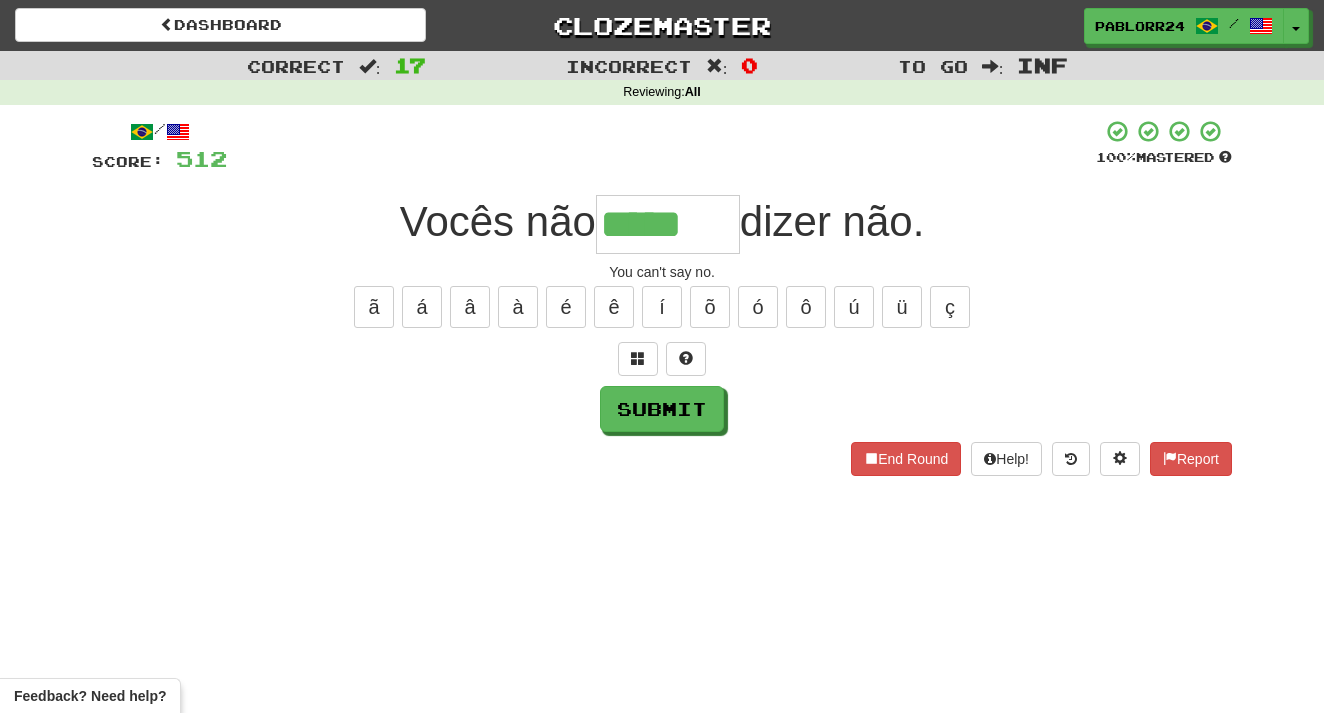 type on "*****" 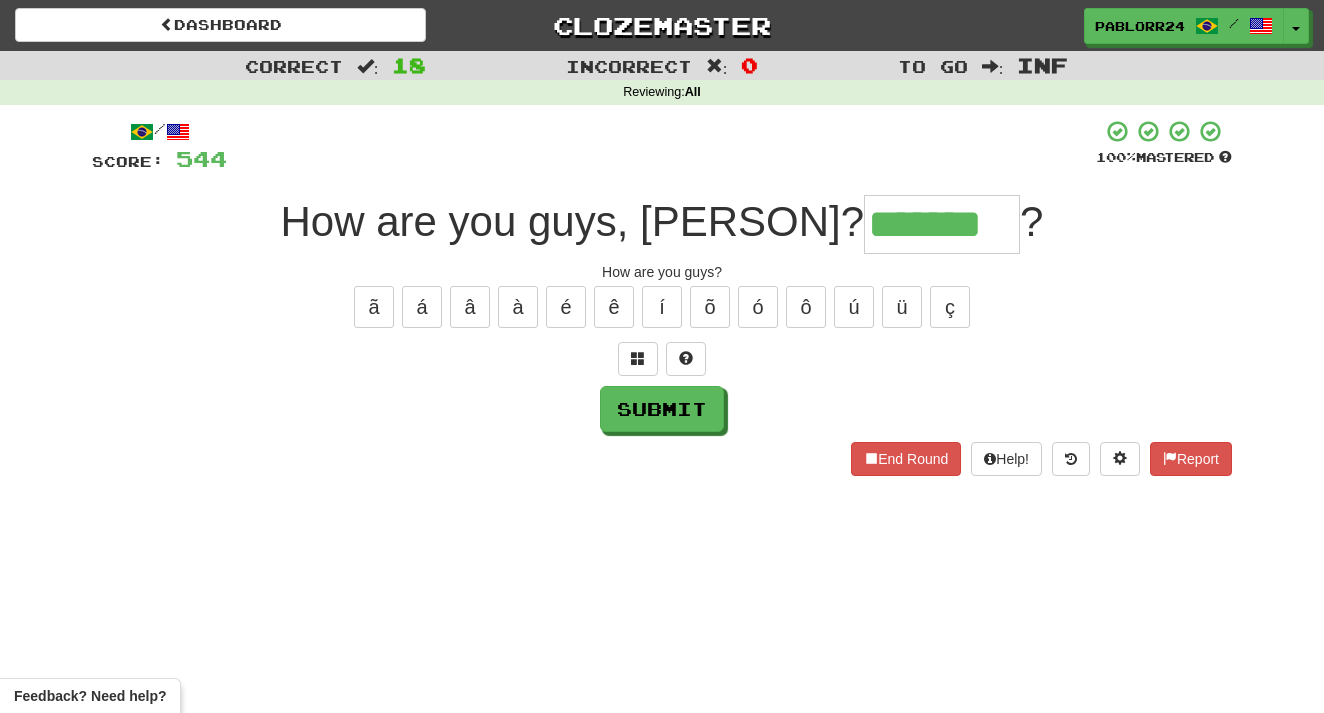 type on "*******" 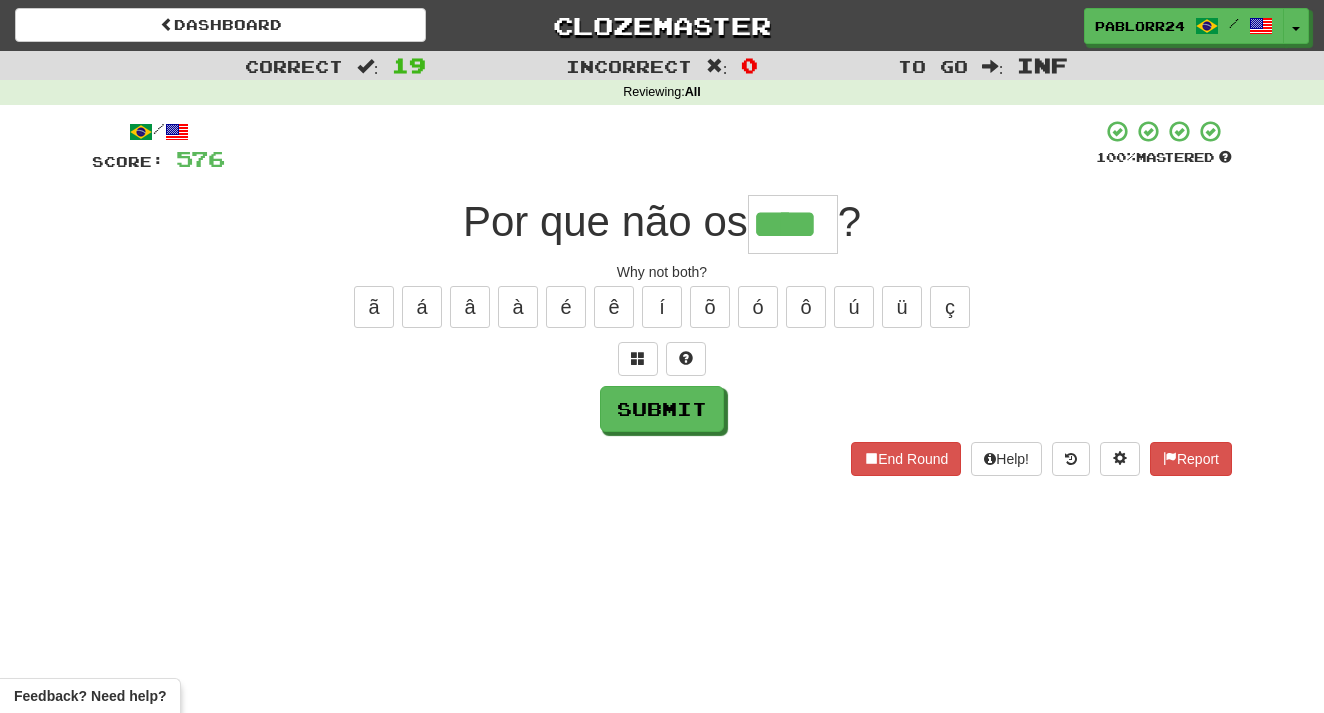 type on "****" 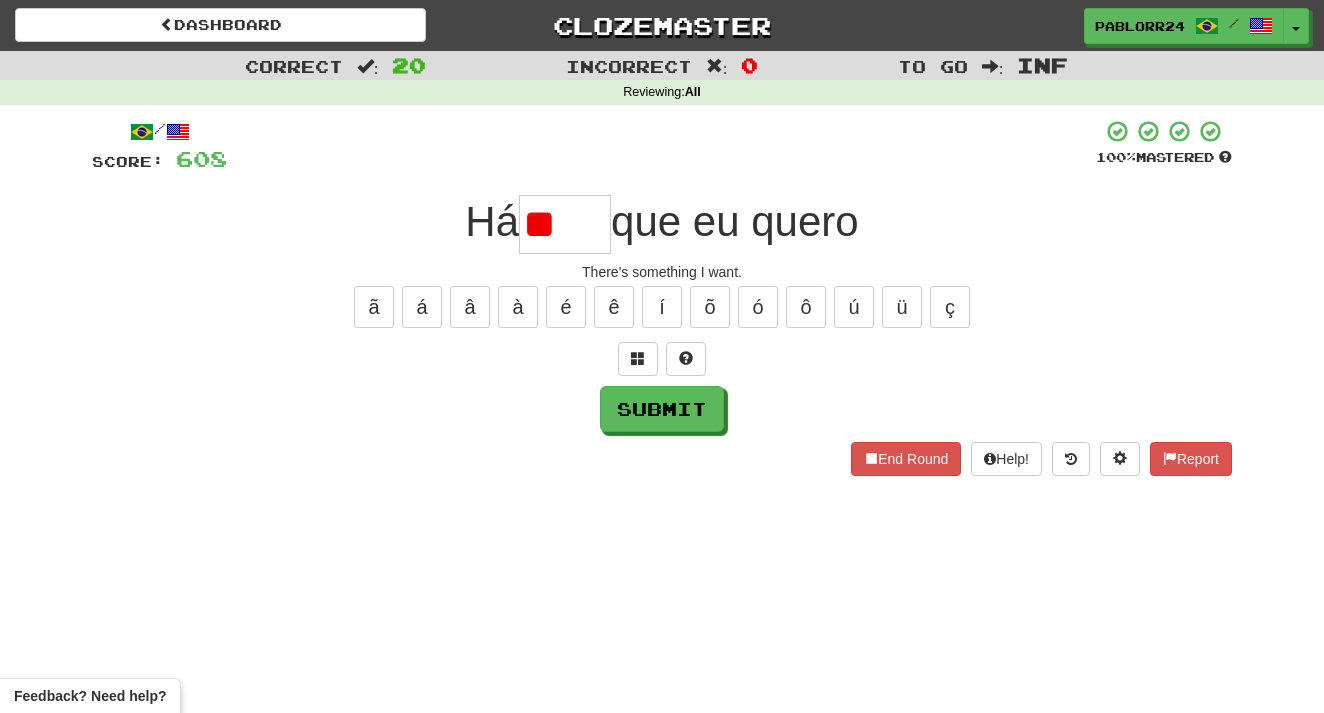 type on "*" 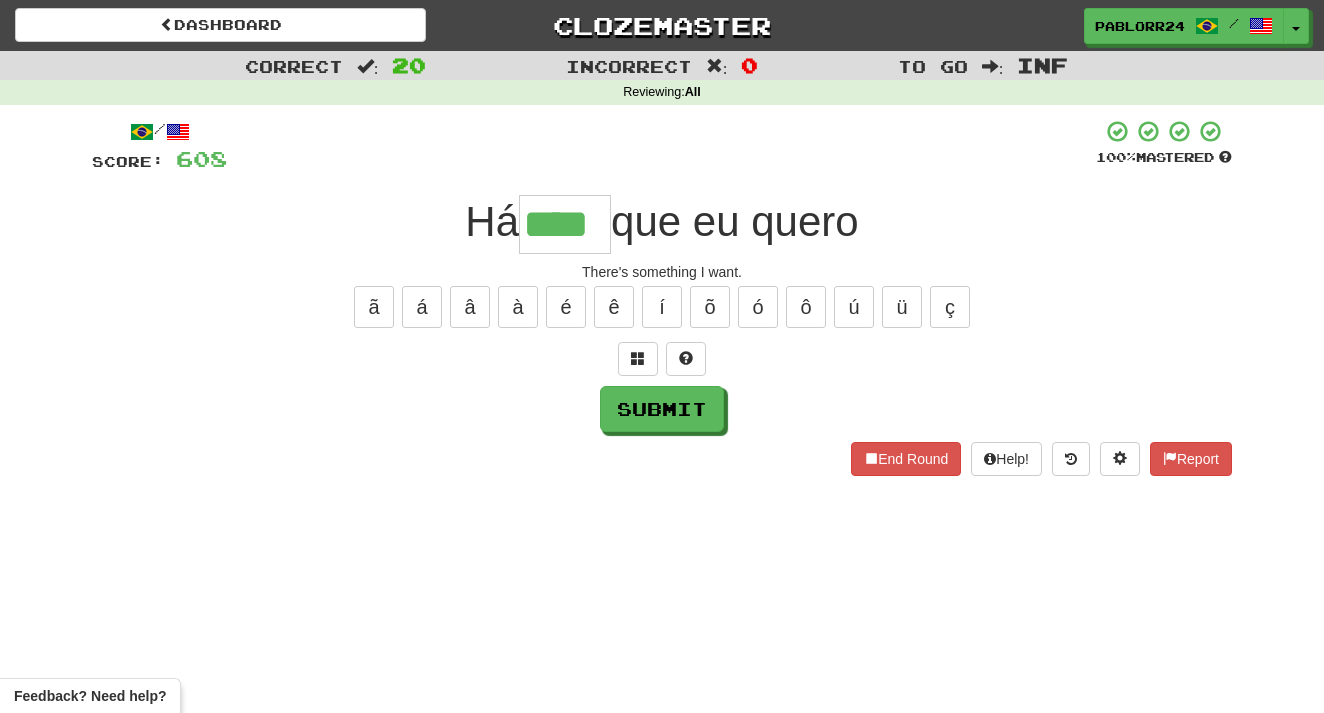 type on "****" 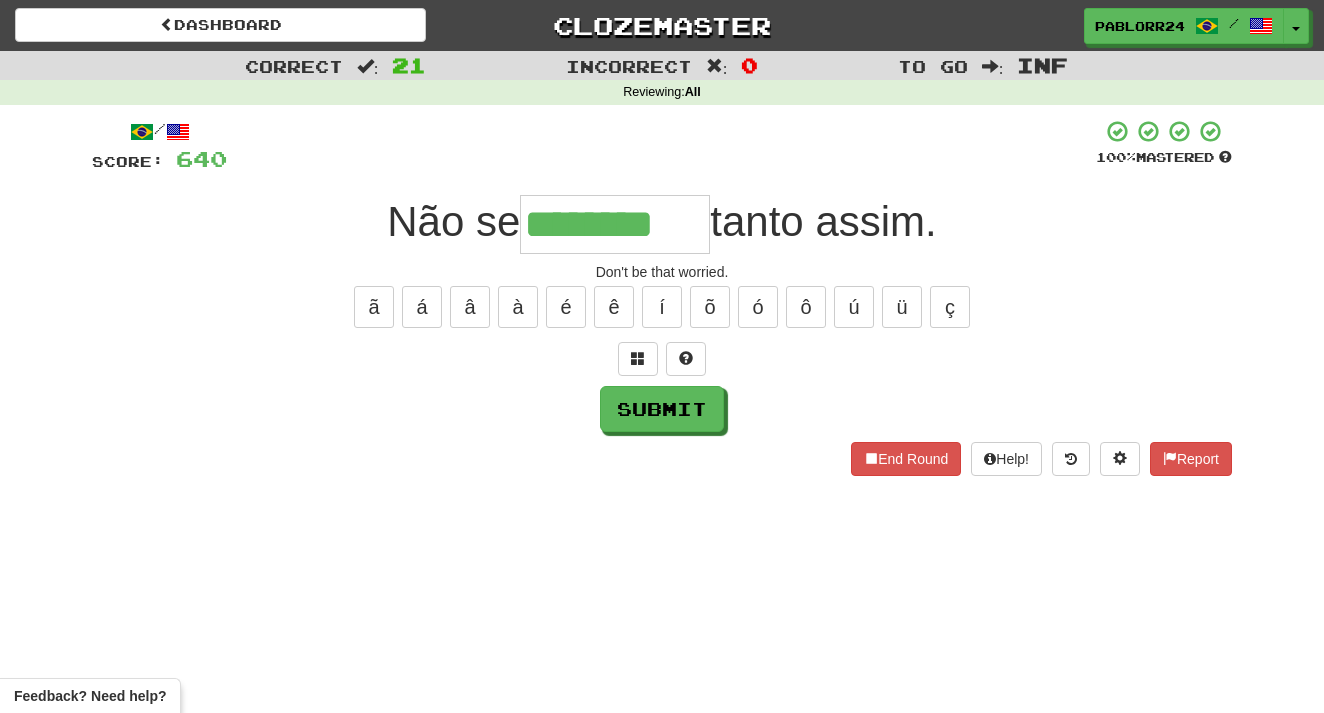 type on "********" 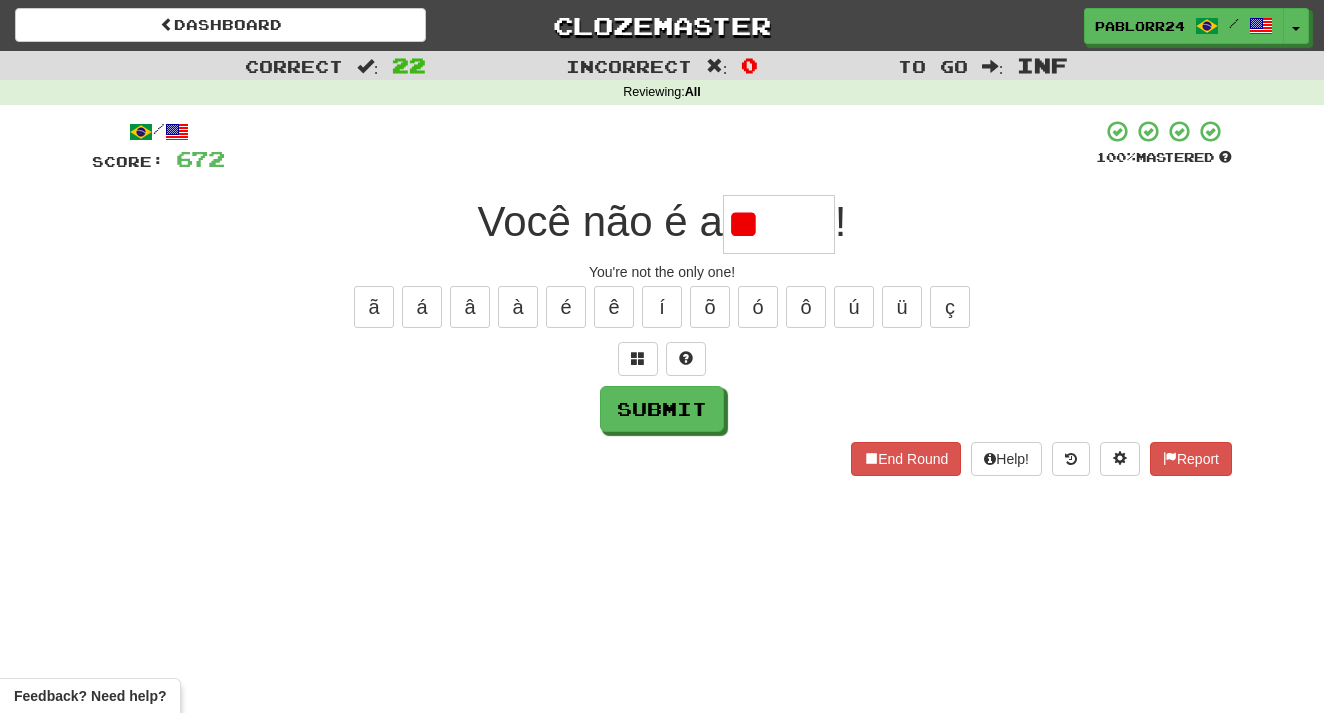 type on "*" 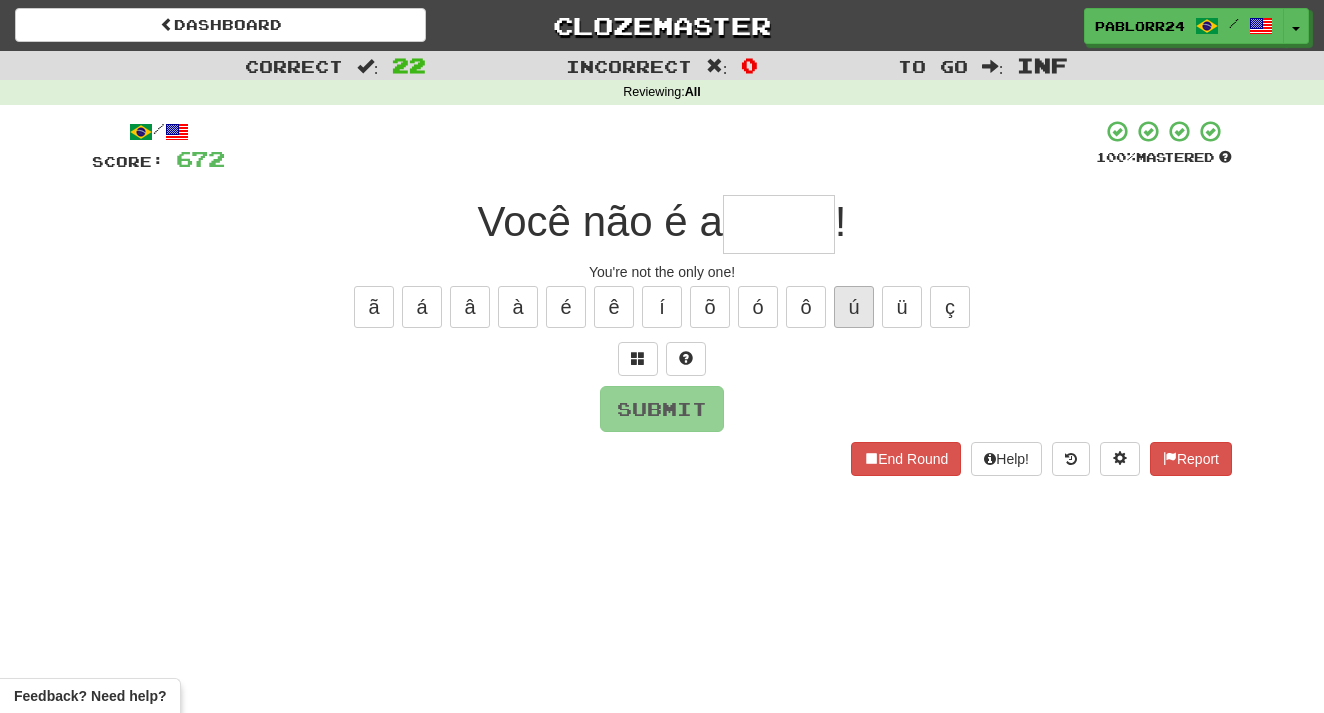 click on "ú" at bounding box center [854, 307] 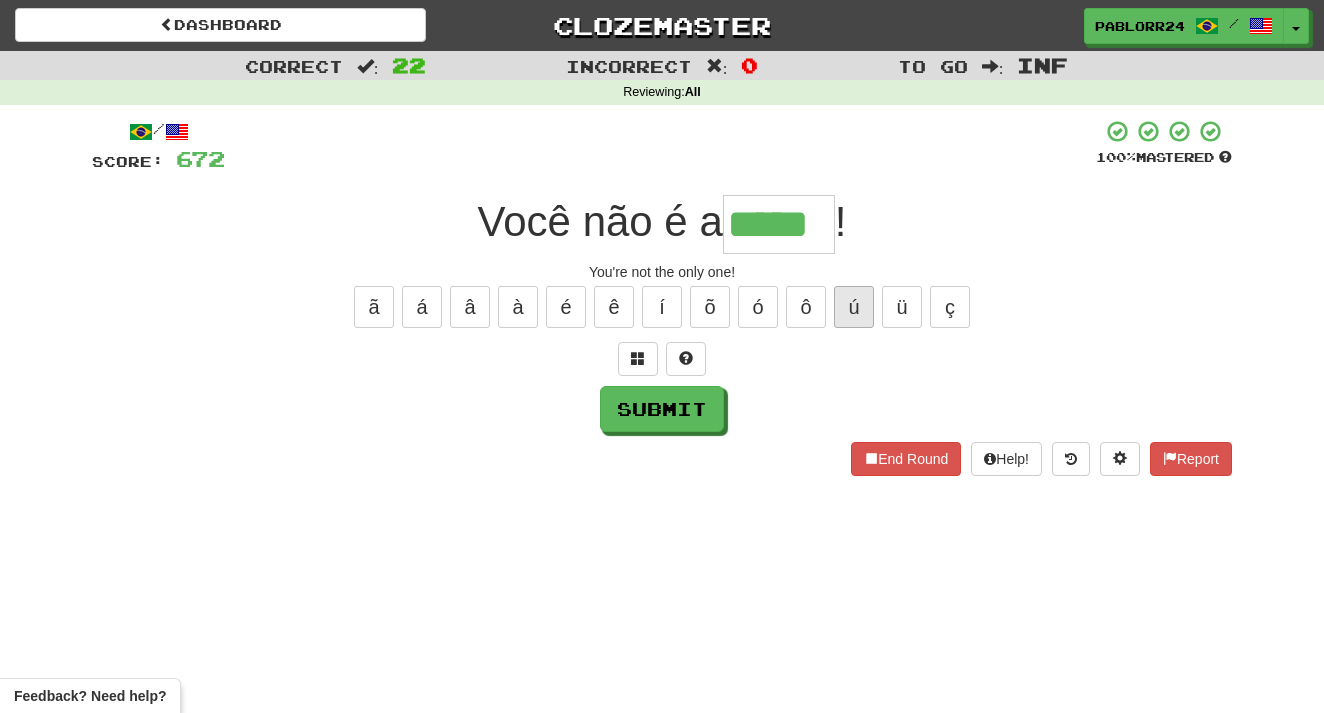 type on "*****" 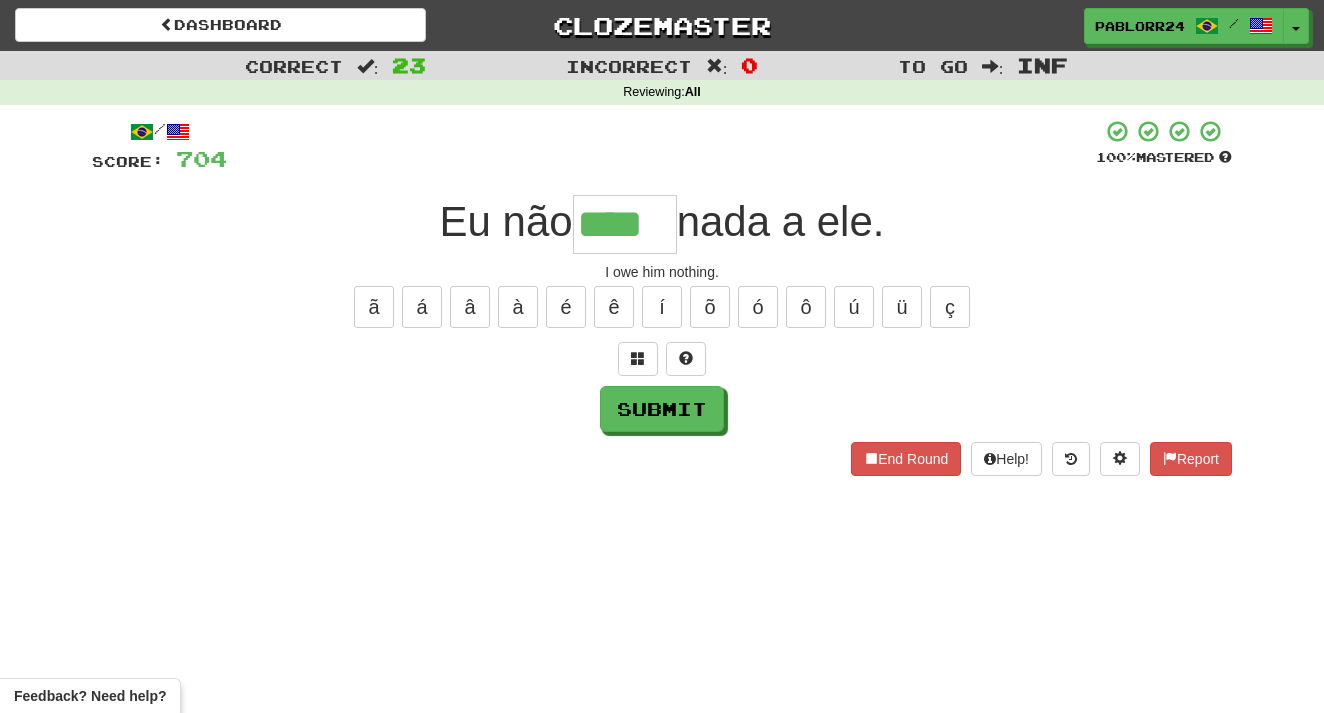 type on "****" 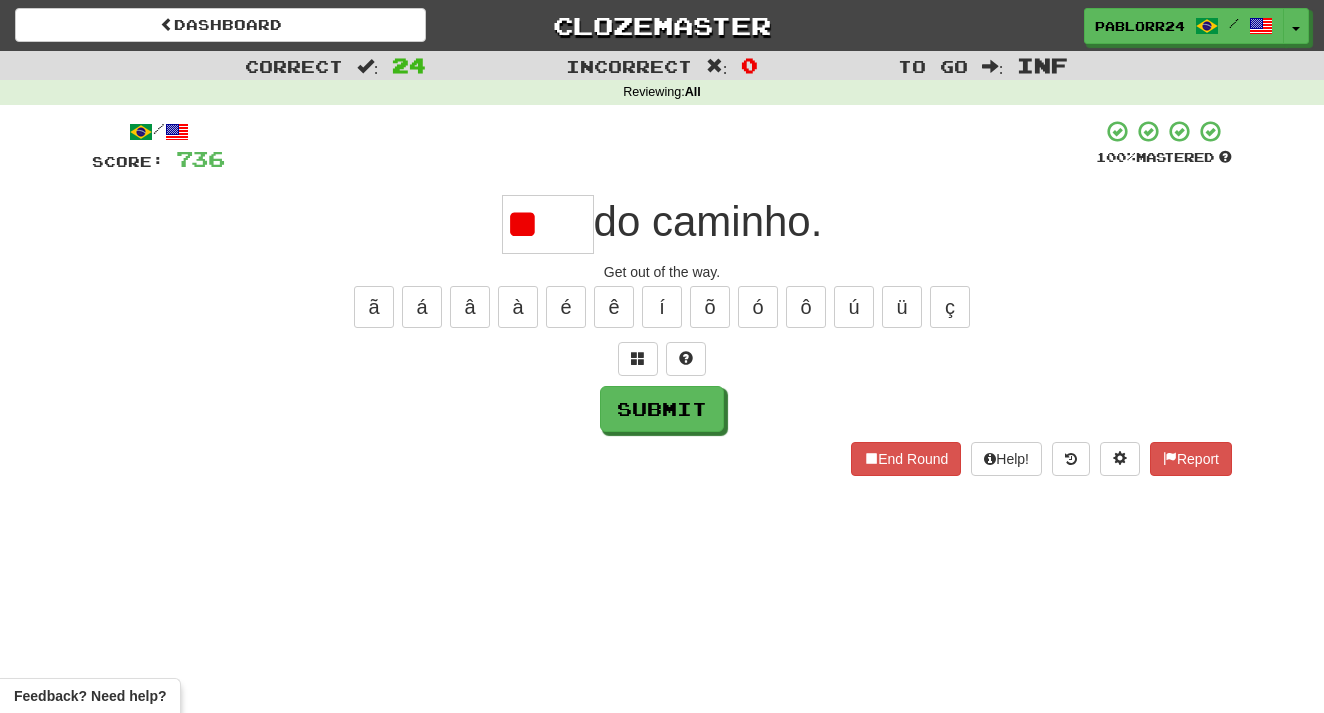 type on "*" 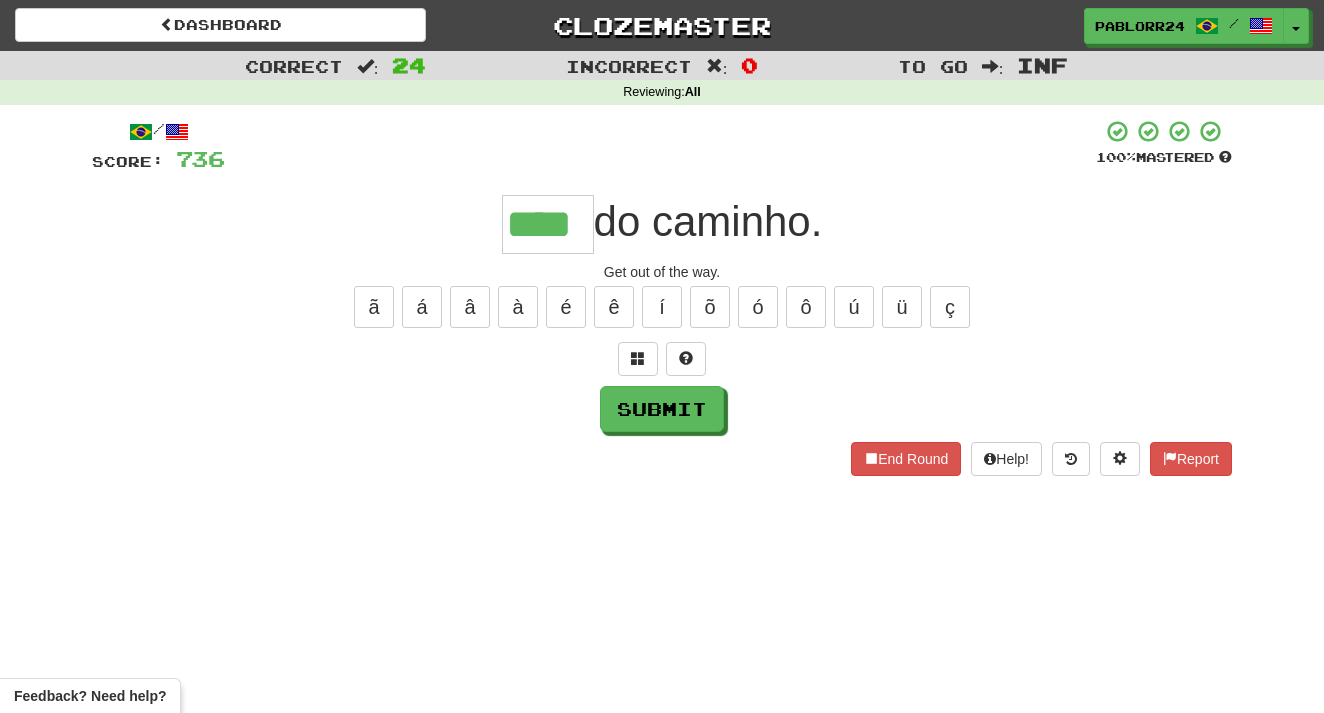 type on "****" 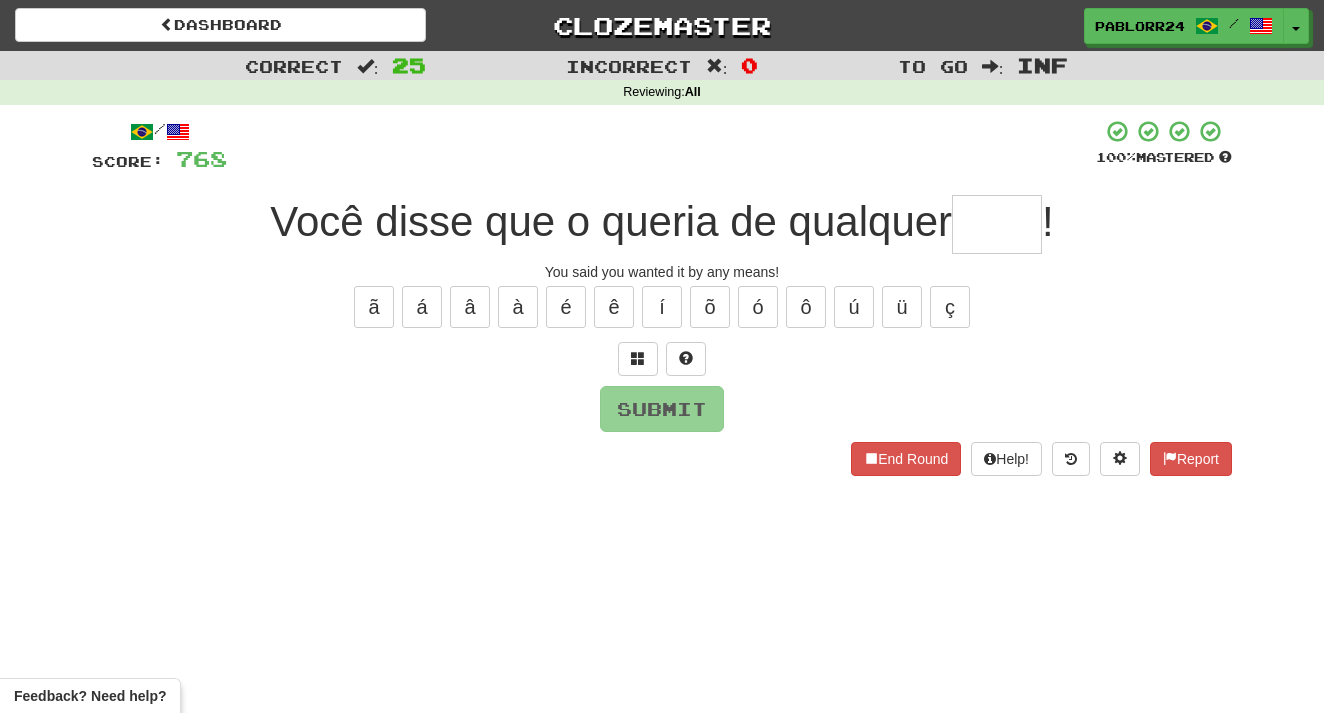 type on "*" 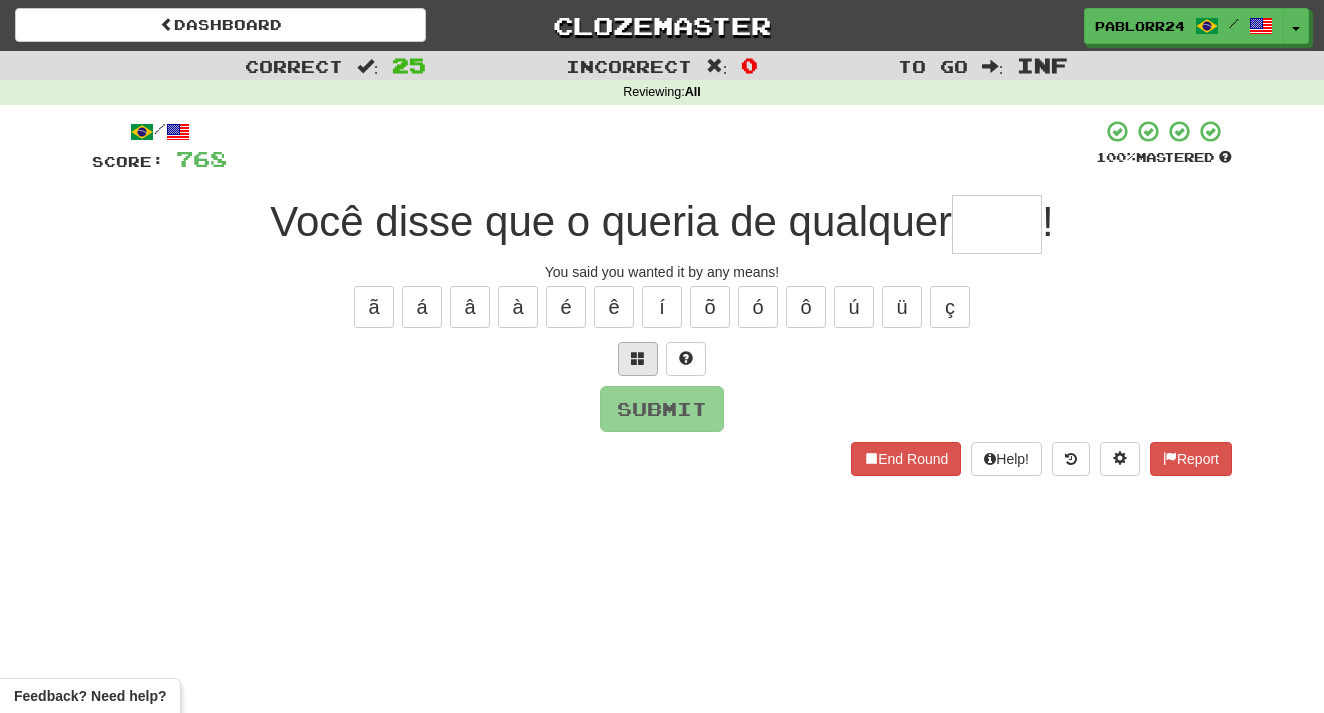 click at bounding box center [638, 359] 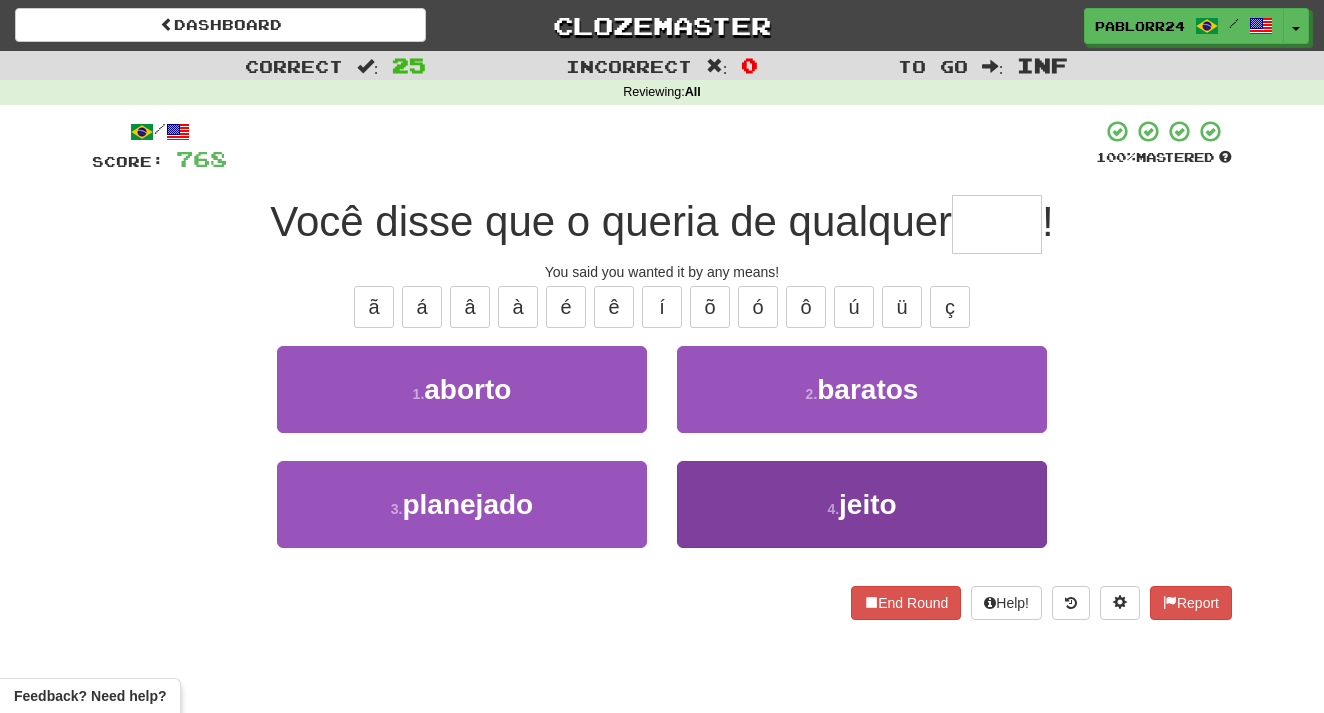 click on "4 .  jeito" at bounding box center (862, 504) 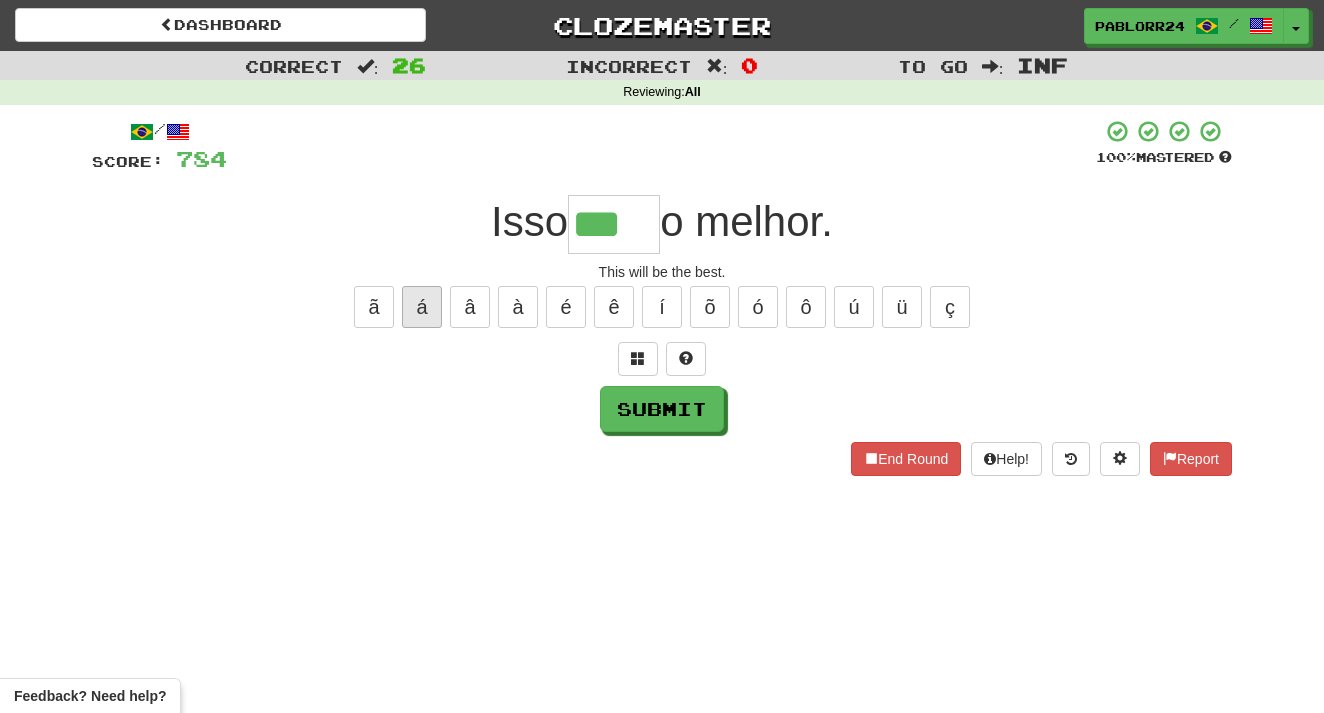 click on "á" at bounding box center (422, 307) 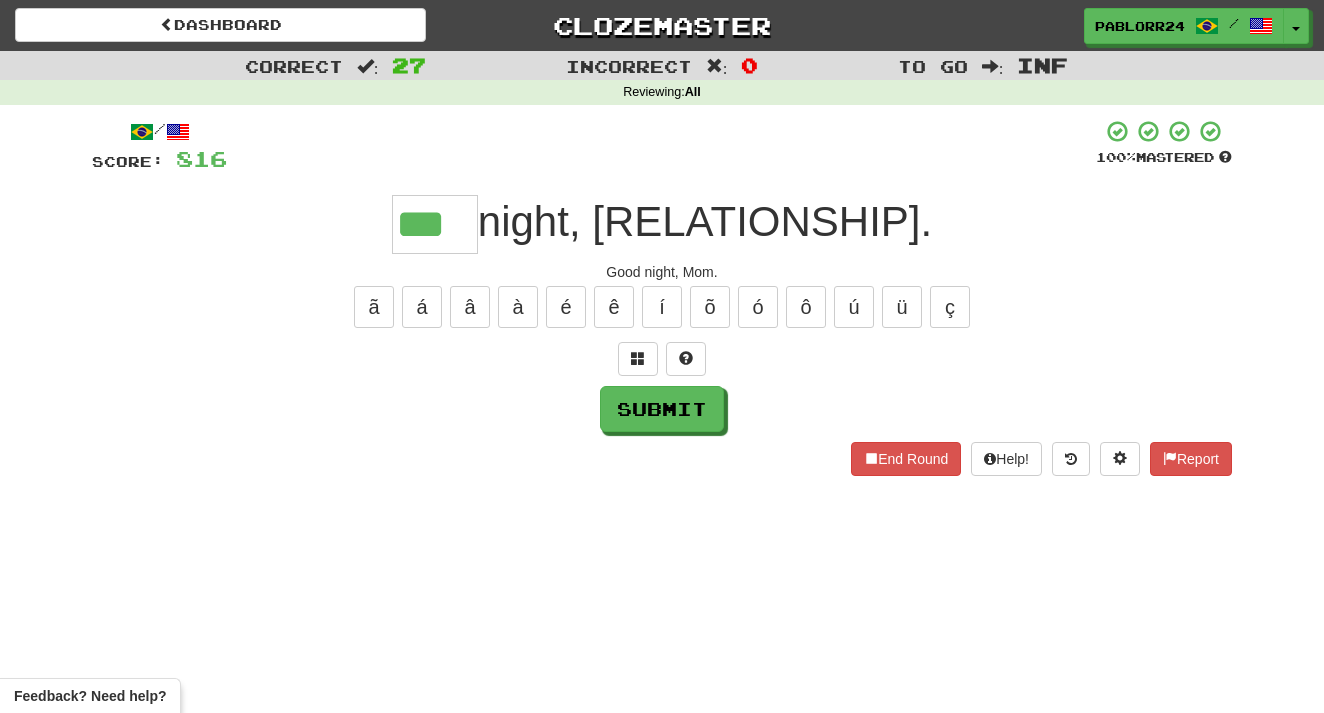 type on "***" 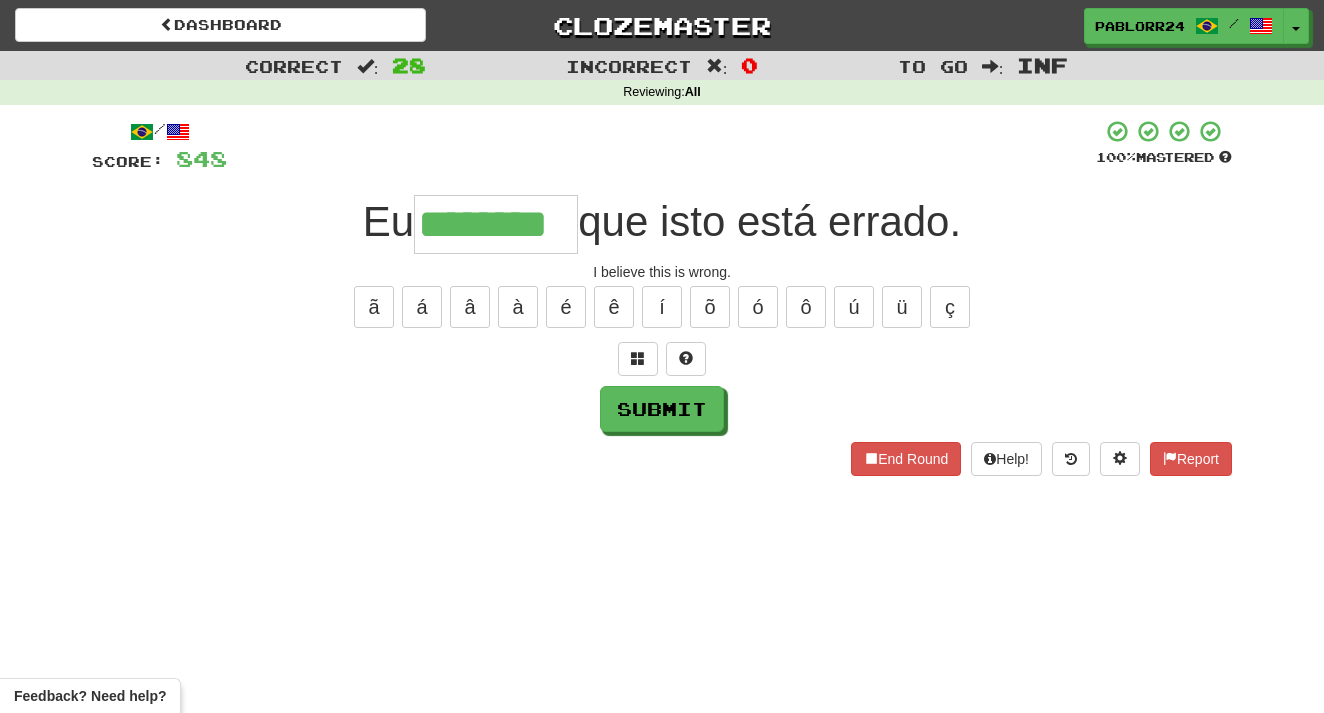 type on "********" 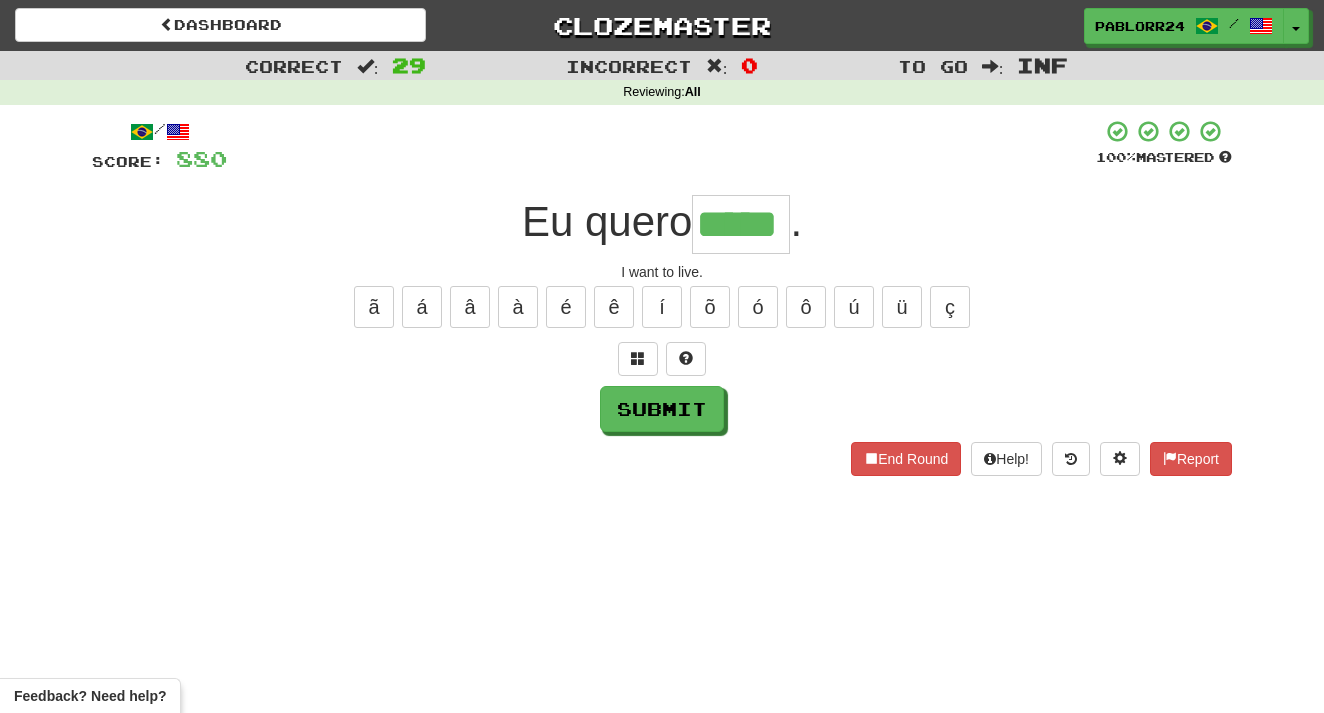 type on "*****" 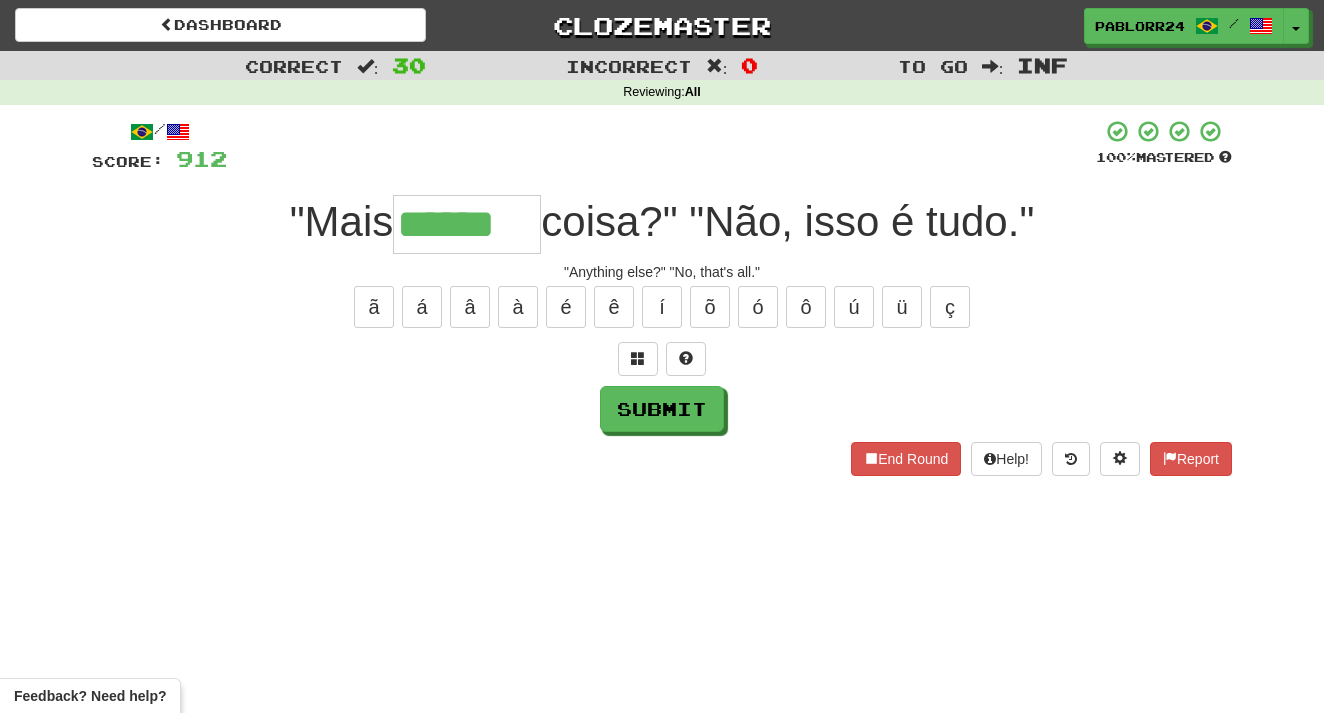 type on "******" 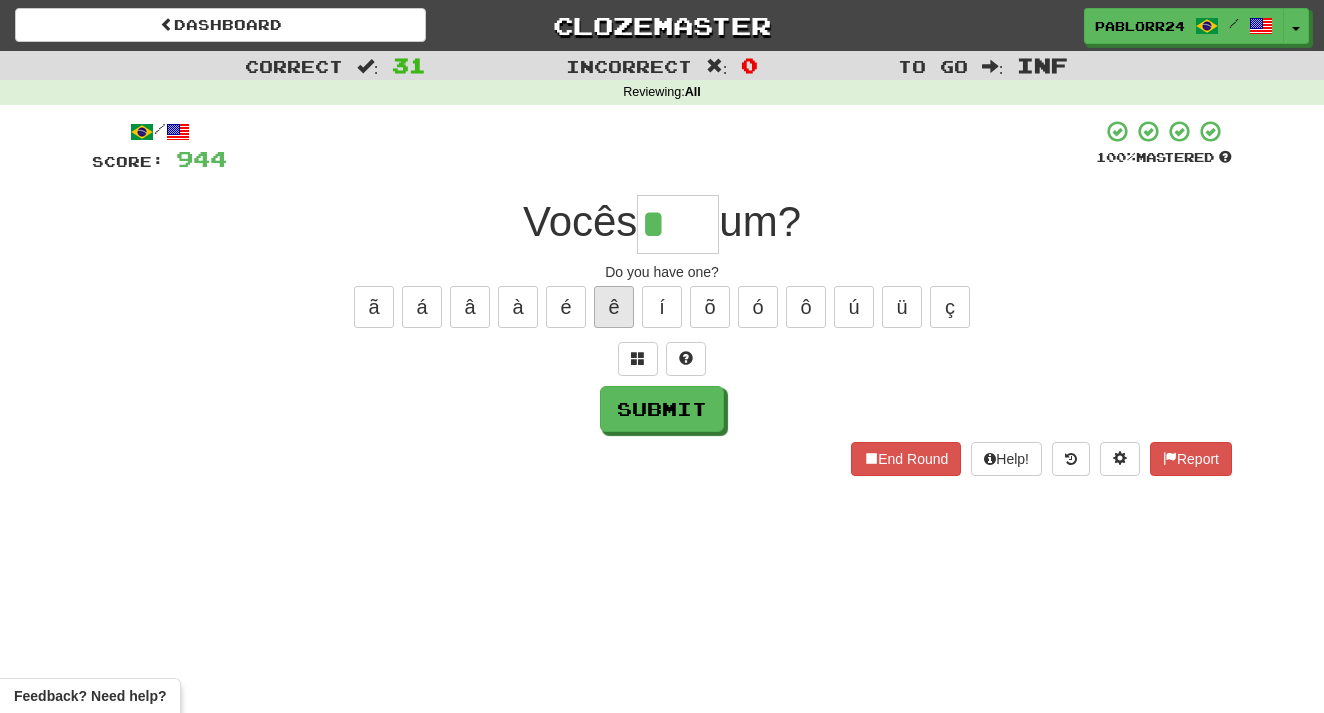 click on "ê" at bounding box center (614, 307) 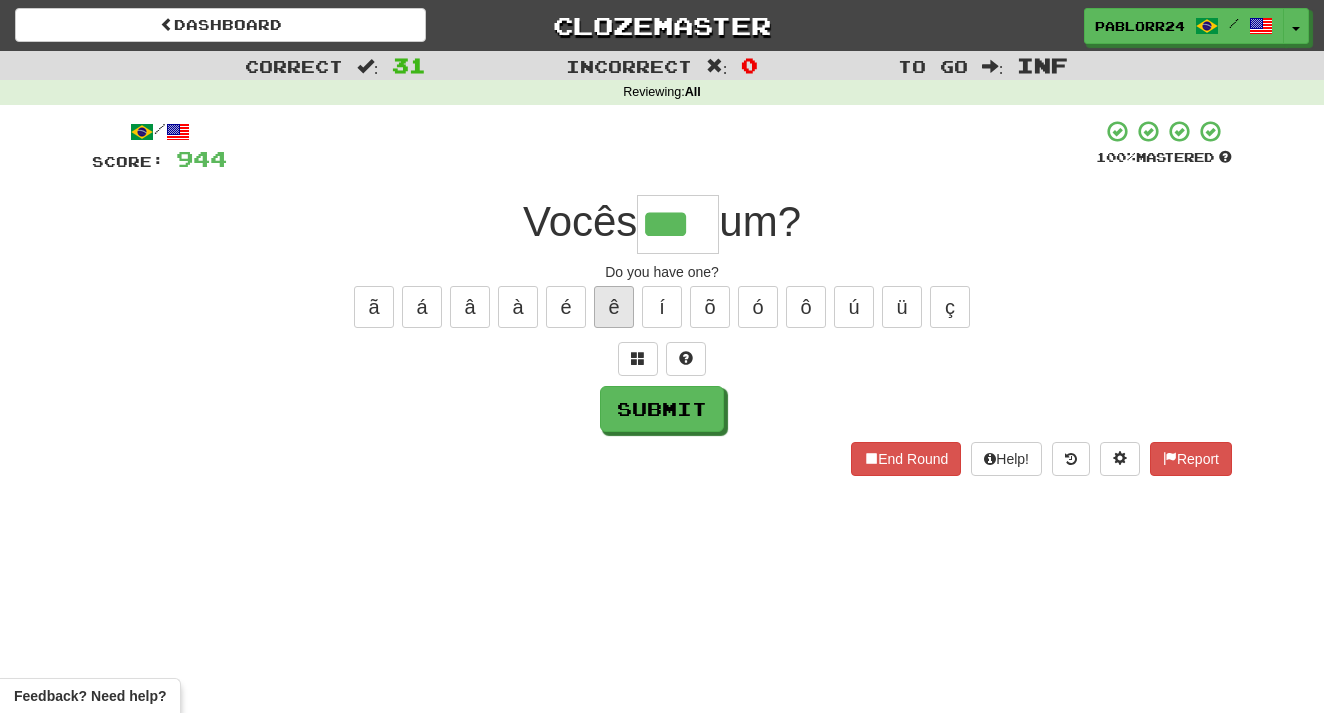 type on "***" 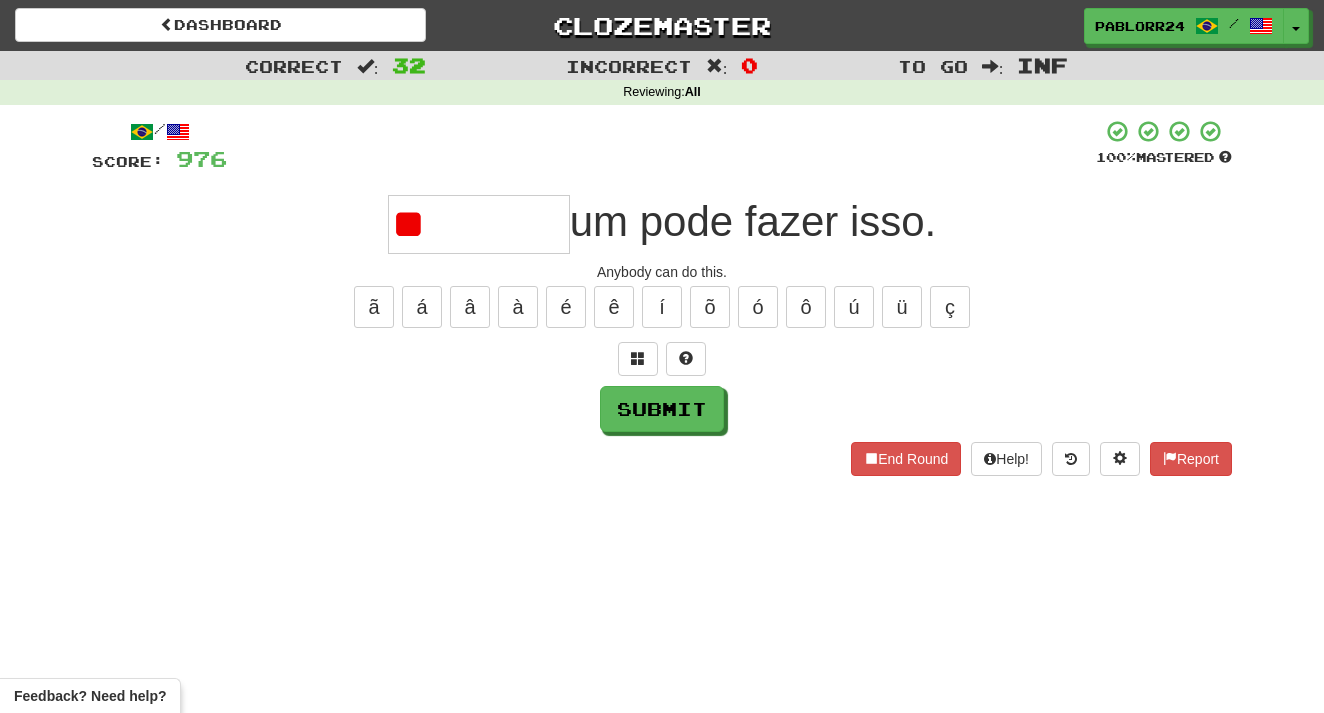 type on "*" 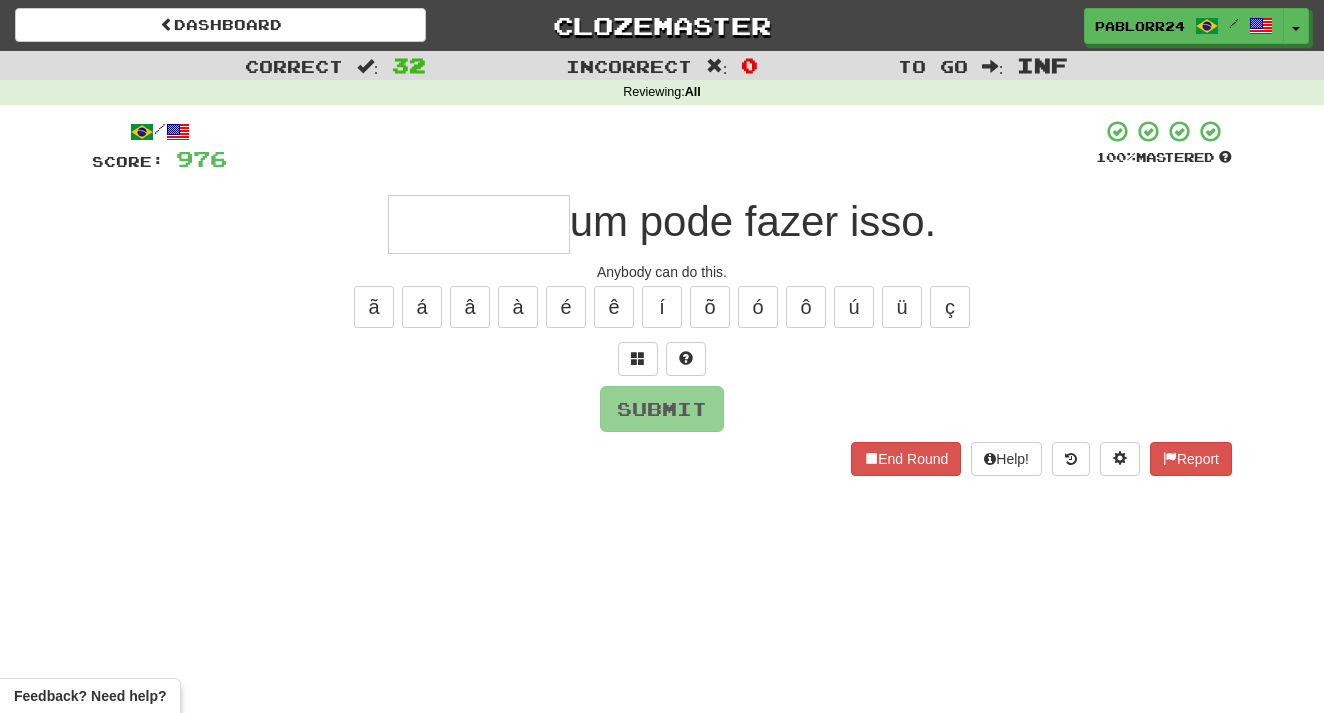 type on "*" 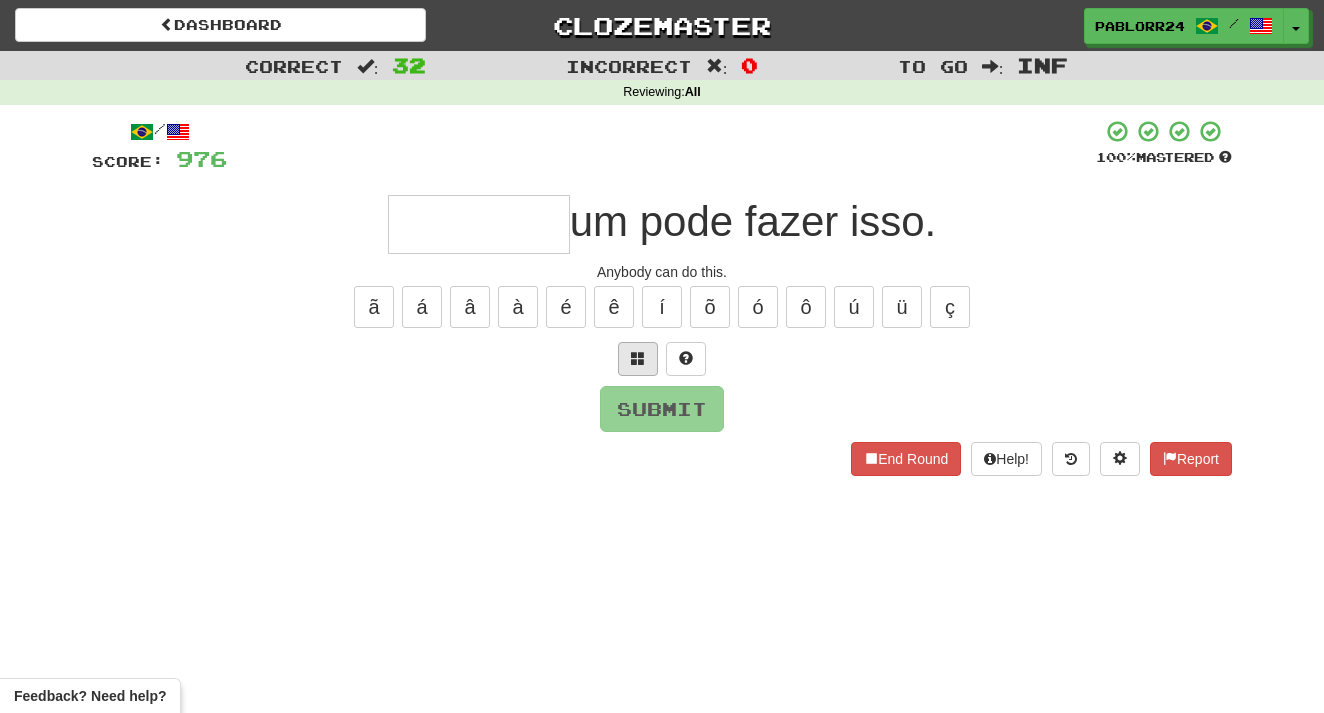 click at bounding box center [638, 358] 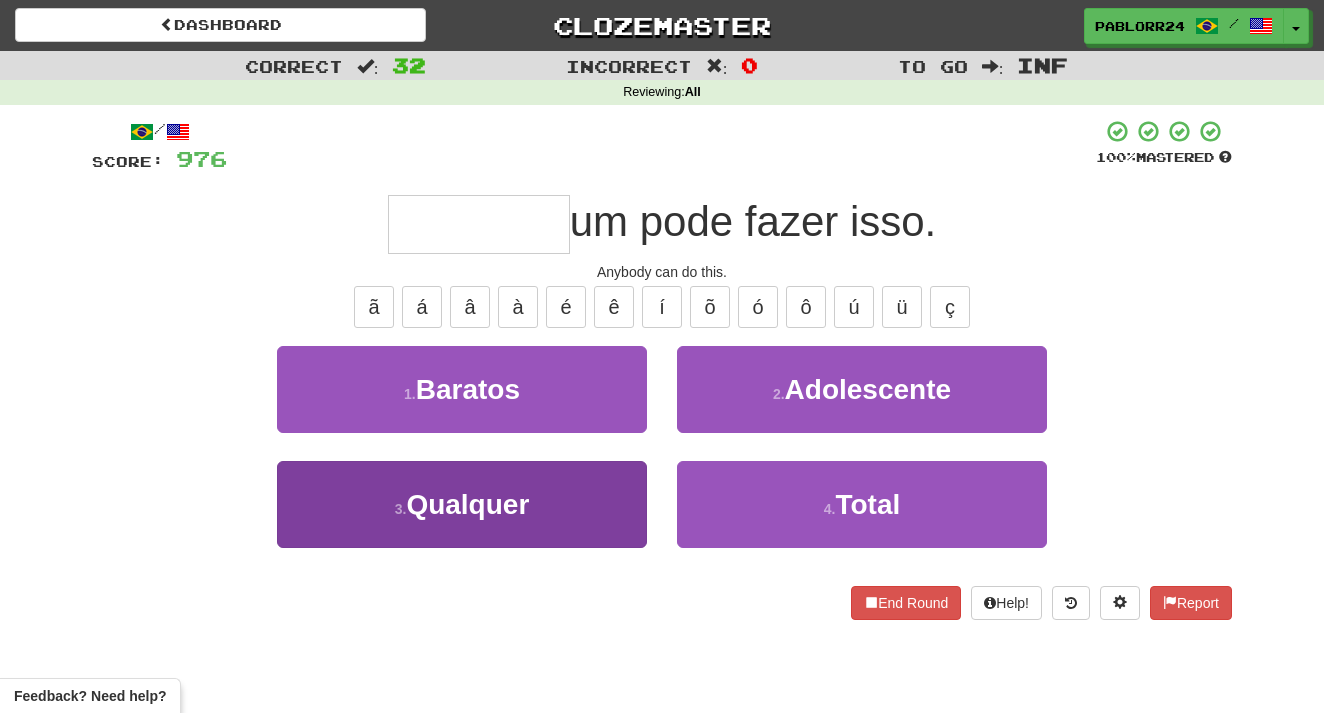 click on "3 .  Qualquer" at bounding box center [462, 504] 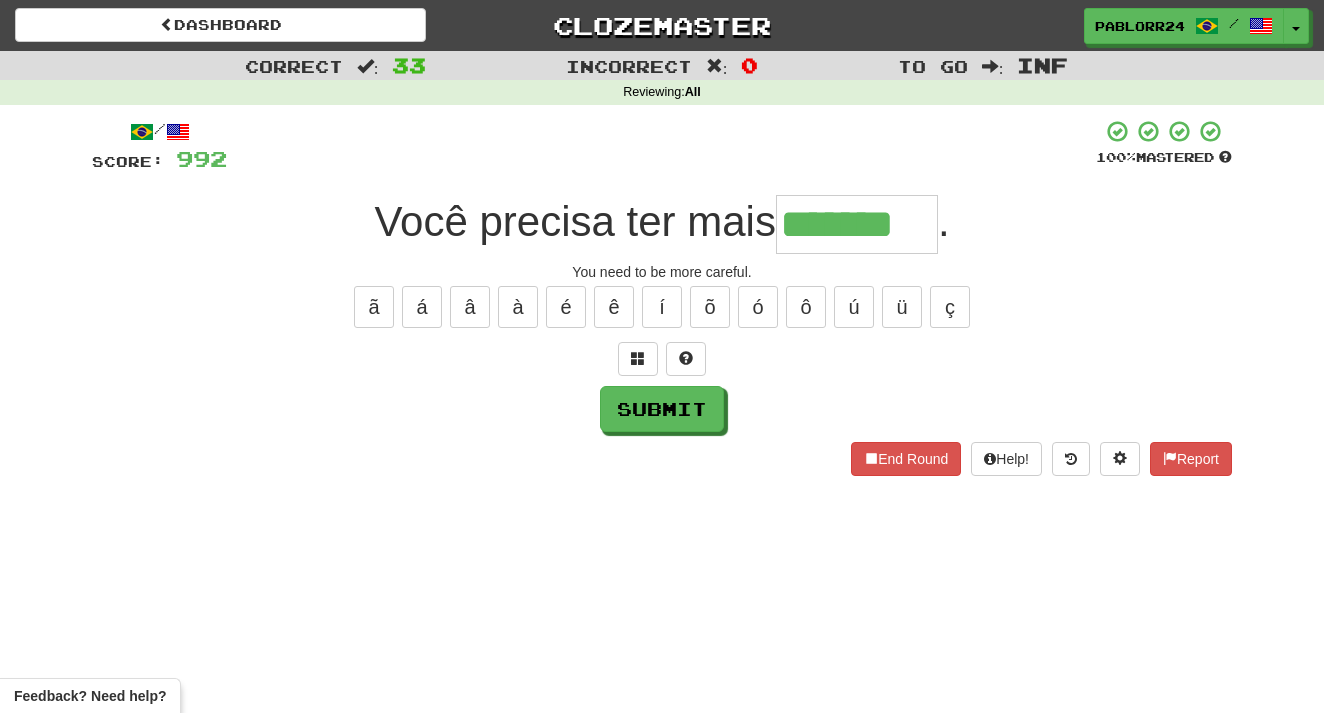 type on "*******" 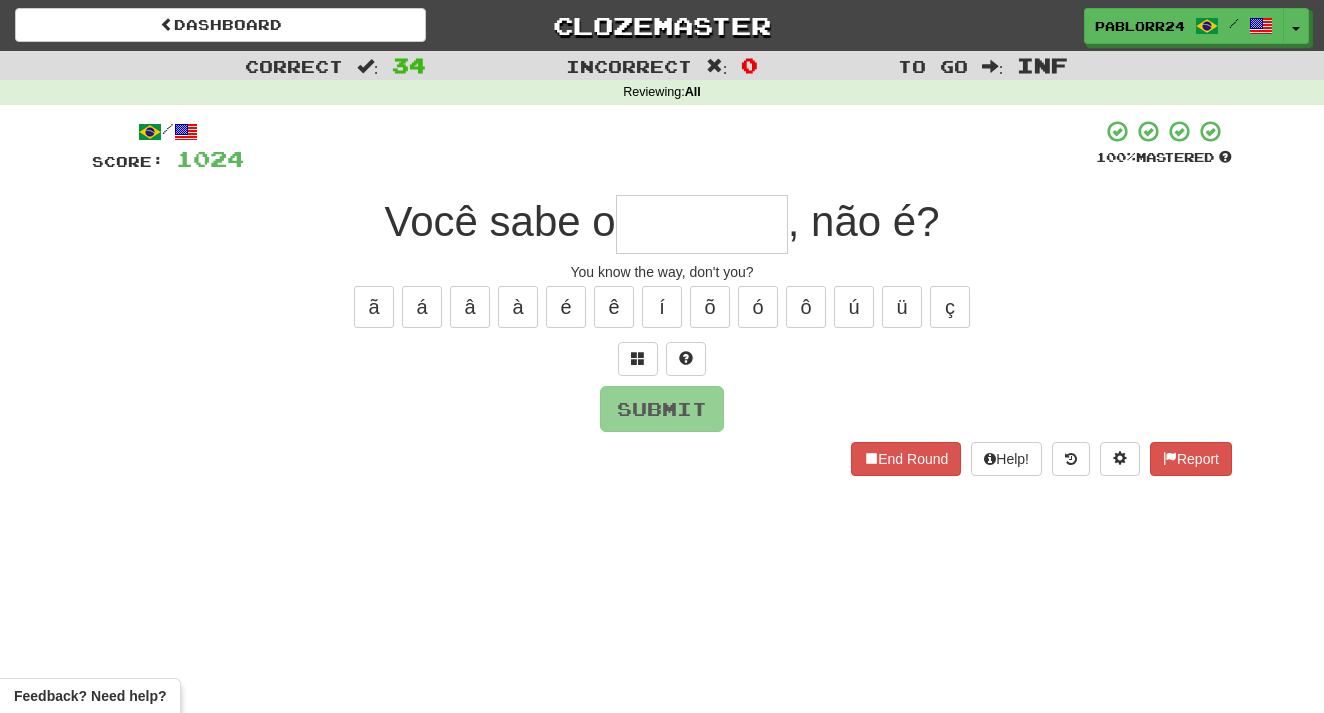 type on "*" 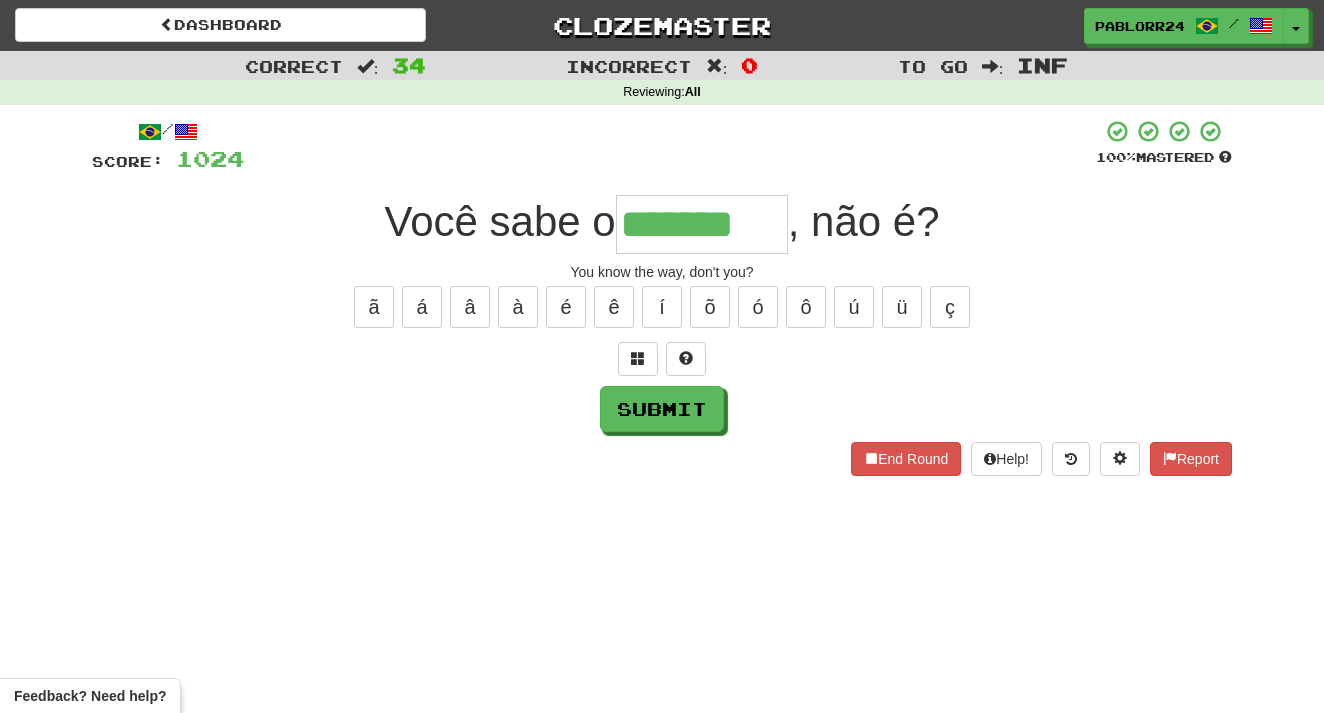 type on "*******" 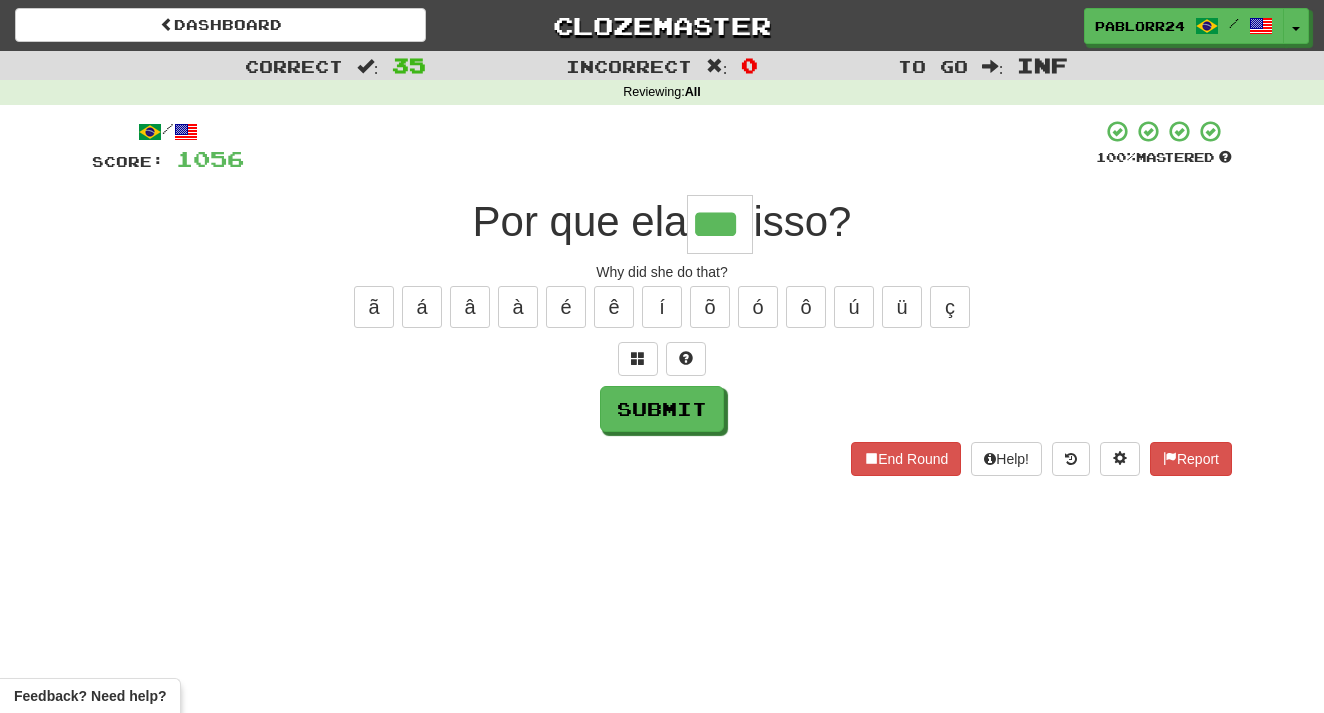 type on "***" 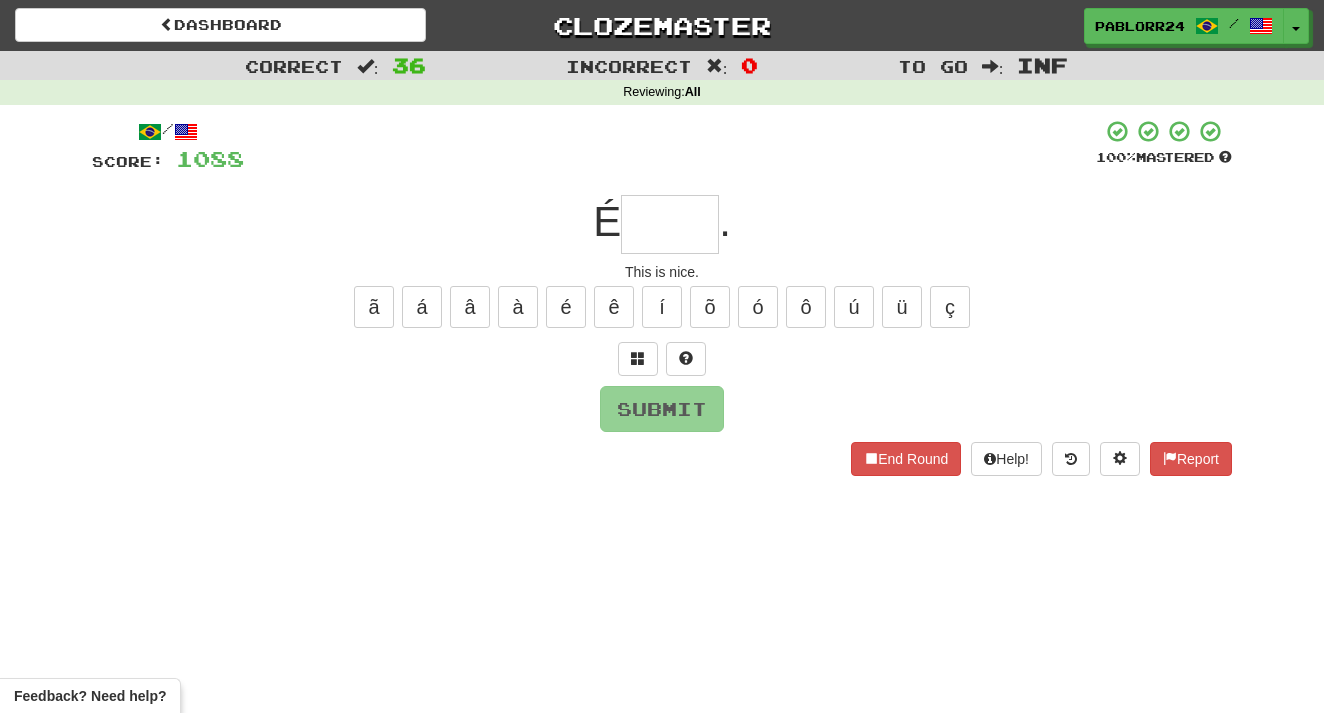 type on "*" 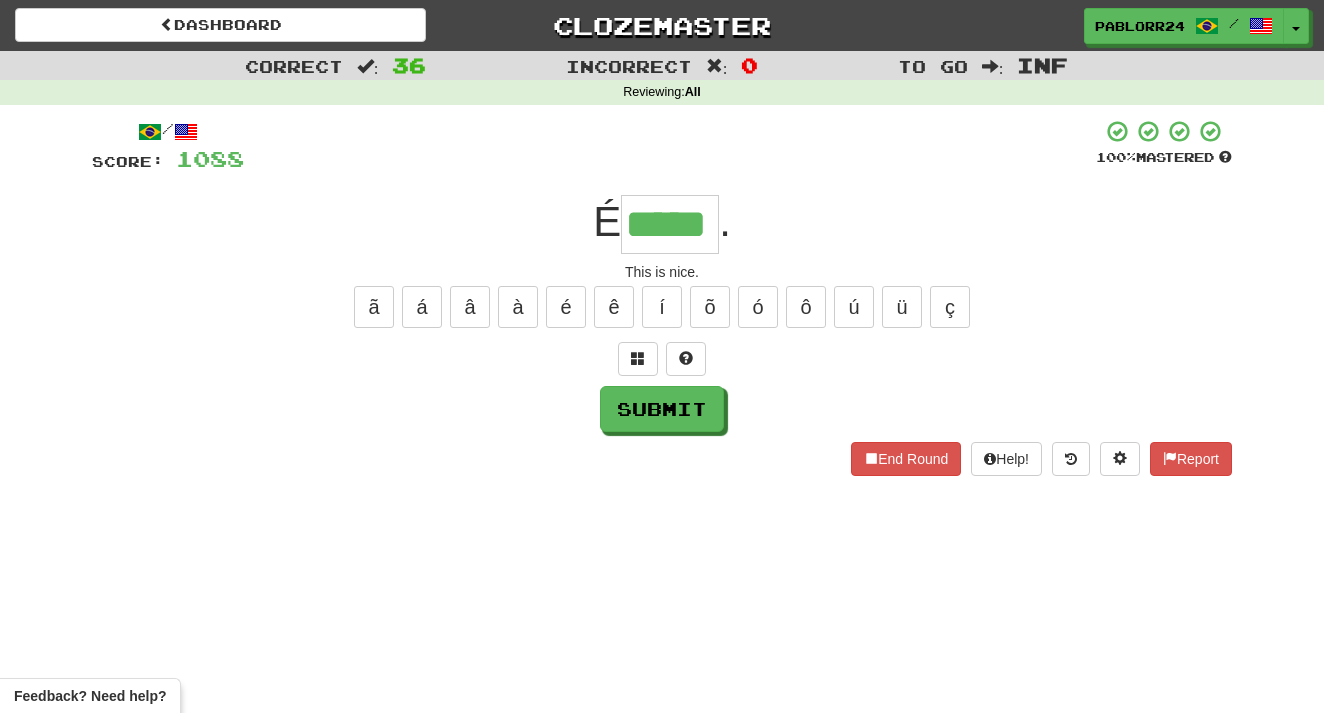 type on "*****" 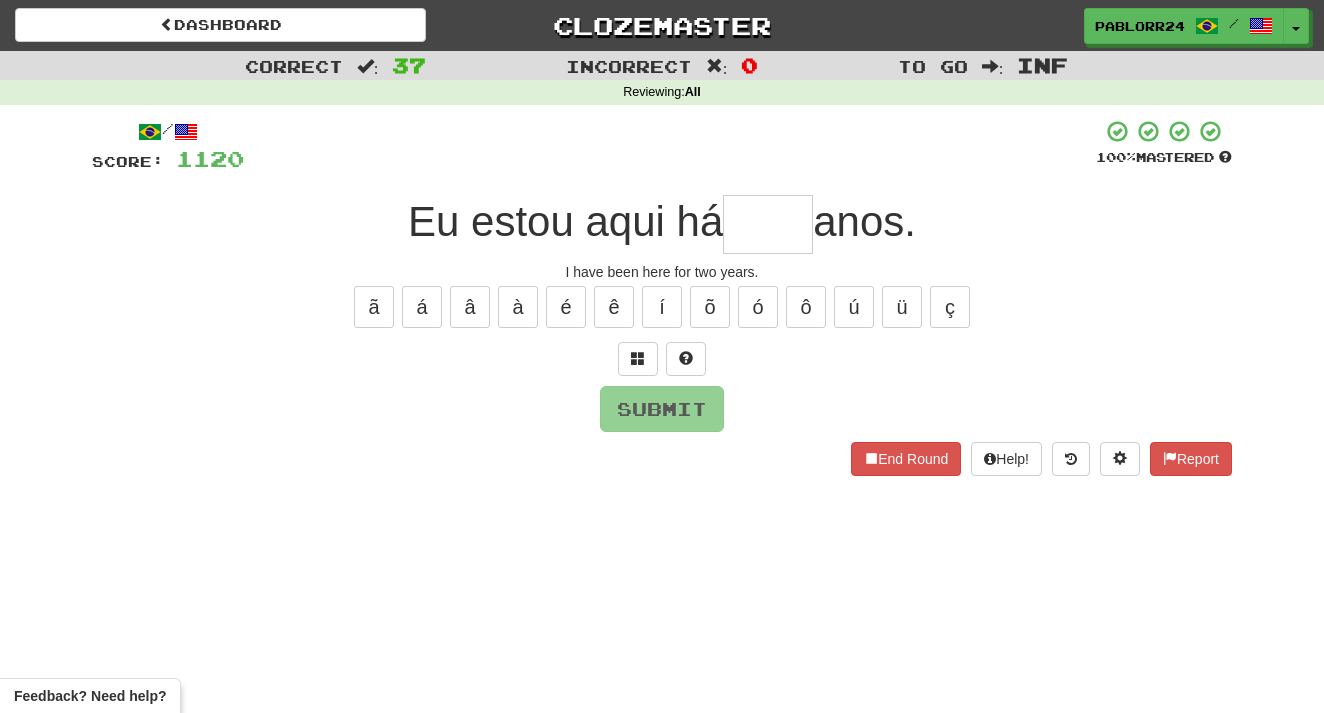 type on "*" 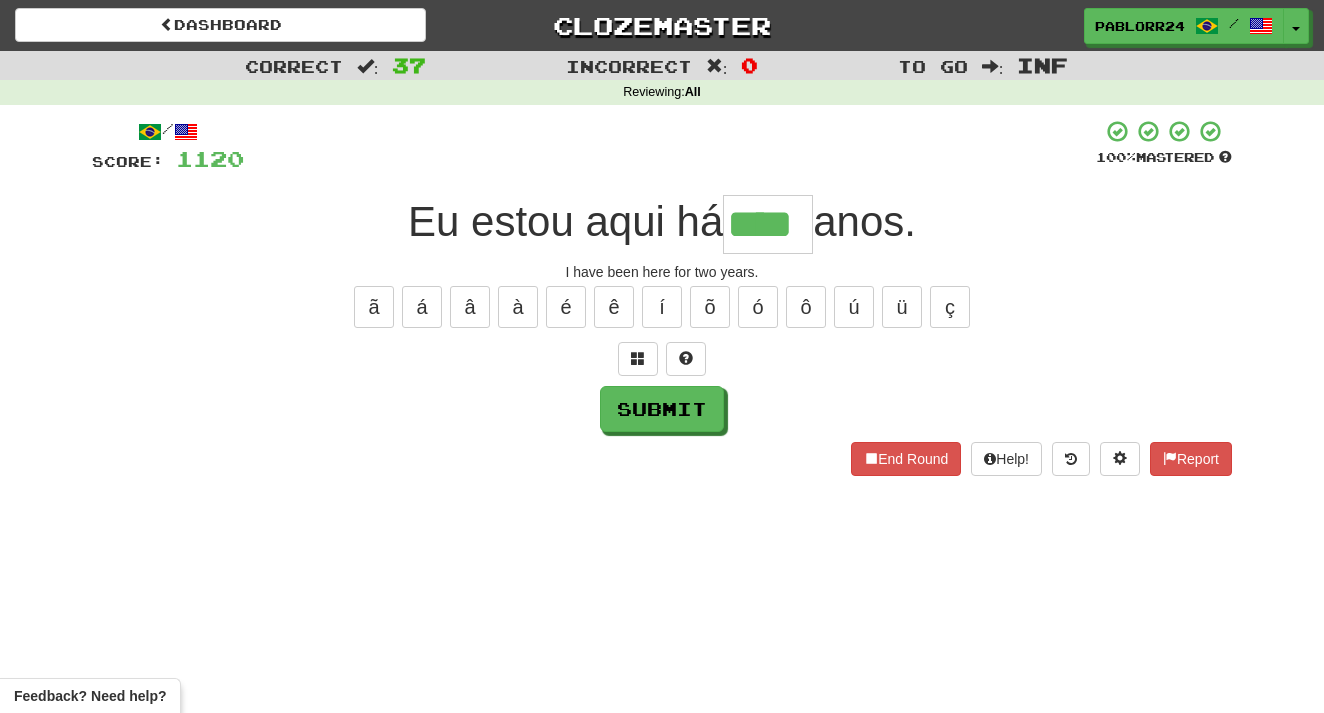 type on "****" 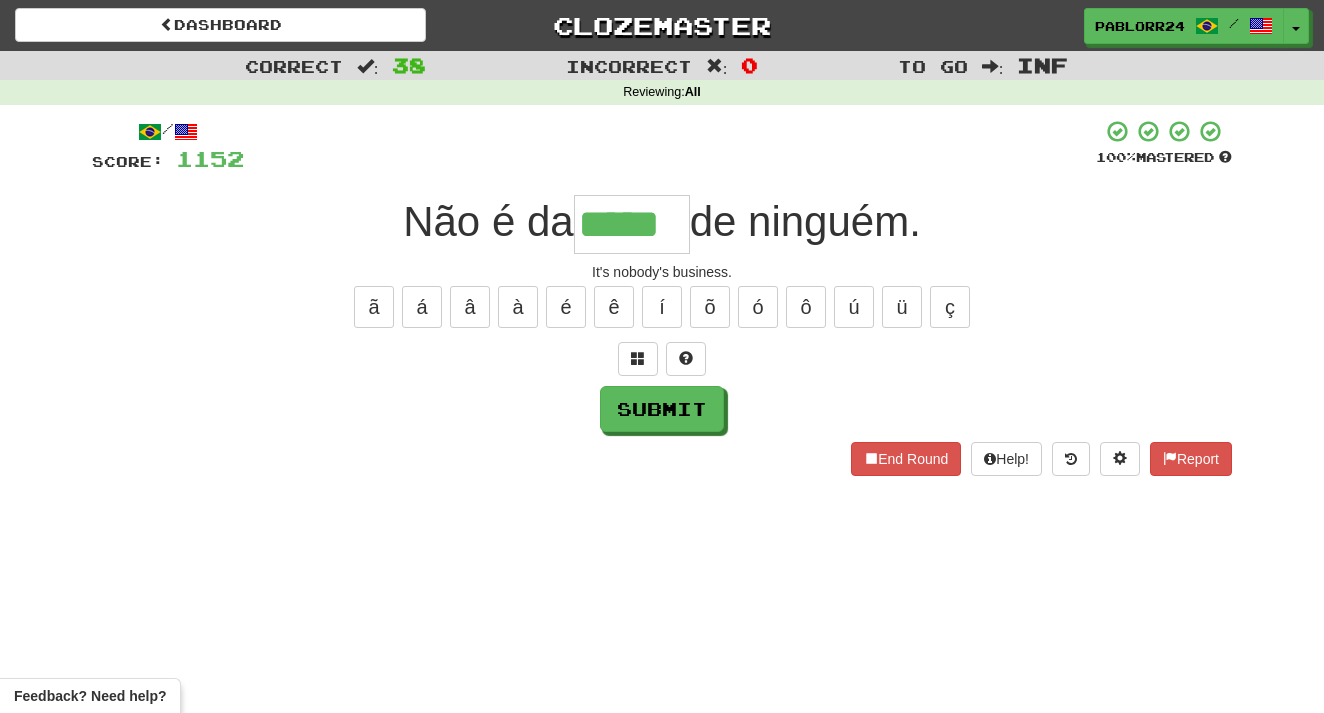 type on "*****" 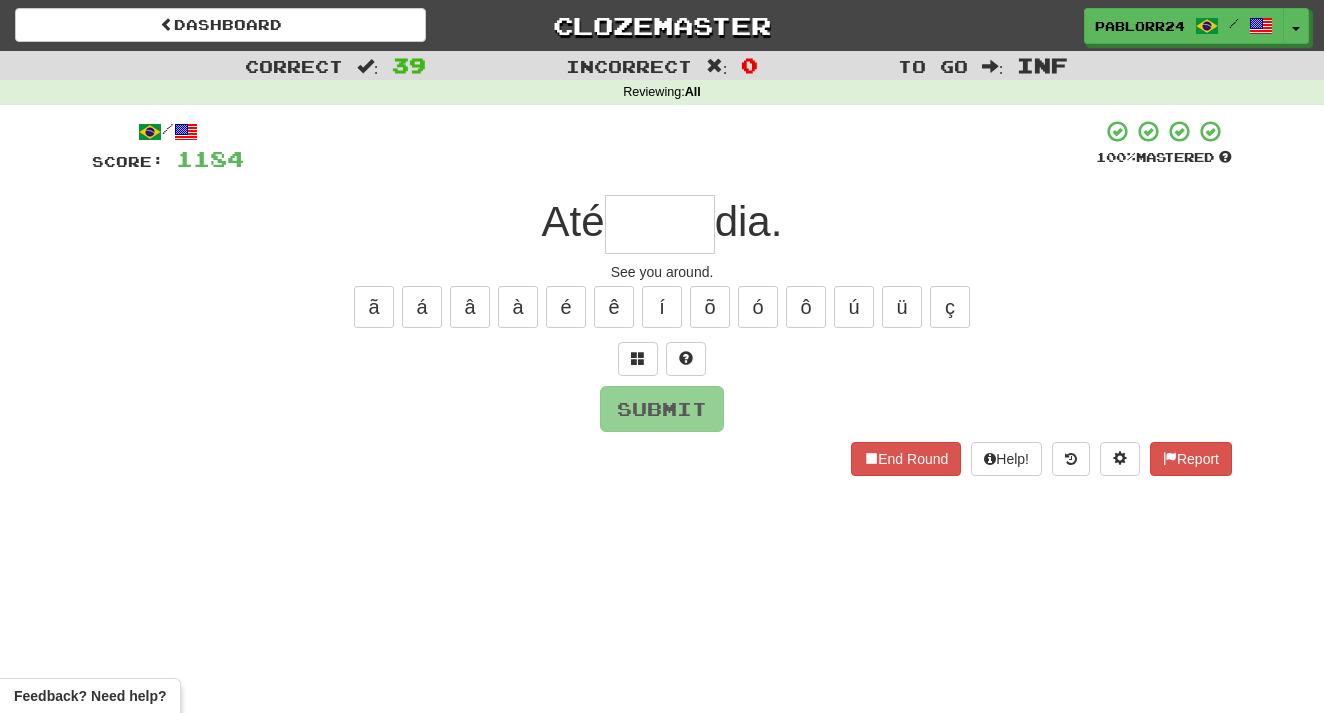 type on "*" 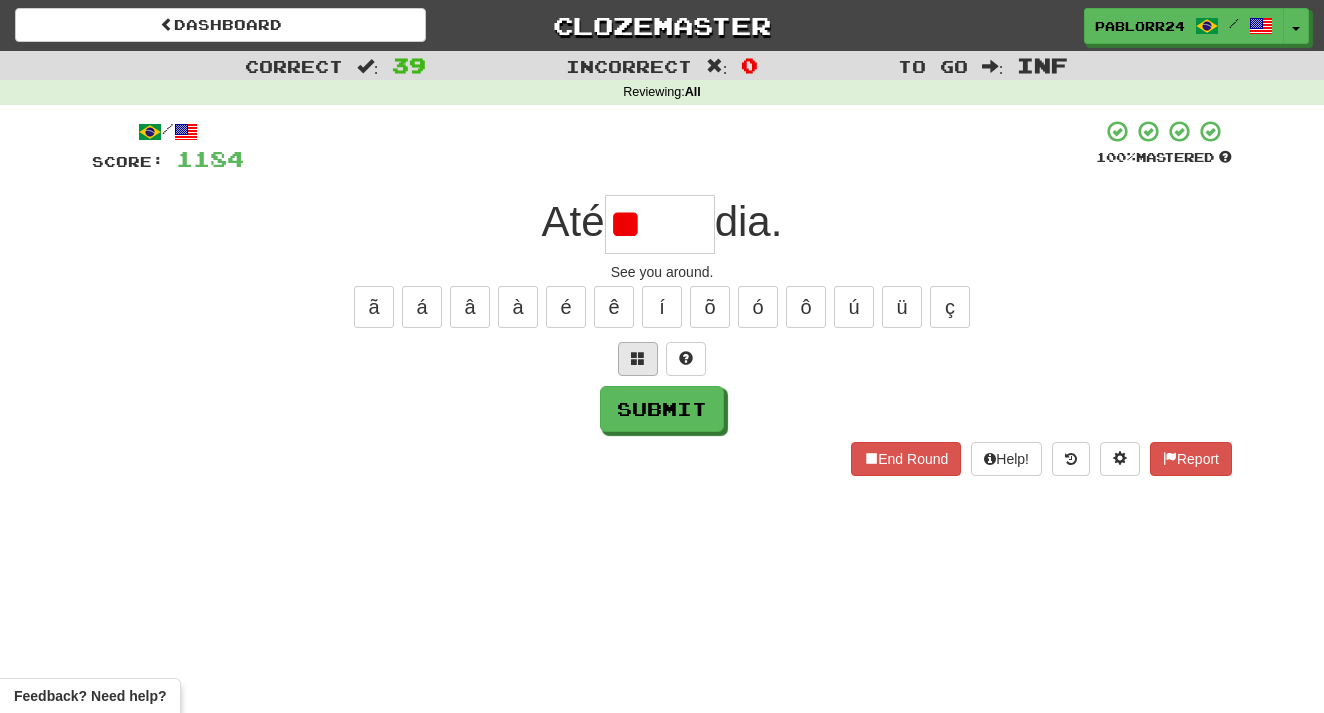 type on "*" 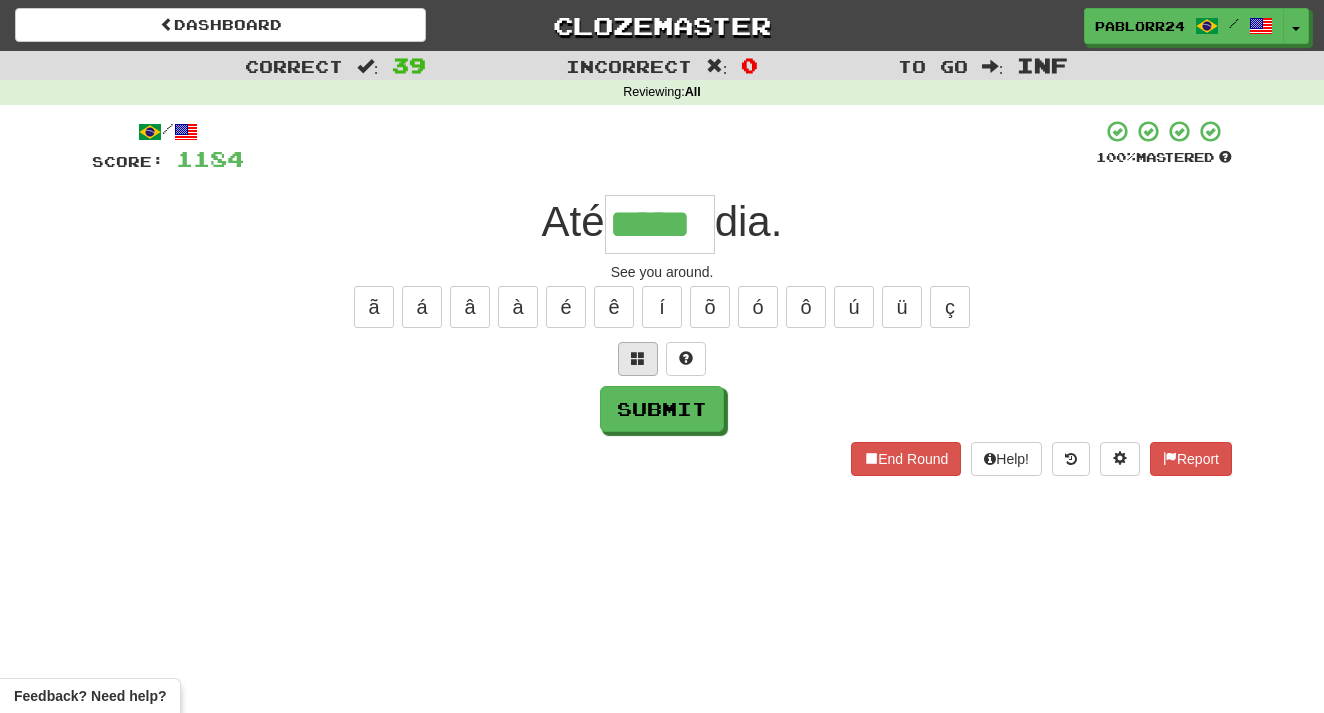 type on "*****" 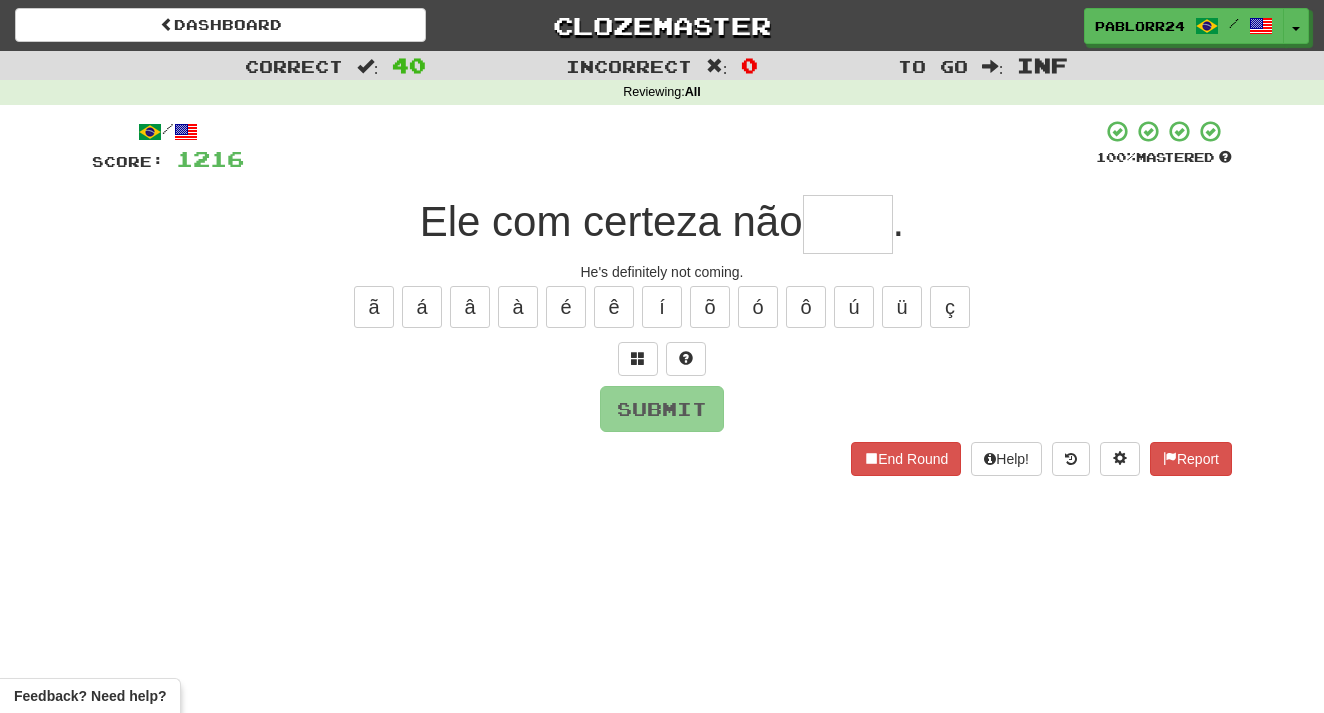 type on "*" 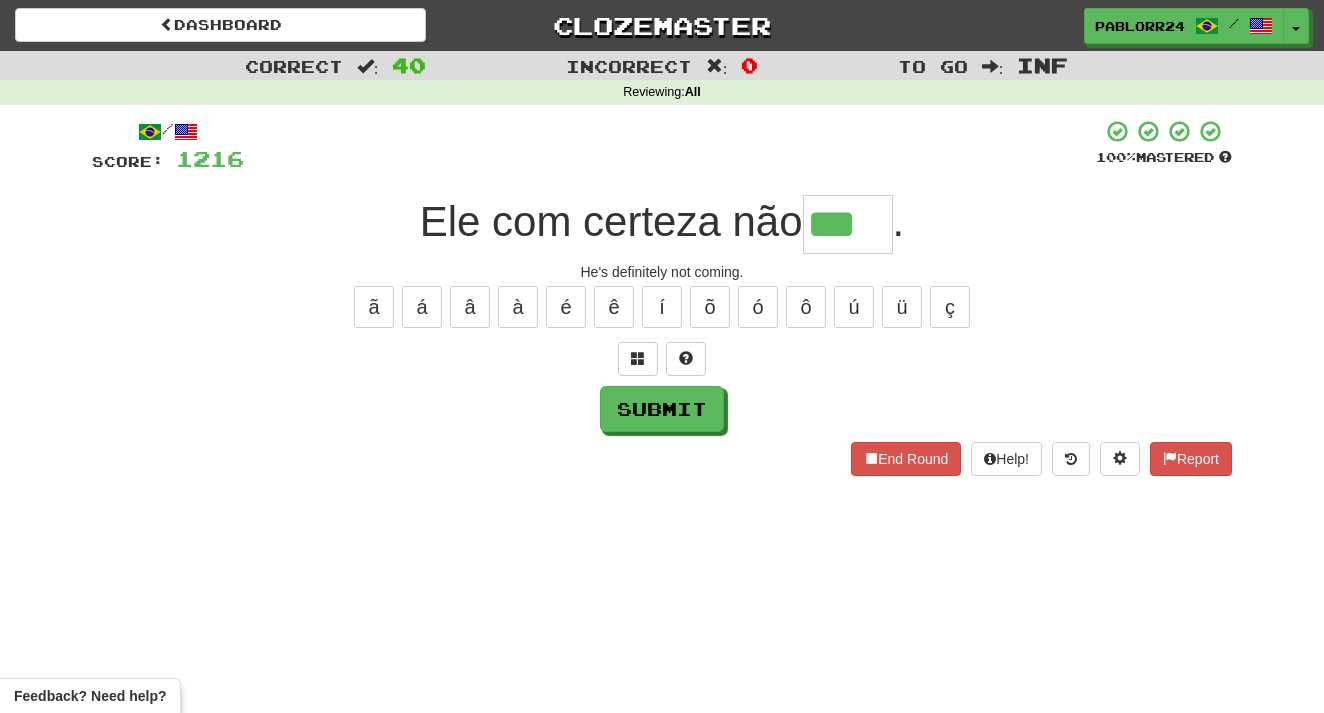 type on "***" 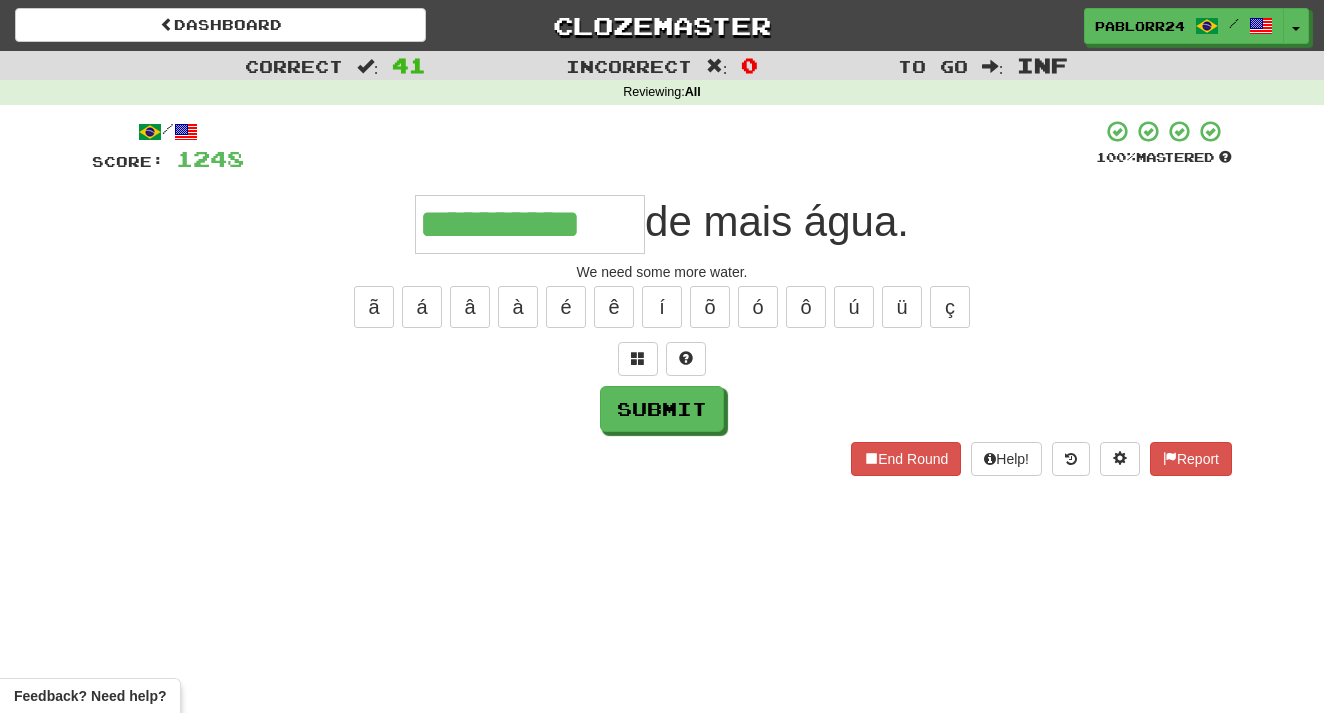 type on "**********" 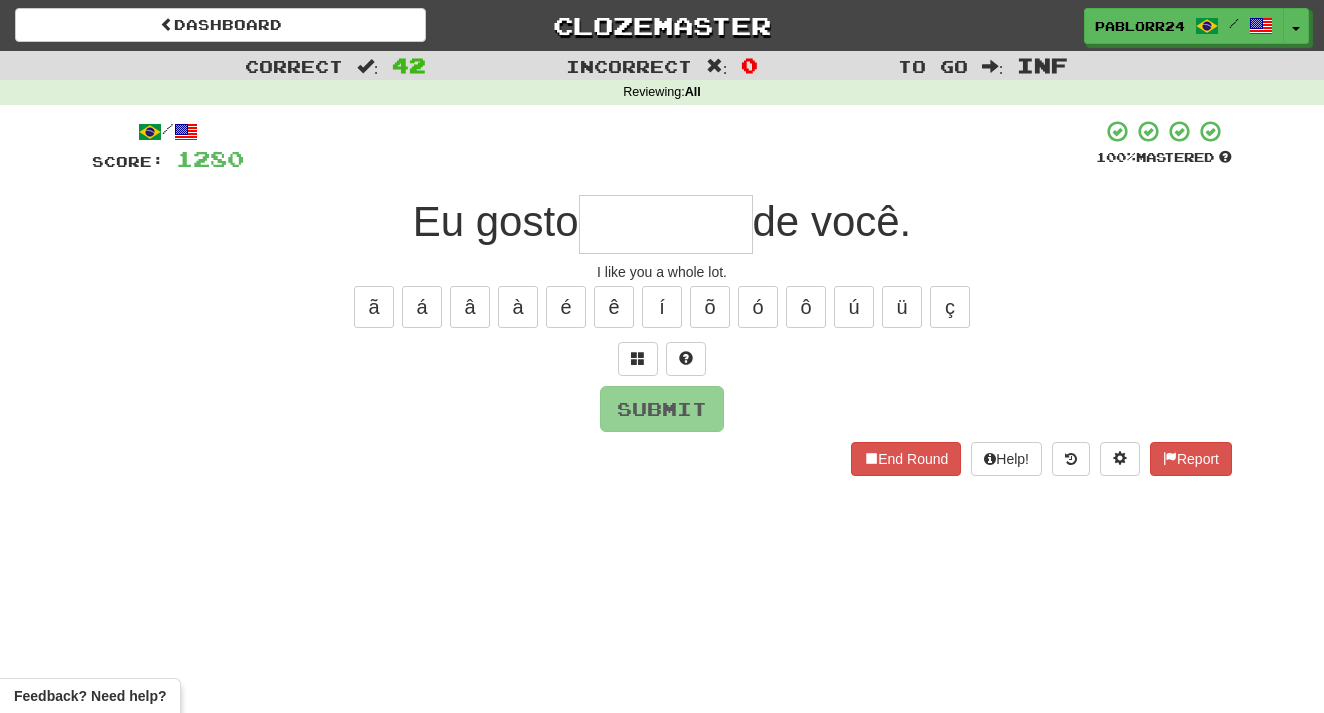 type on "*" 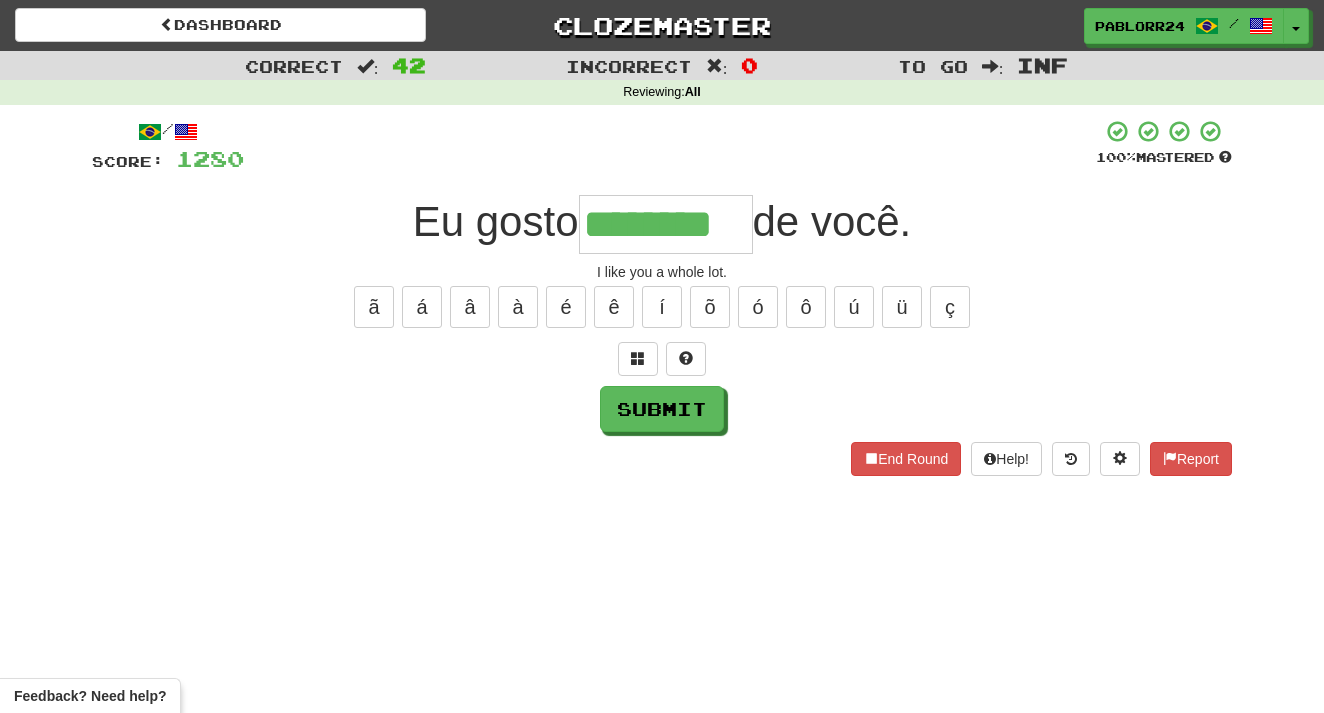 type on "********" 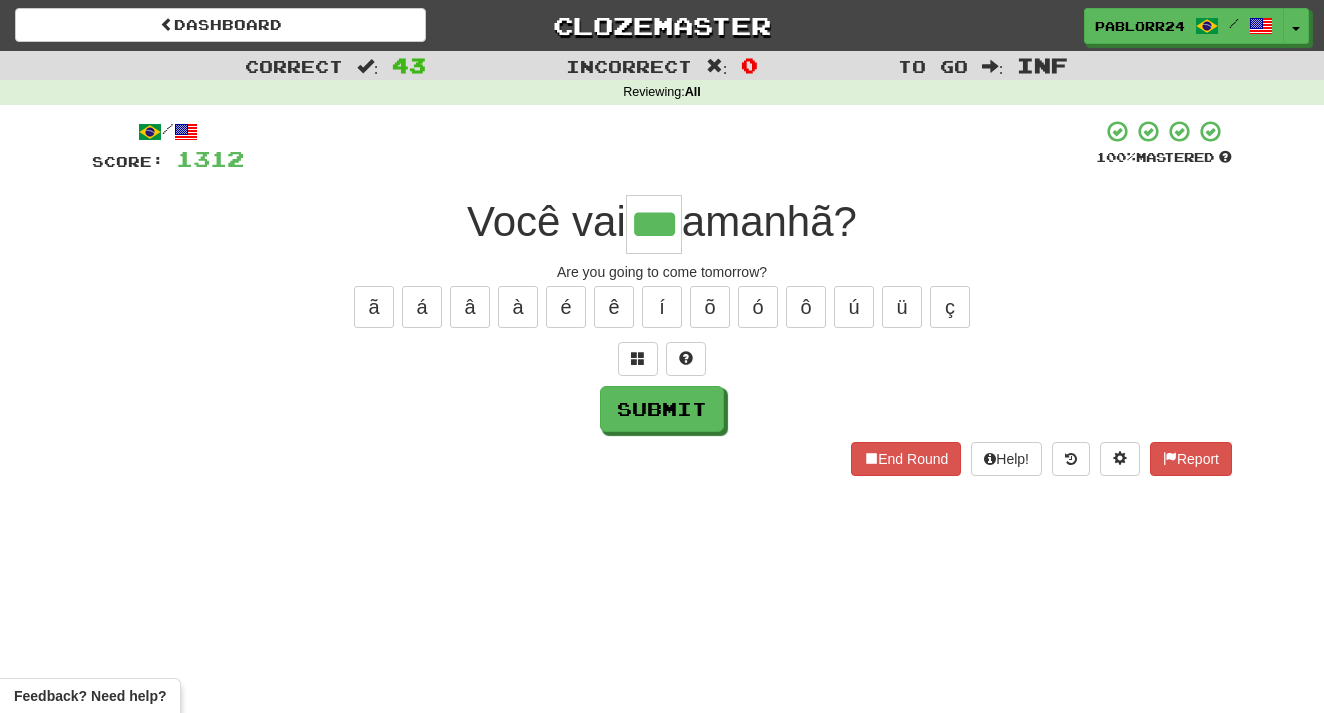 type on "***" 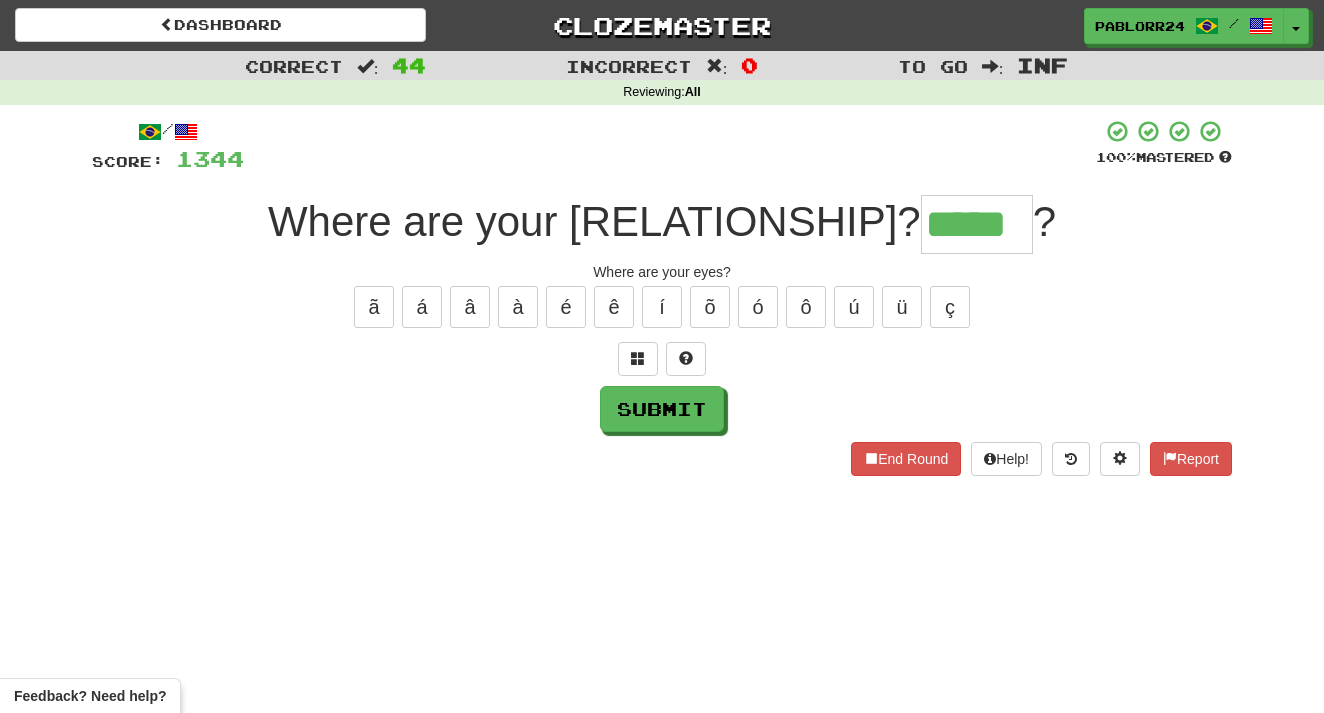 type on "*****" 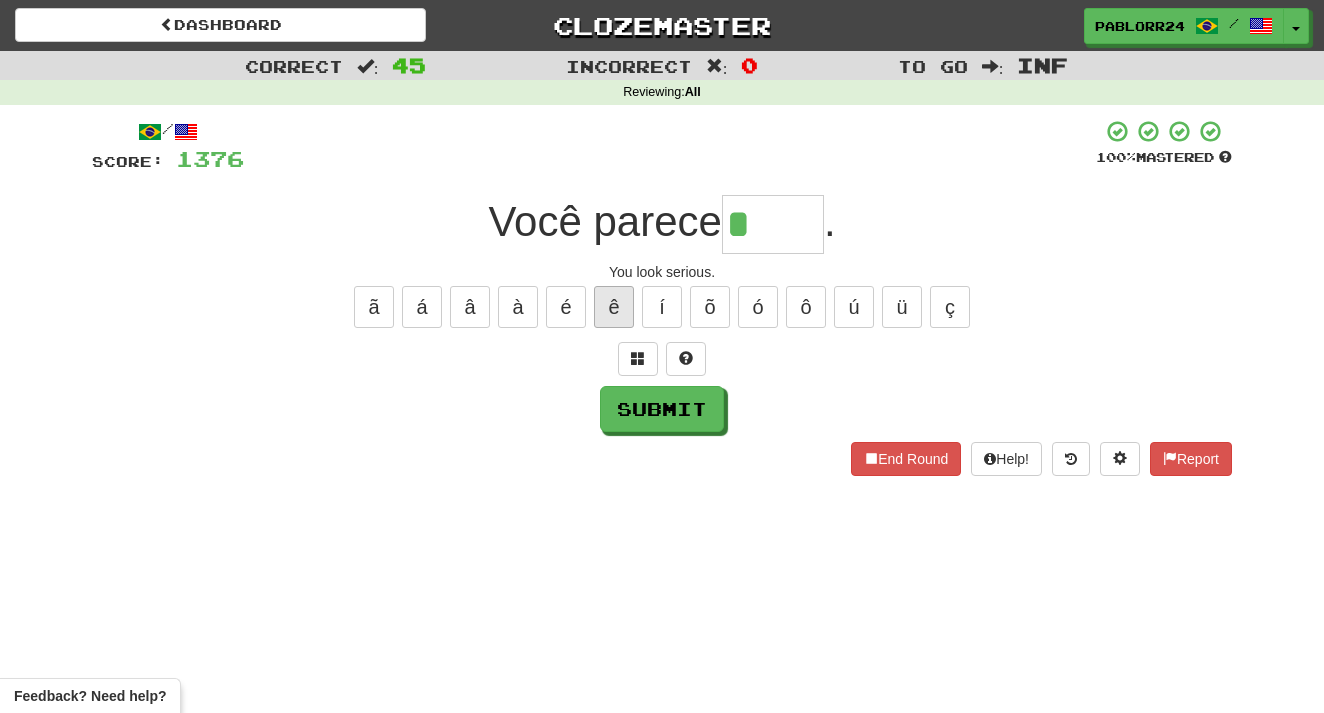 click on "ê" at bounding box center [614, 307] 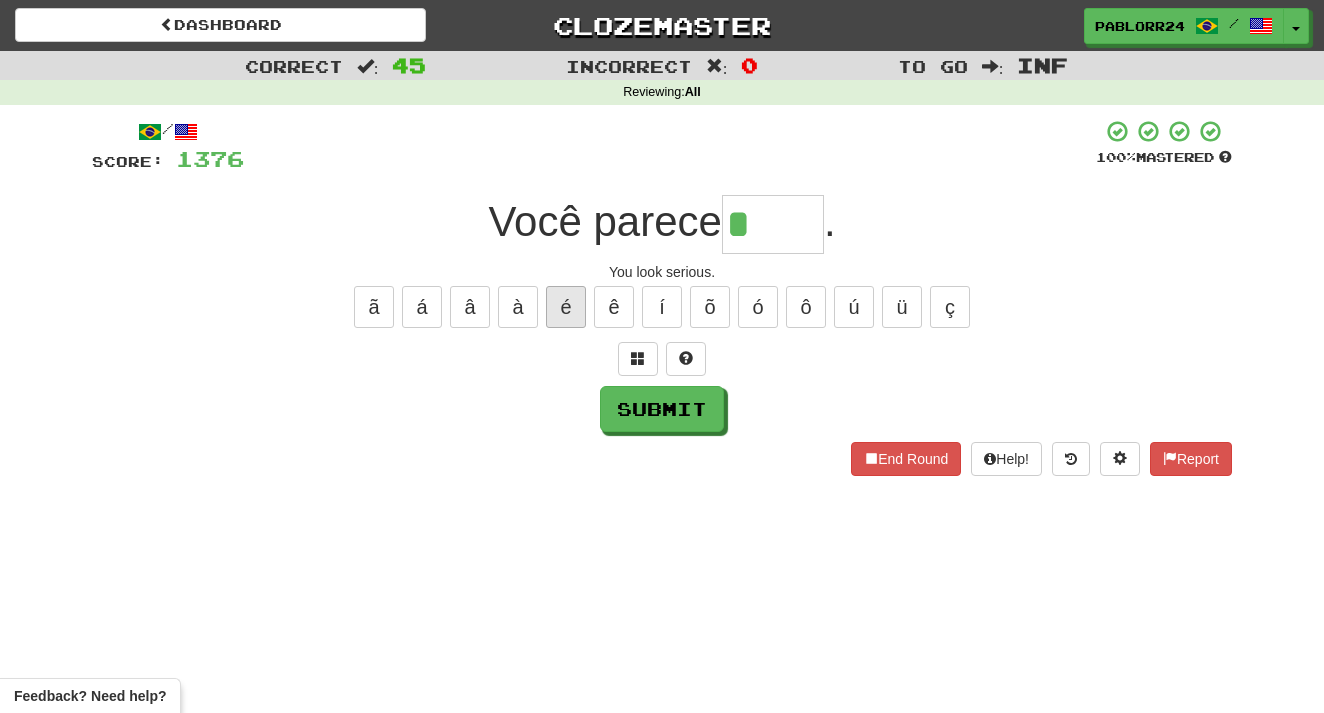 click on "é" at bounding box center (566, 307) 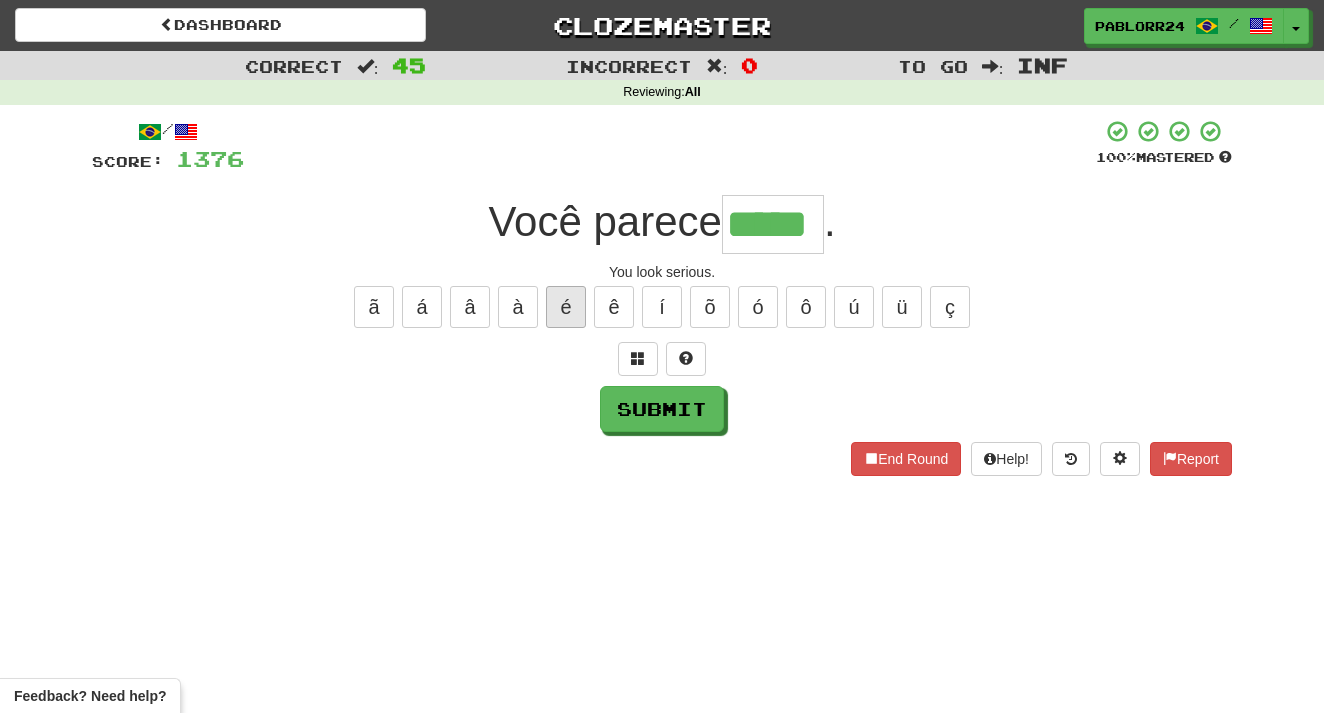 type on "*****" 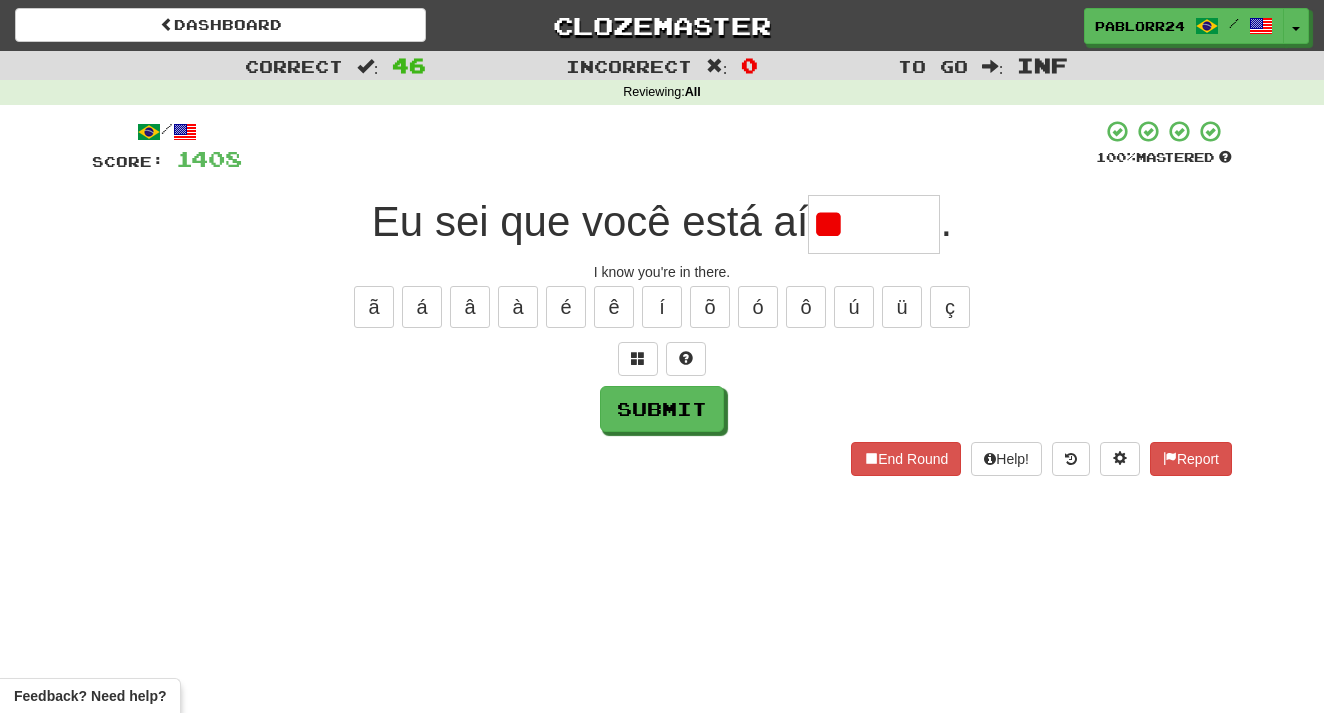 type on "*" 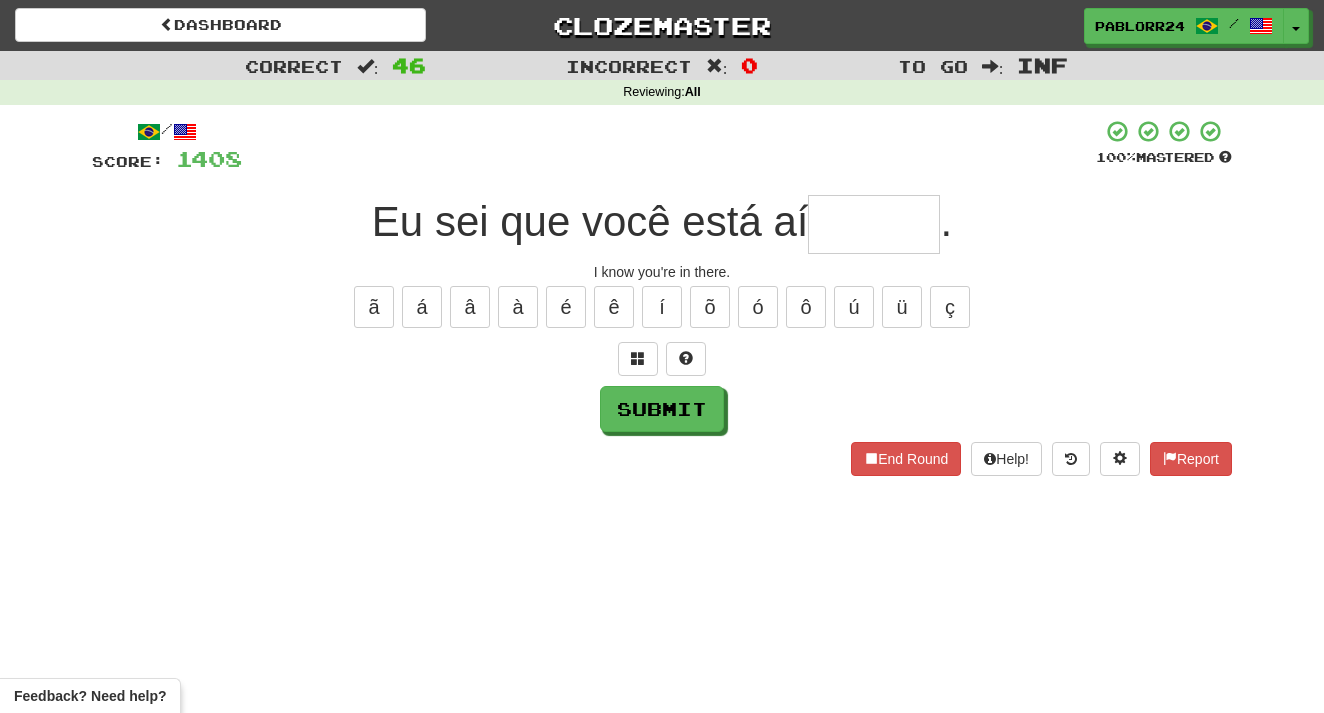 type on "*" 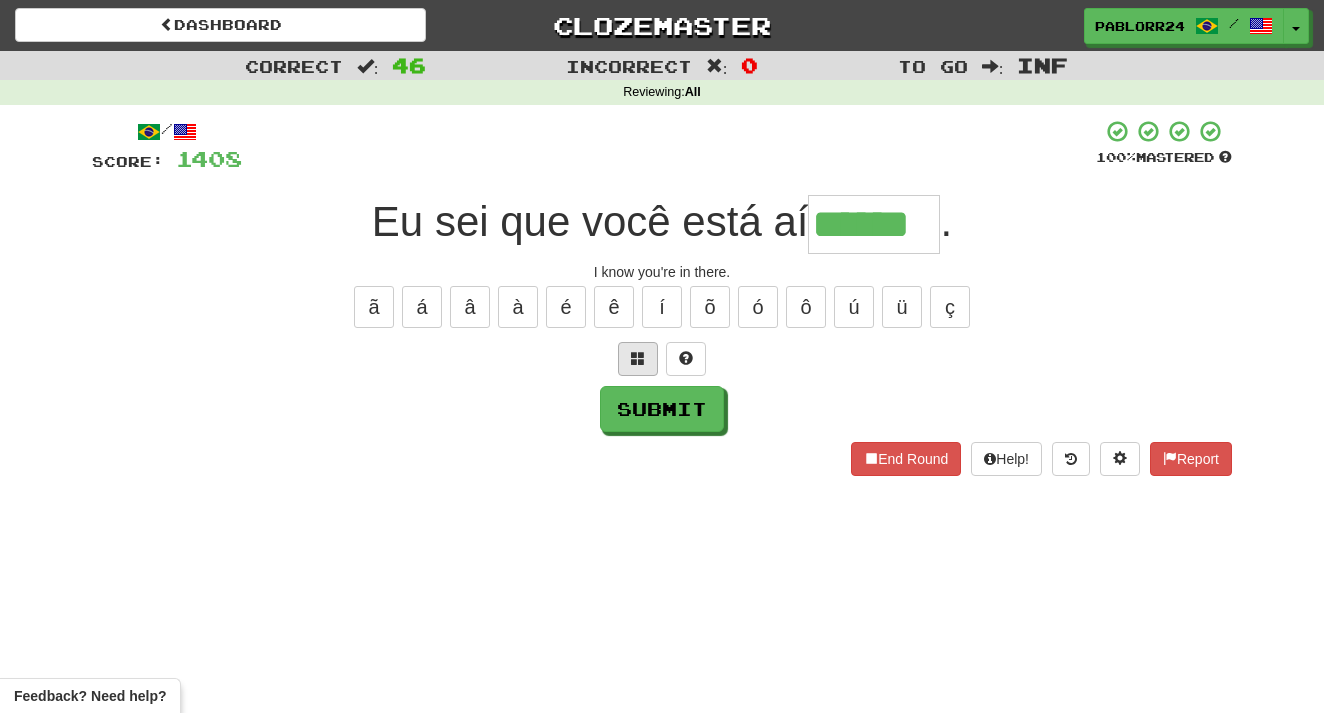 type on "******" 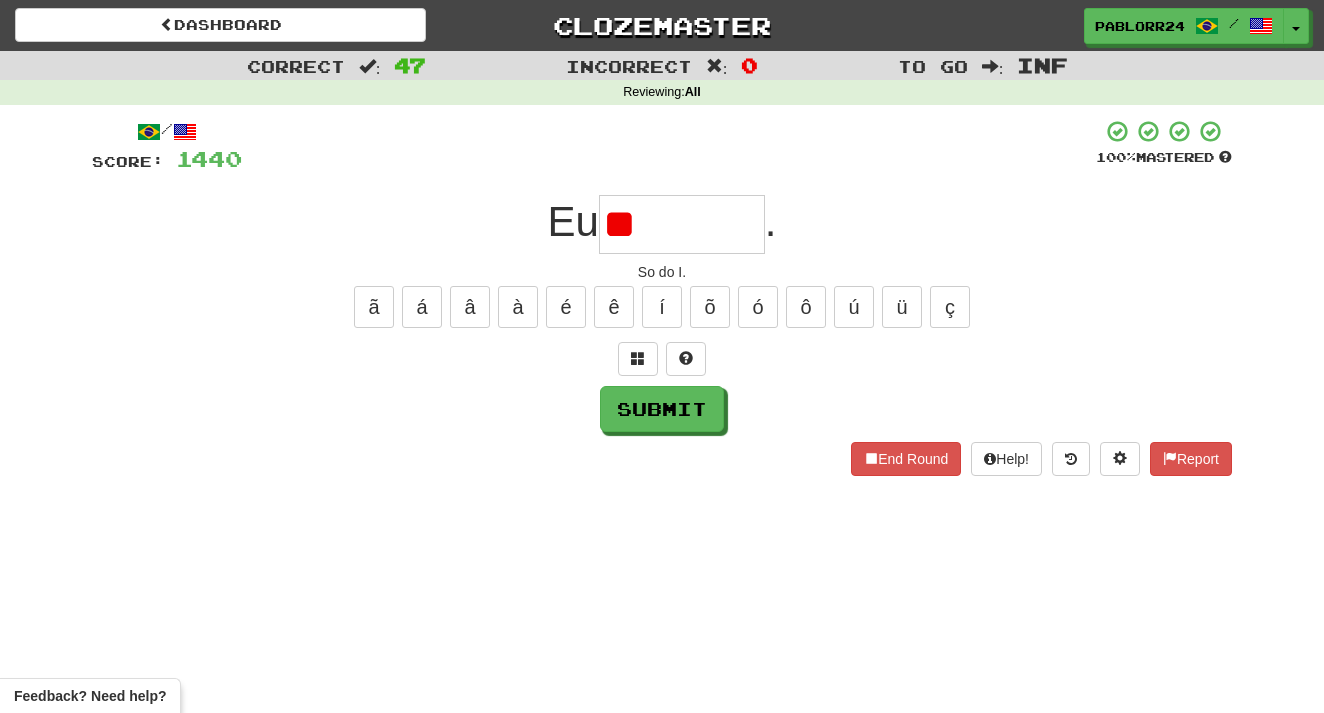 type on "*" 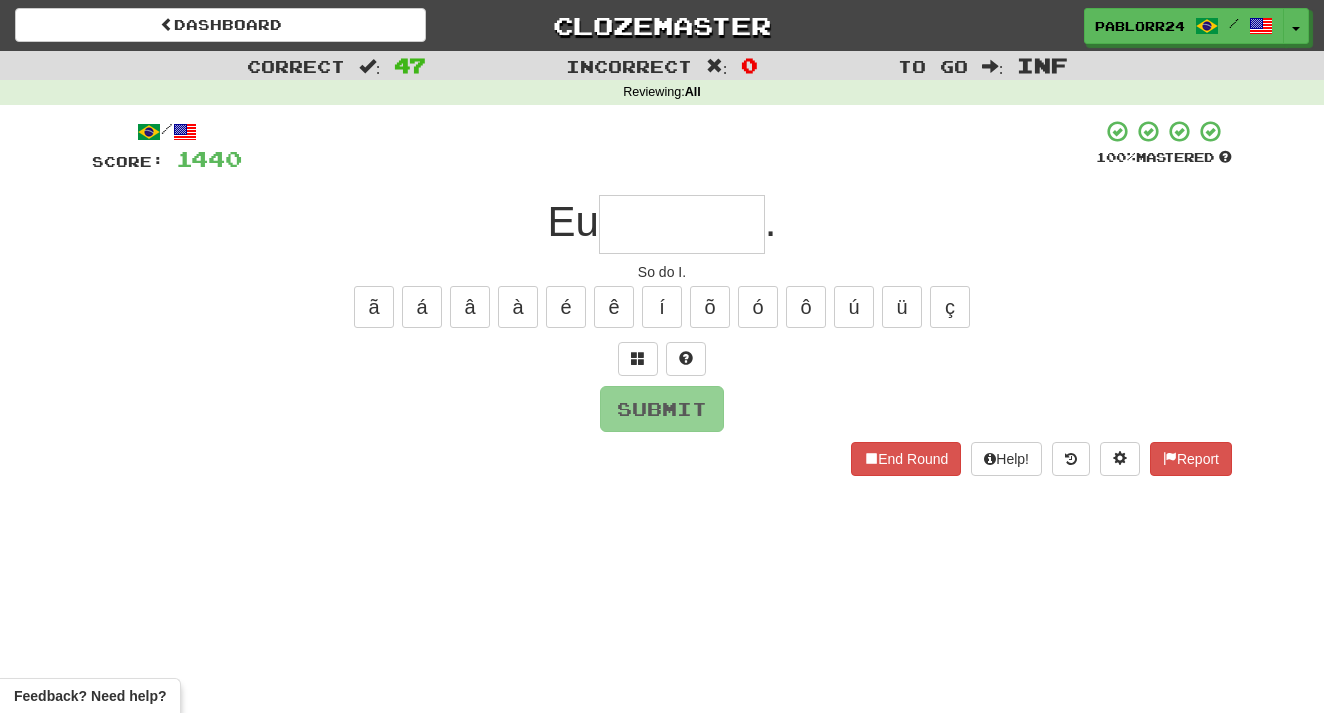 type on "*" 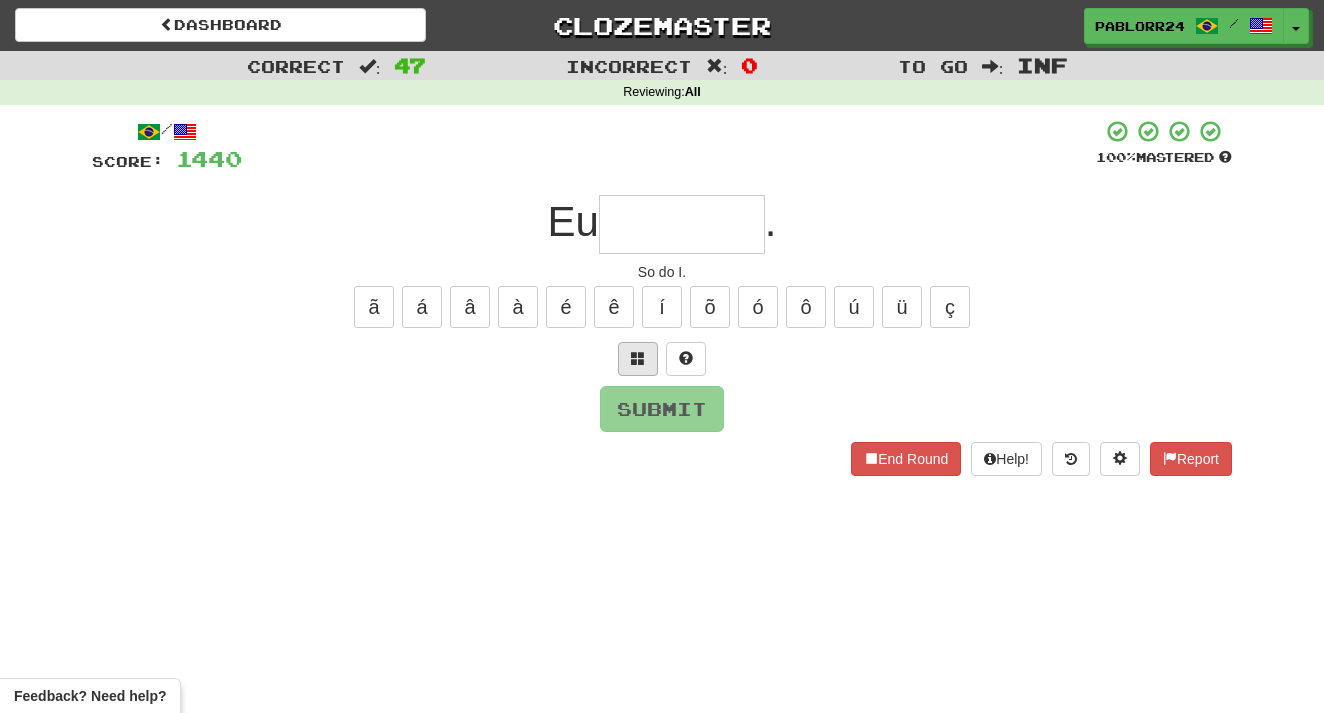 click at bounding box center [638, 358] 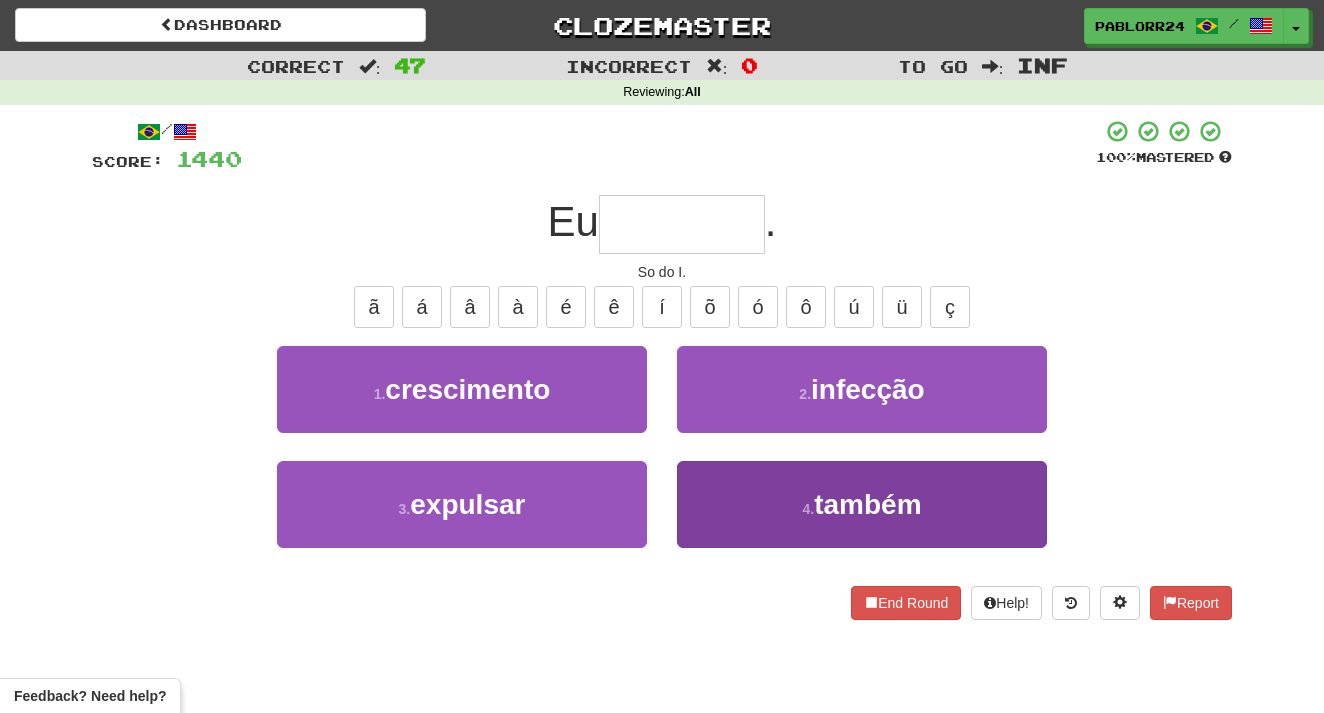 click on "4 .  também" at bounding box center (862, 504) 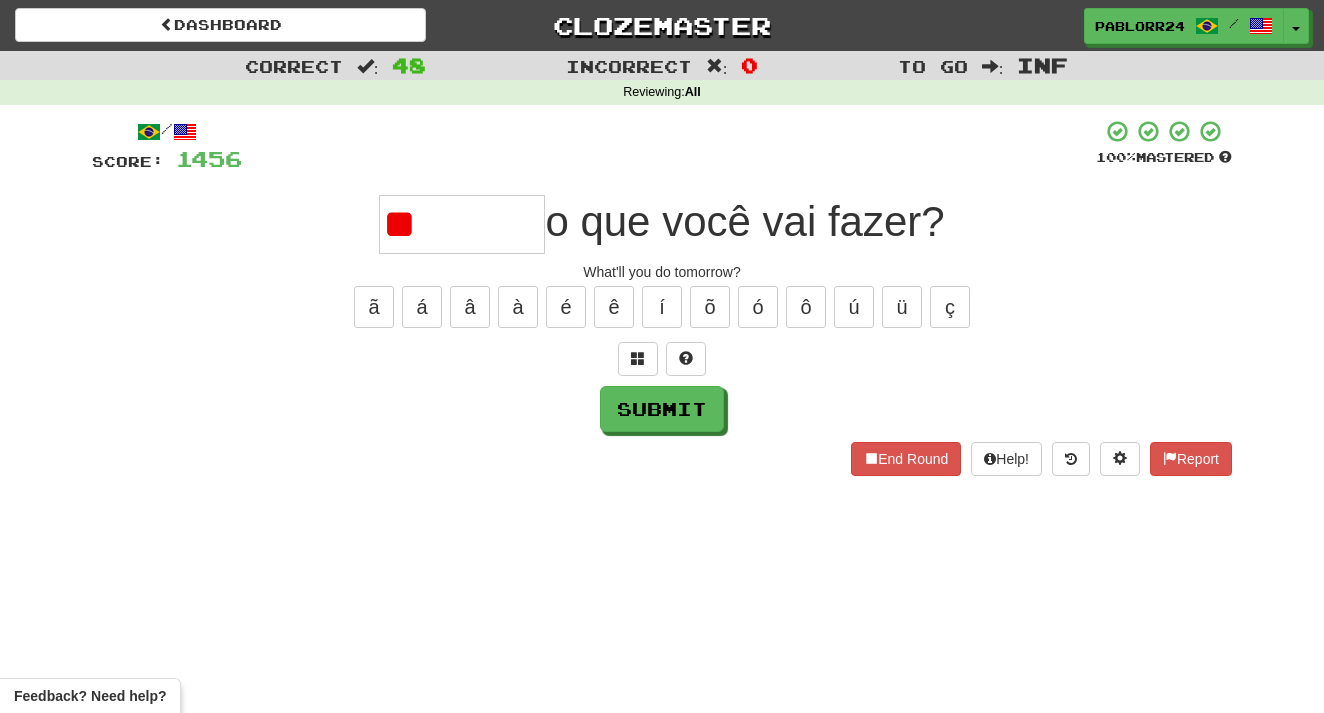 type on "*" 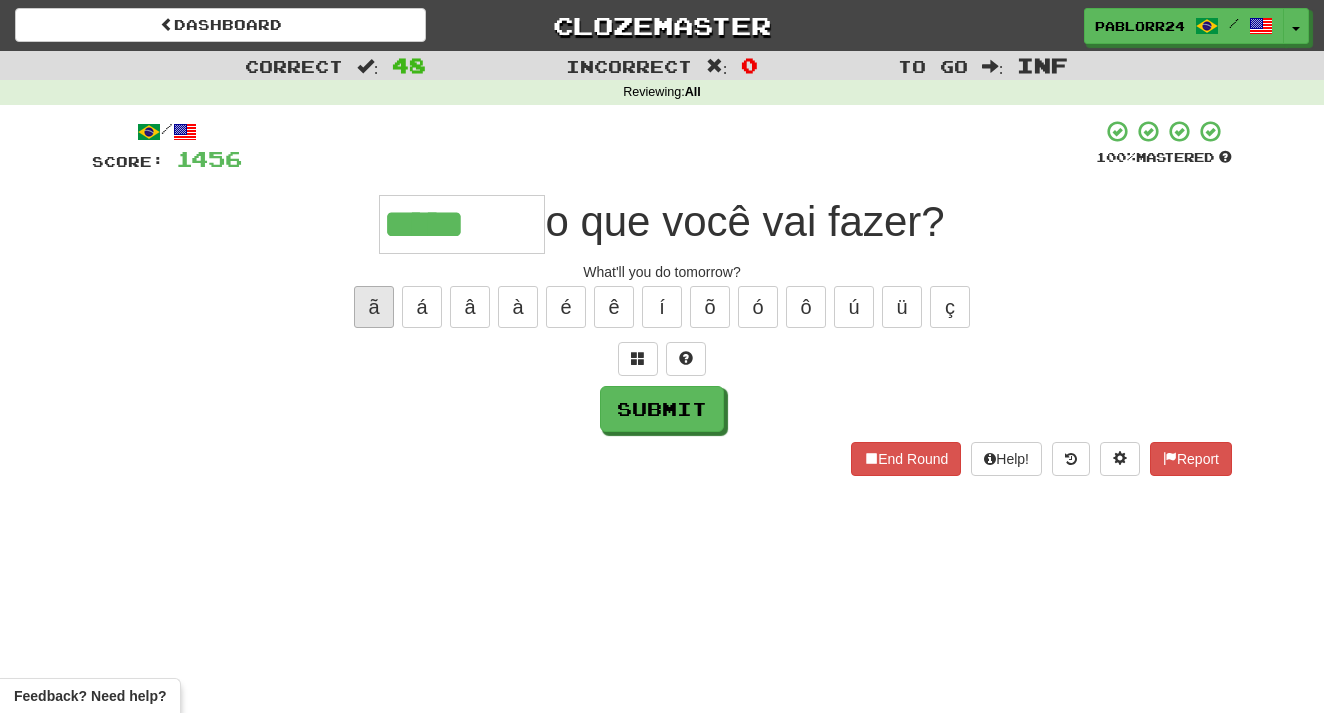 click on "ã" at bounding box center (374, 307) 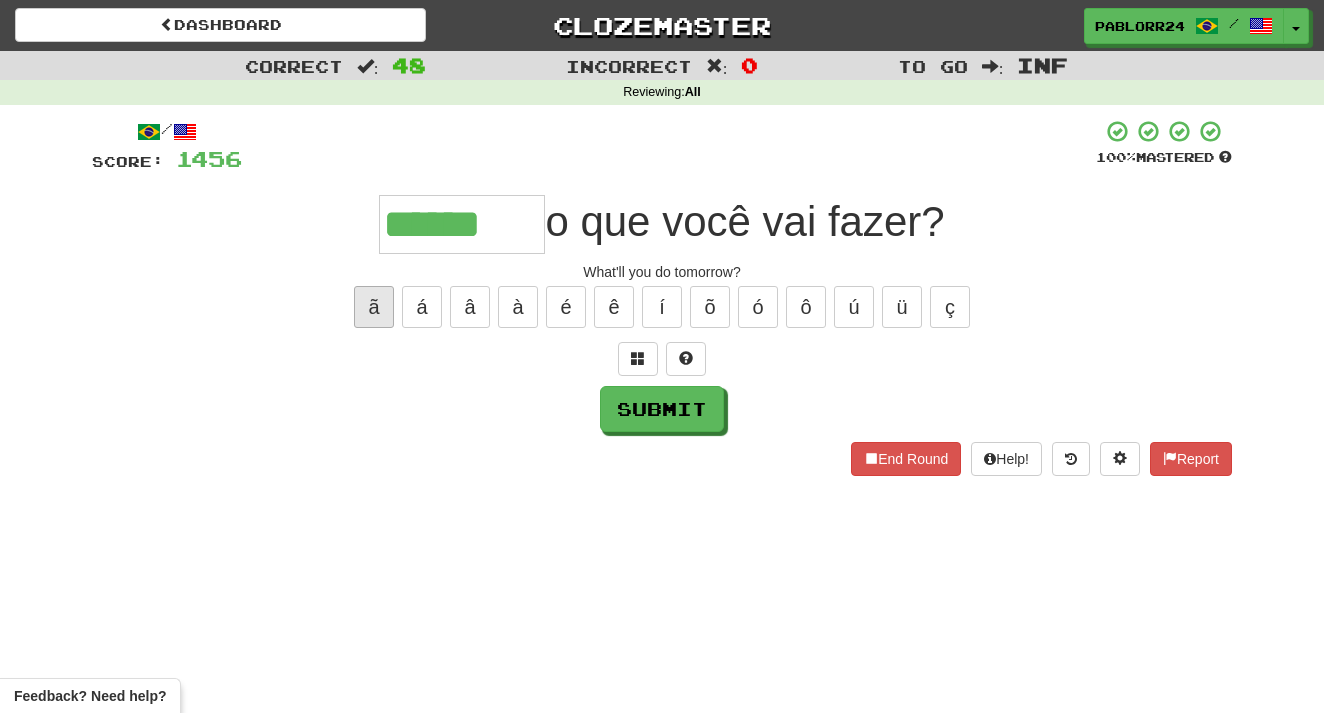 type on "******" 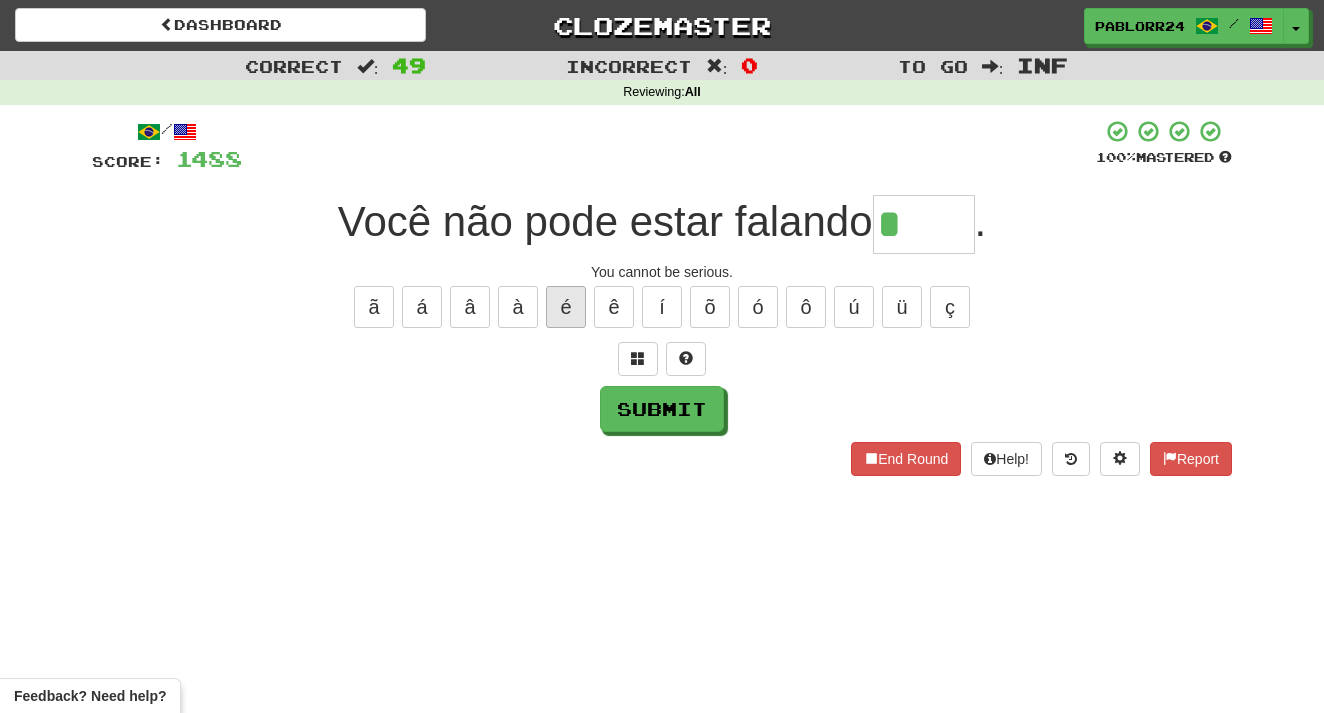 click on "é" at bounding box center (566, 307) 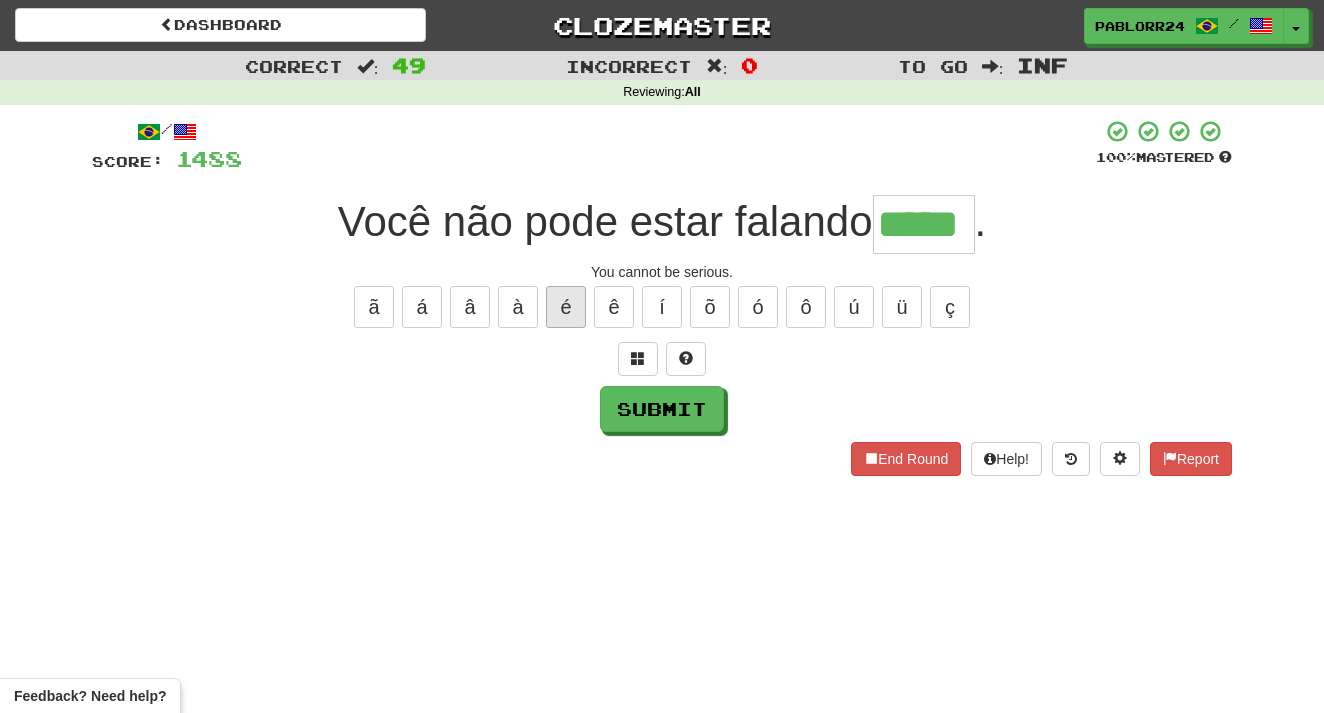 type on "*****" 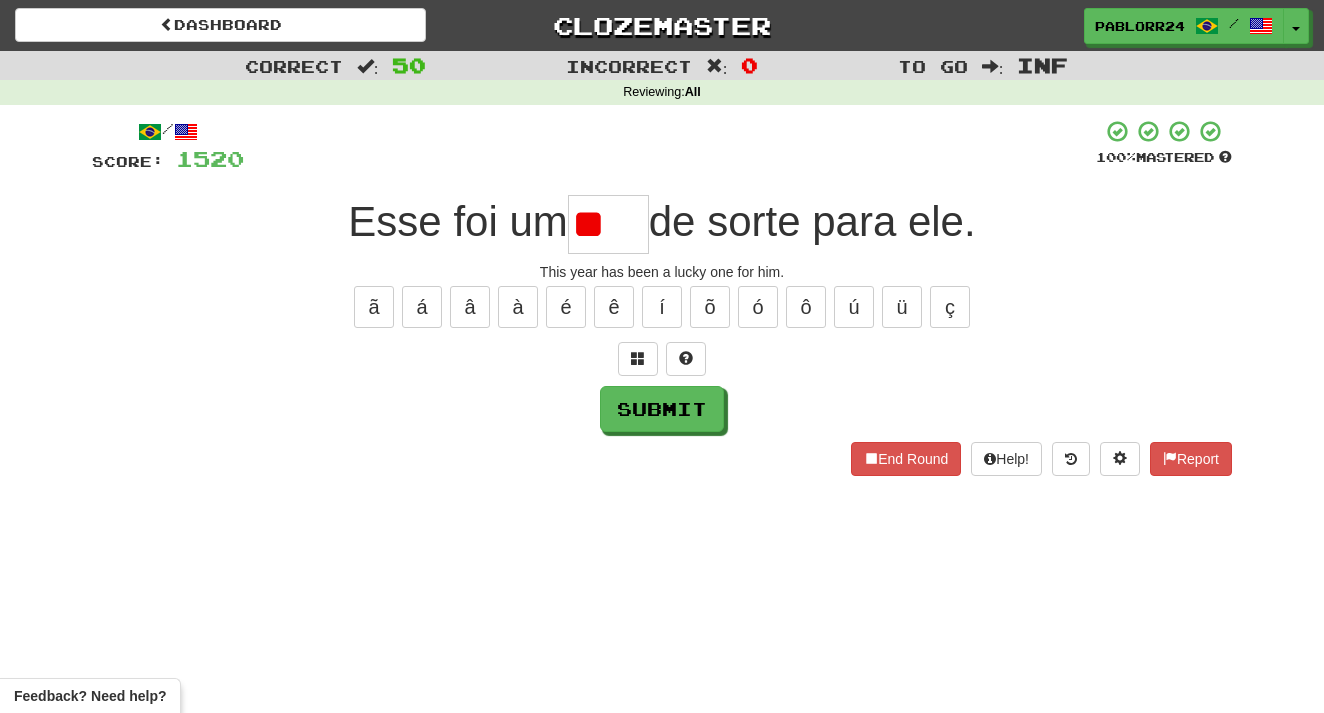 type on "*" 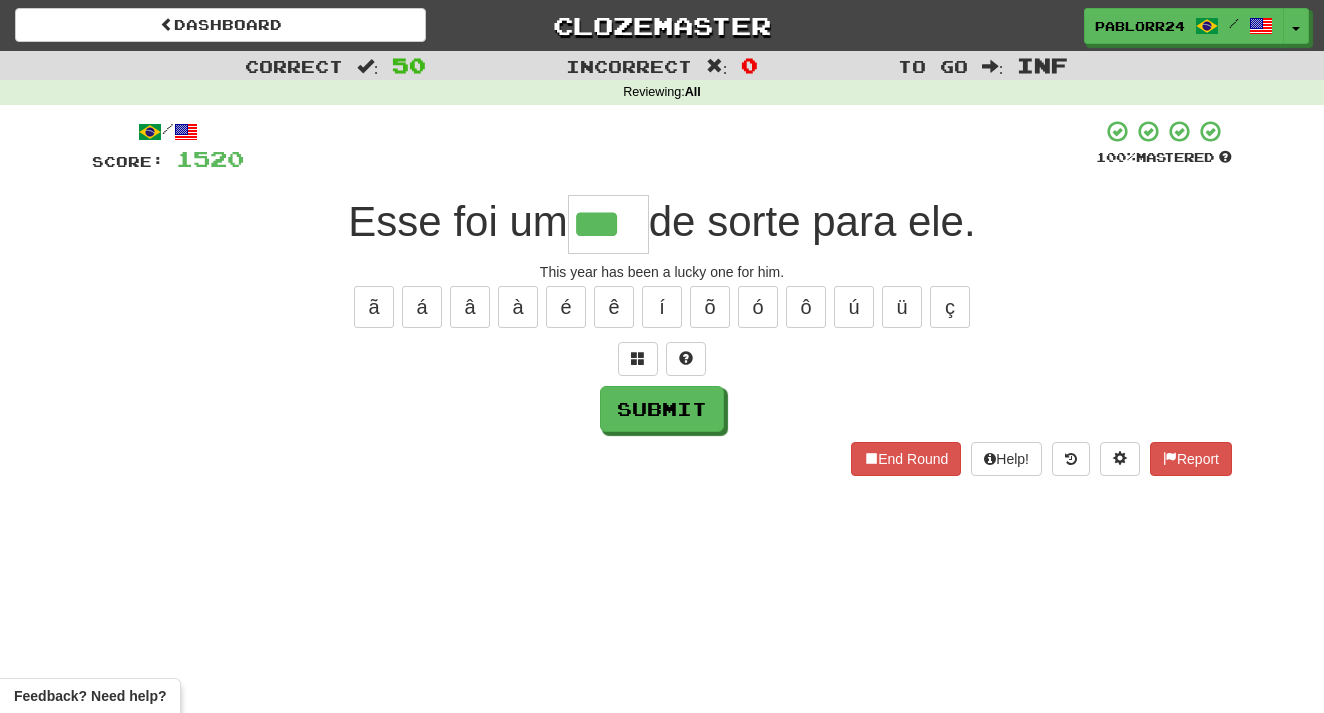 type on "***" 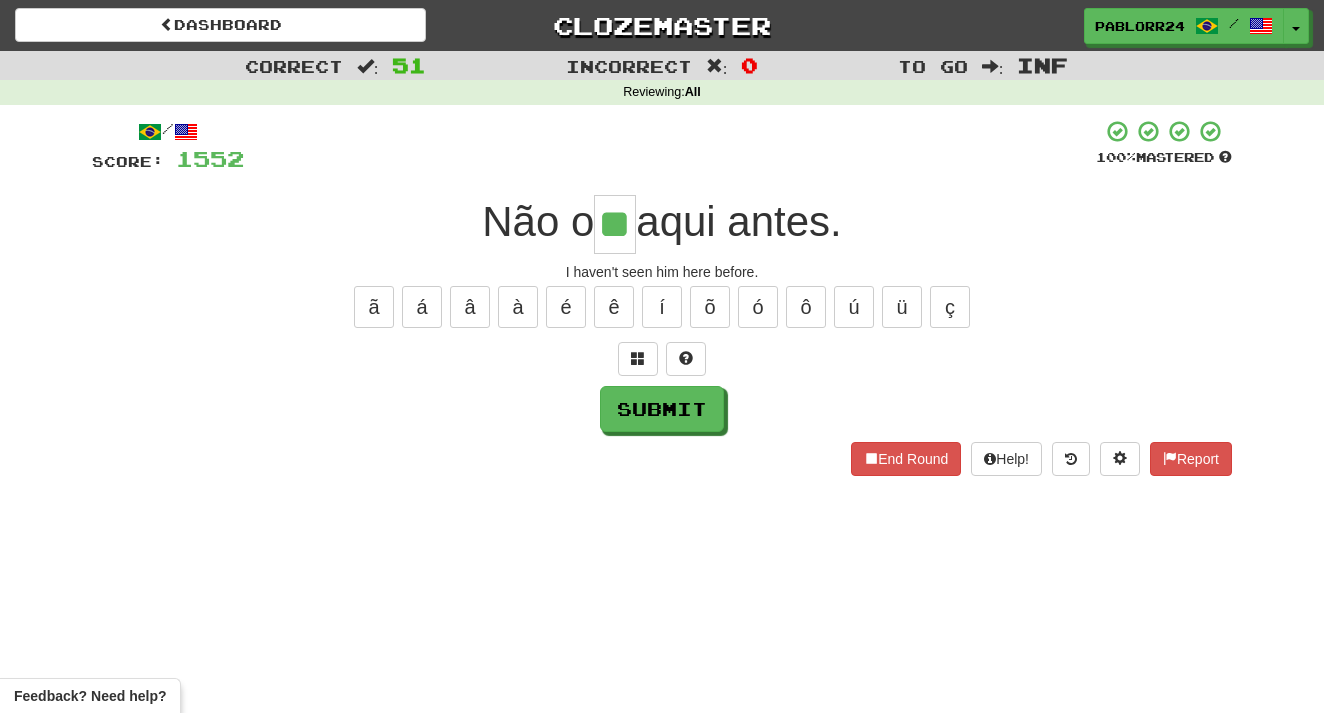 type on "**" 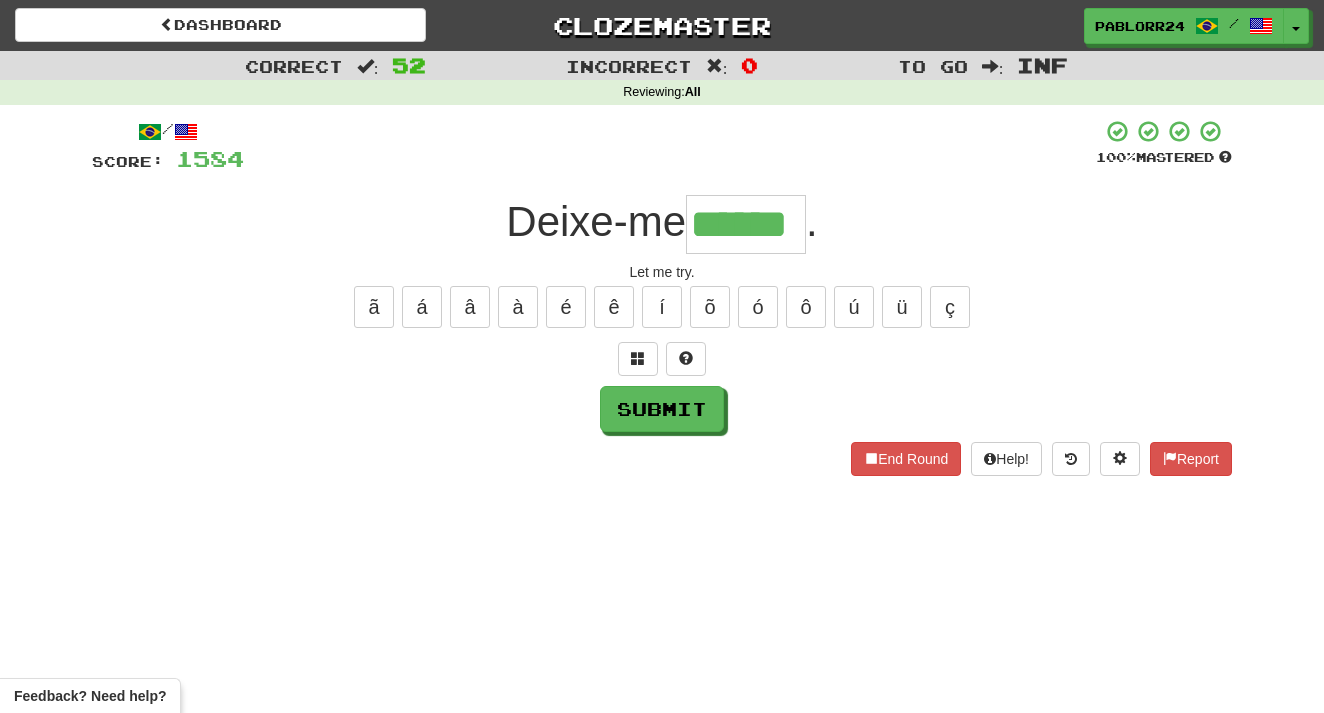 type on "******" 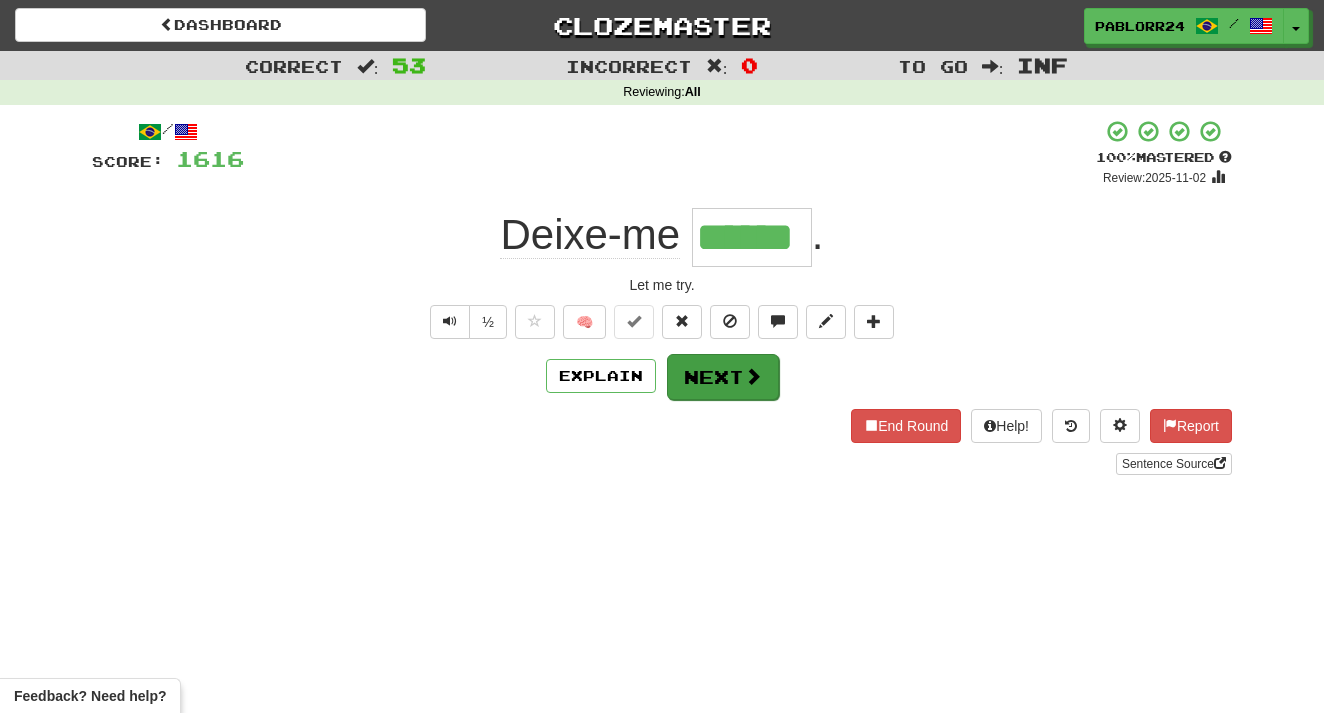 click on "Next" at bounding box center (723, 377) 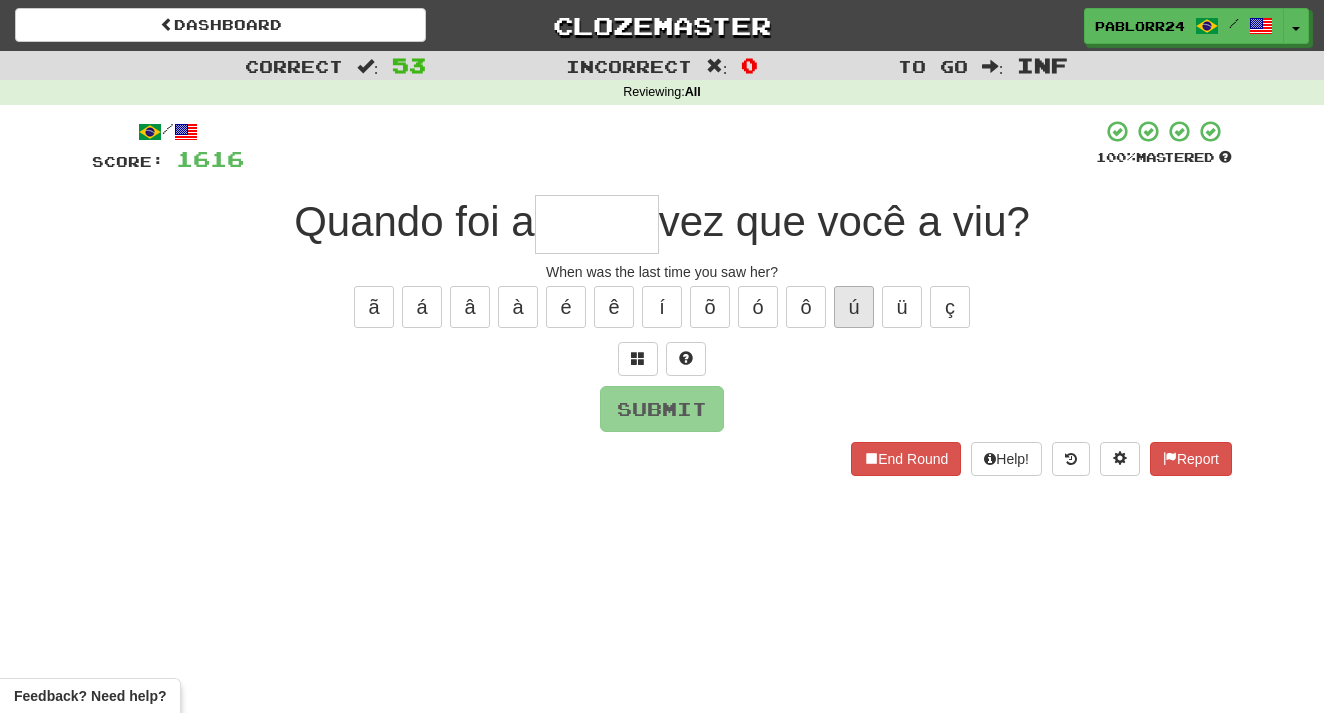 click on "ú" at bounding box center (854, 307) 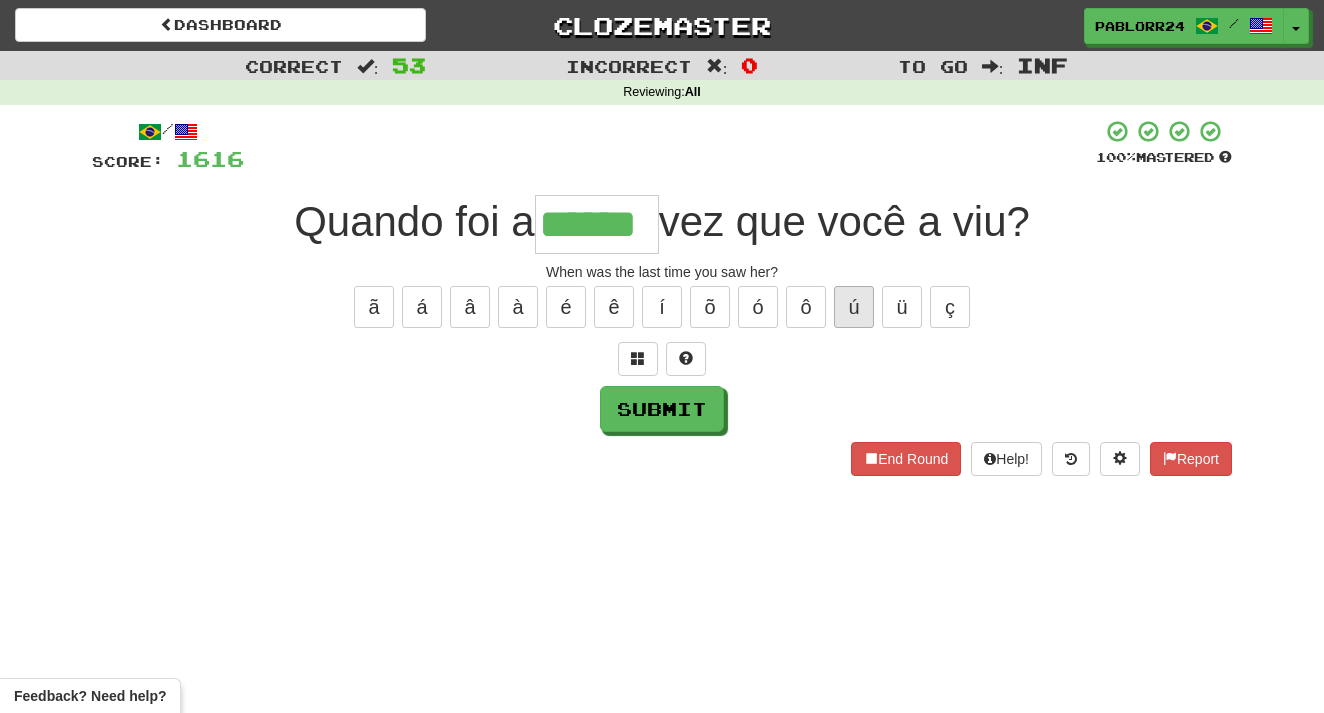 type on "******" 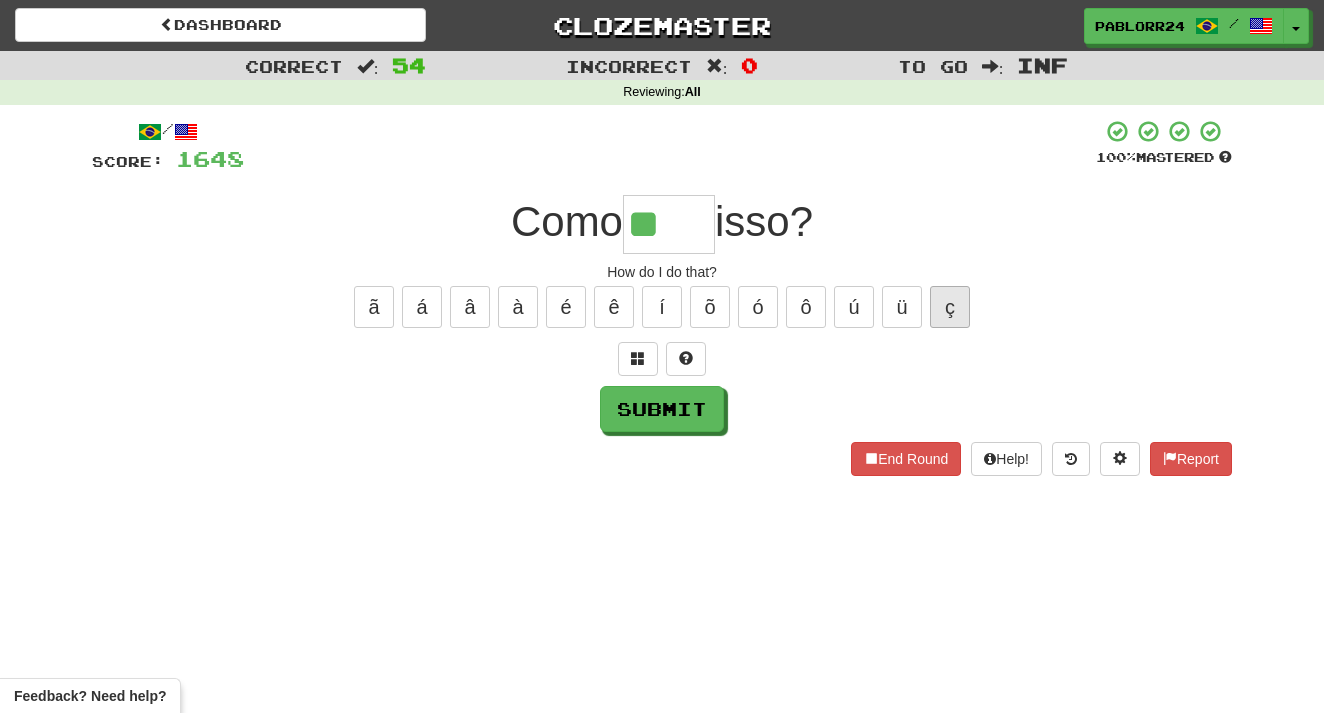 click on "ç" at bounding box center [950, 307] 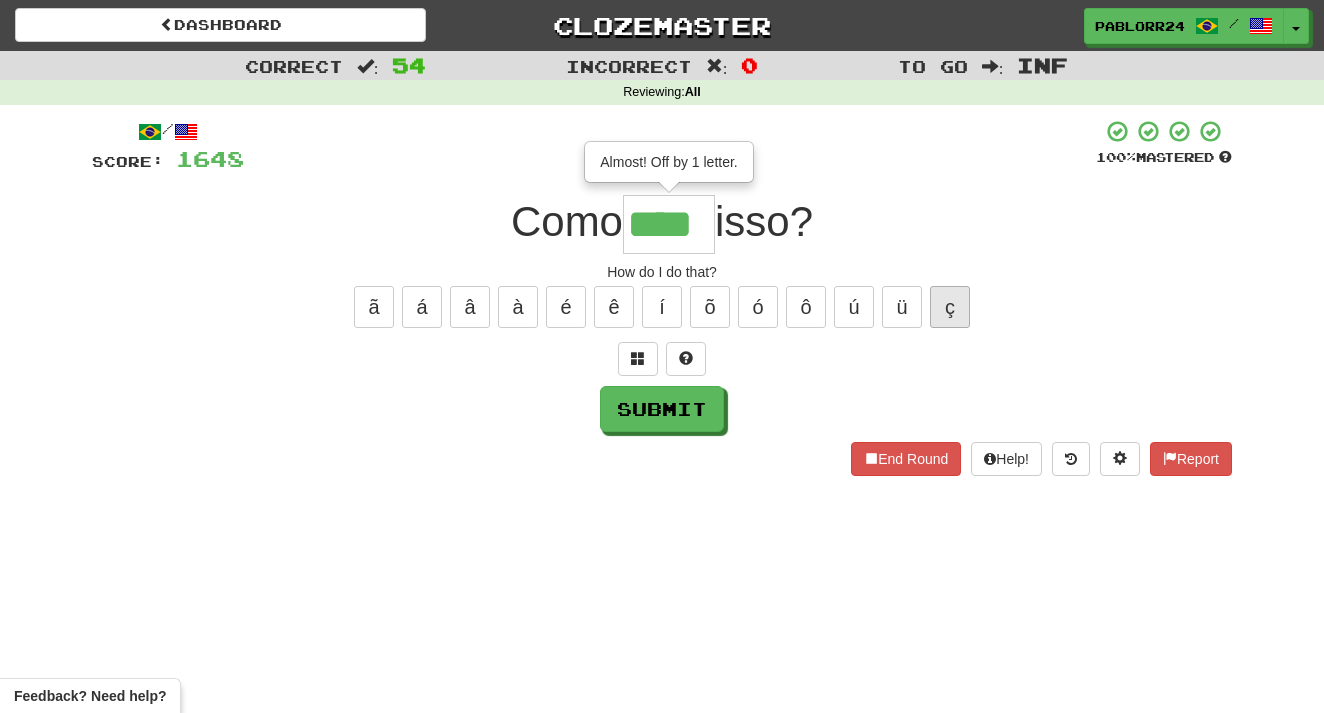 type on "****" 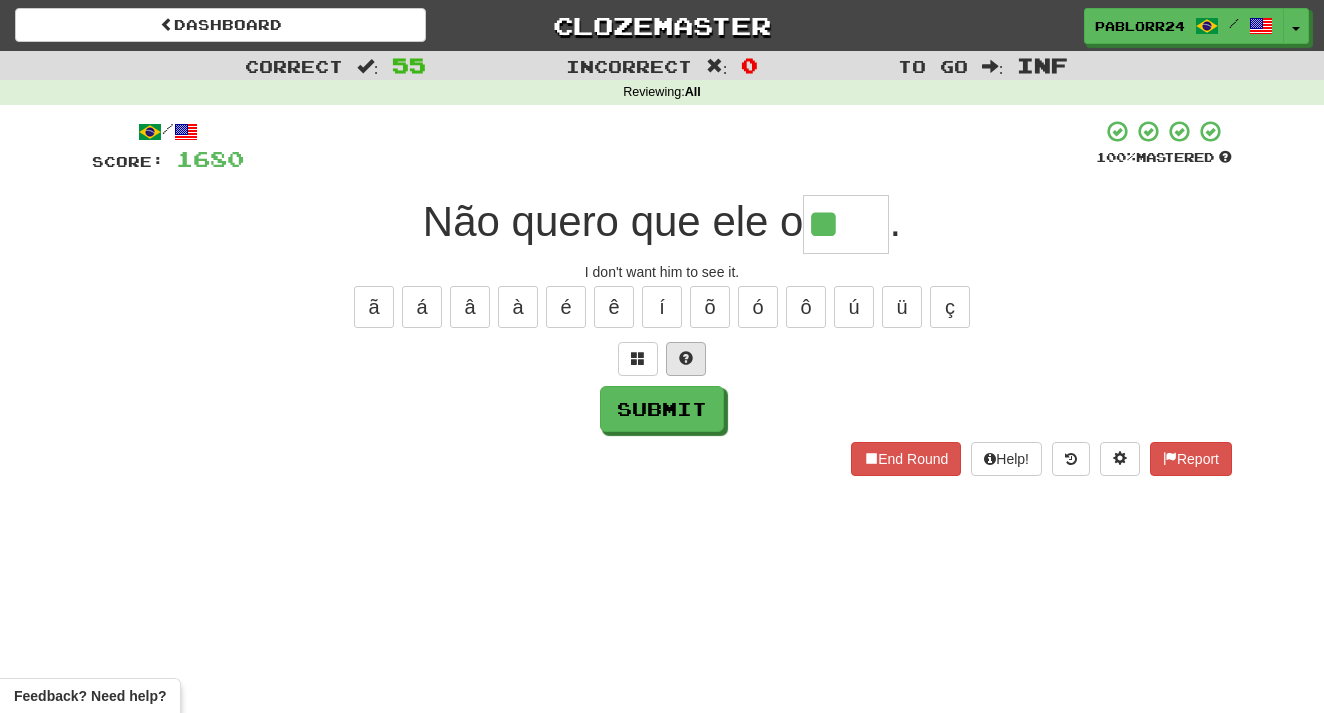 click at bounding box center (686, 359) 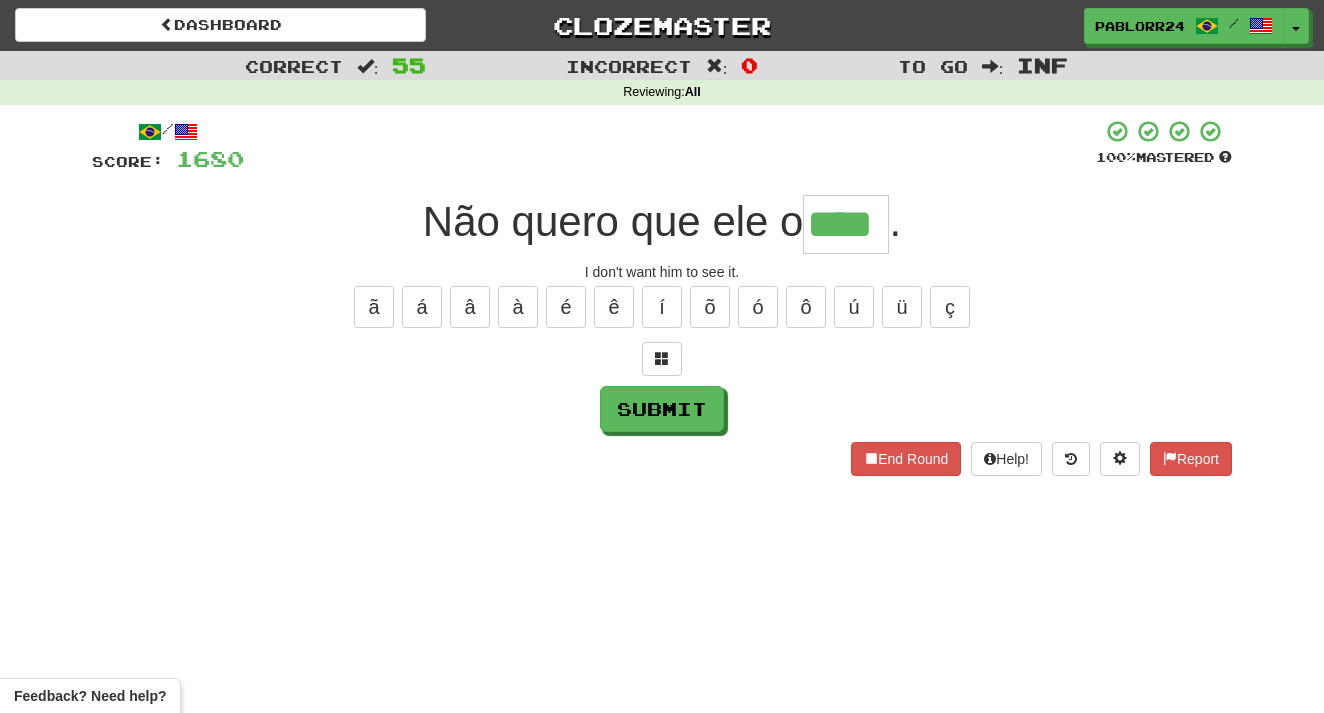 type on "****" 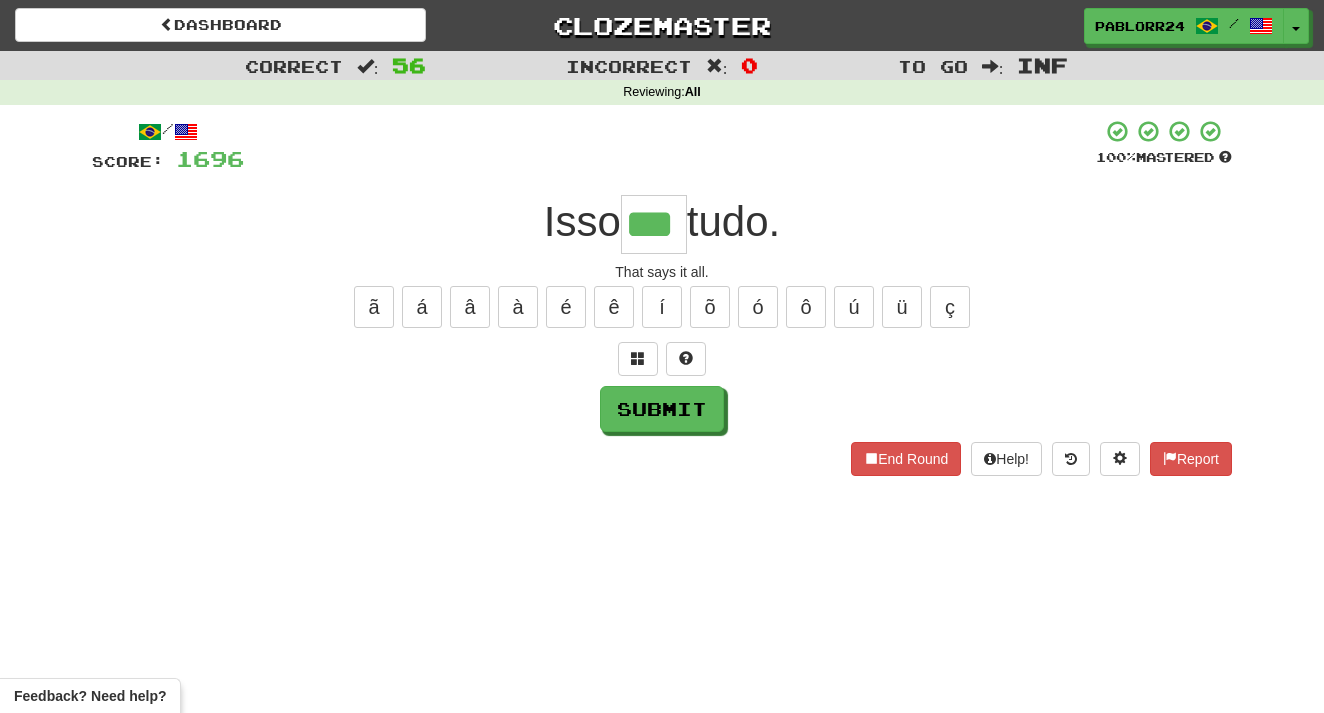 type on "***" 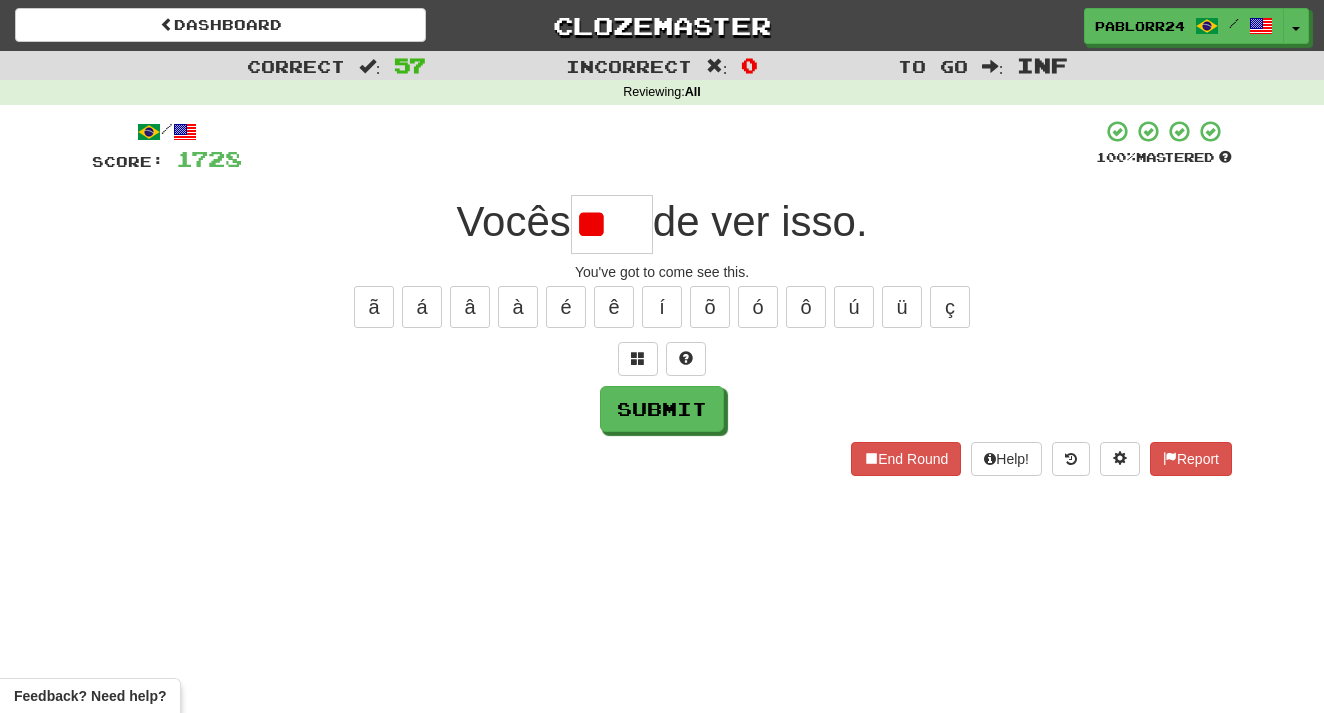 type on "*" 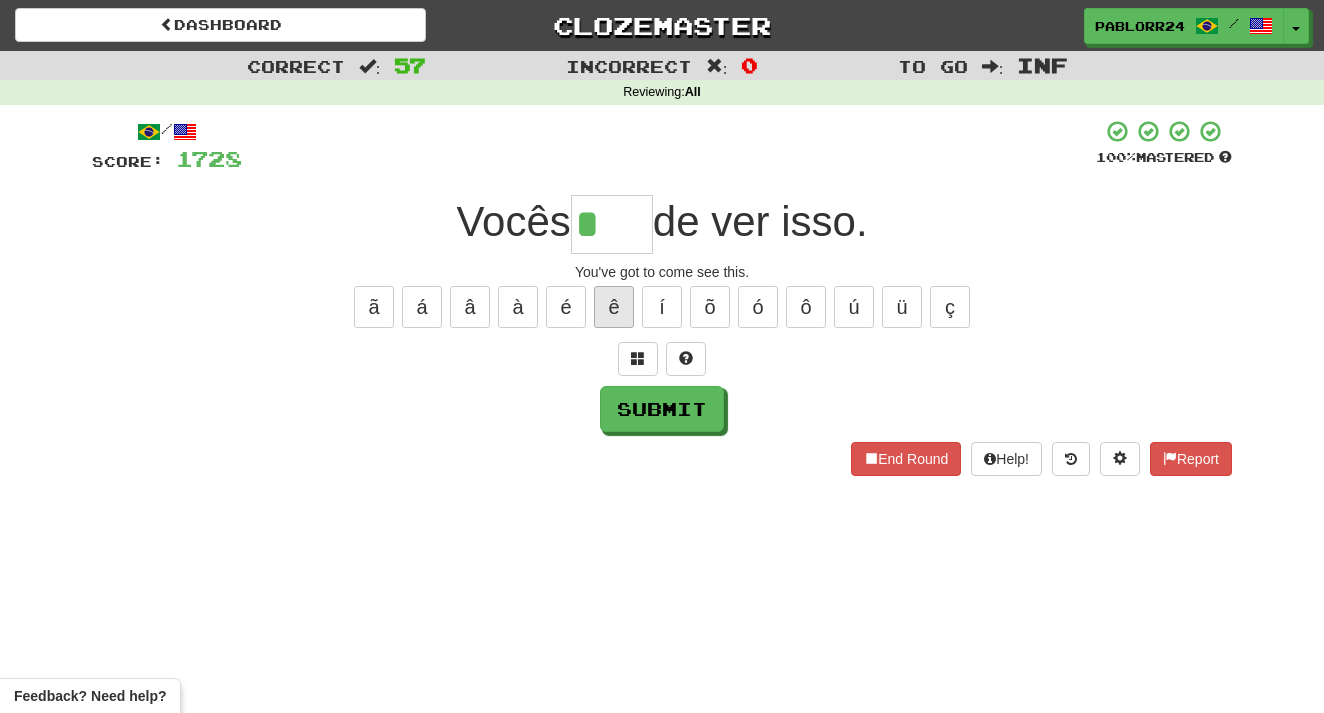 click on "ê" at bounding box center (614, 307) 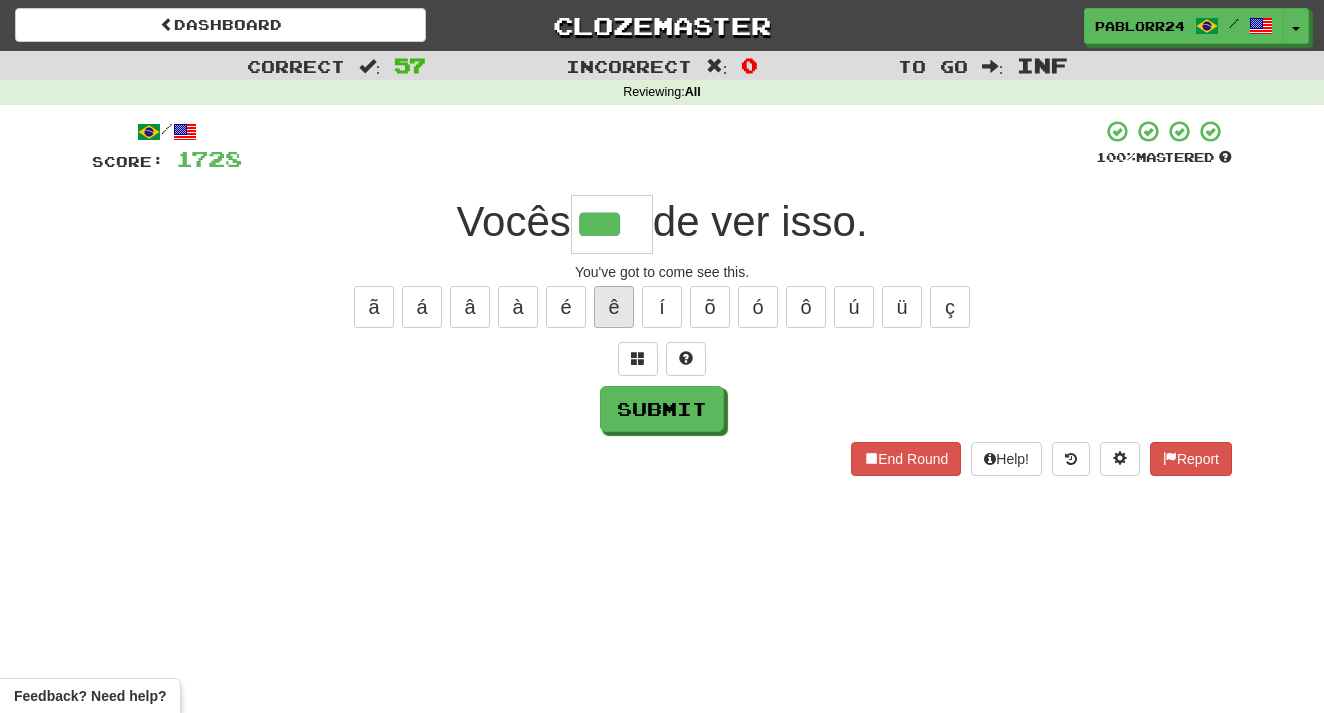 type on "***" 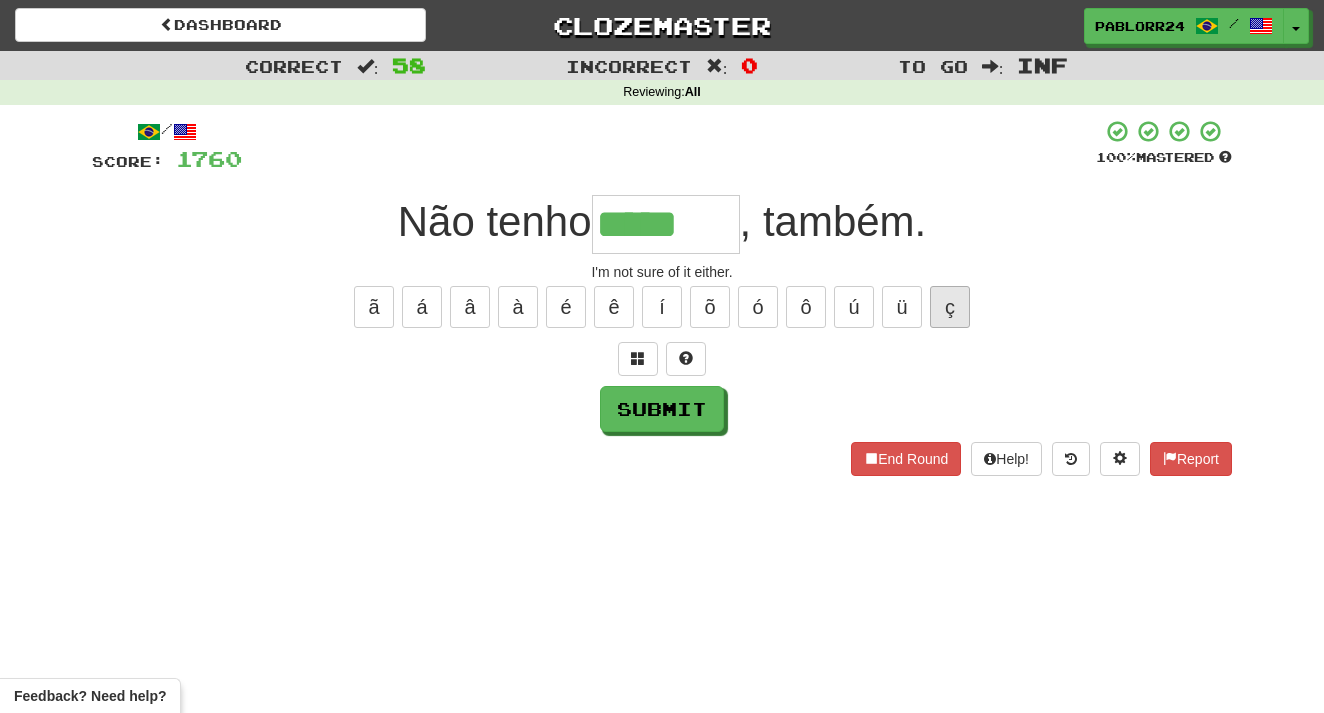 click on "ç" at bounding box center [950, 307] 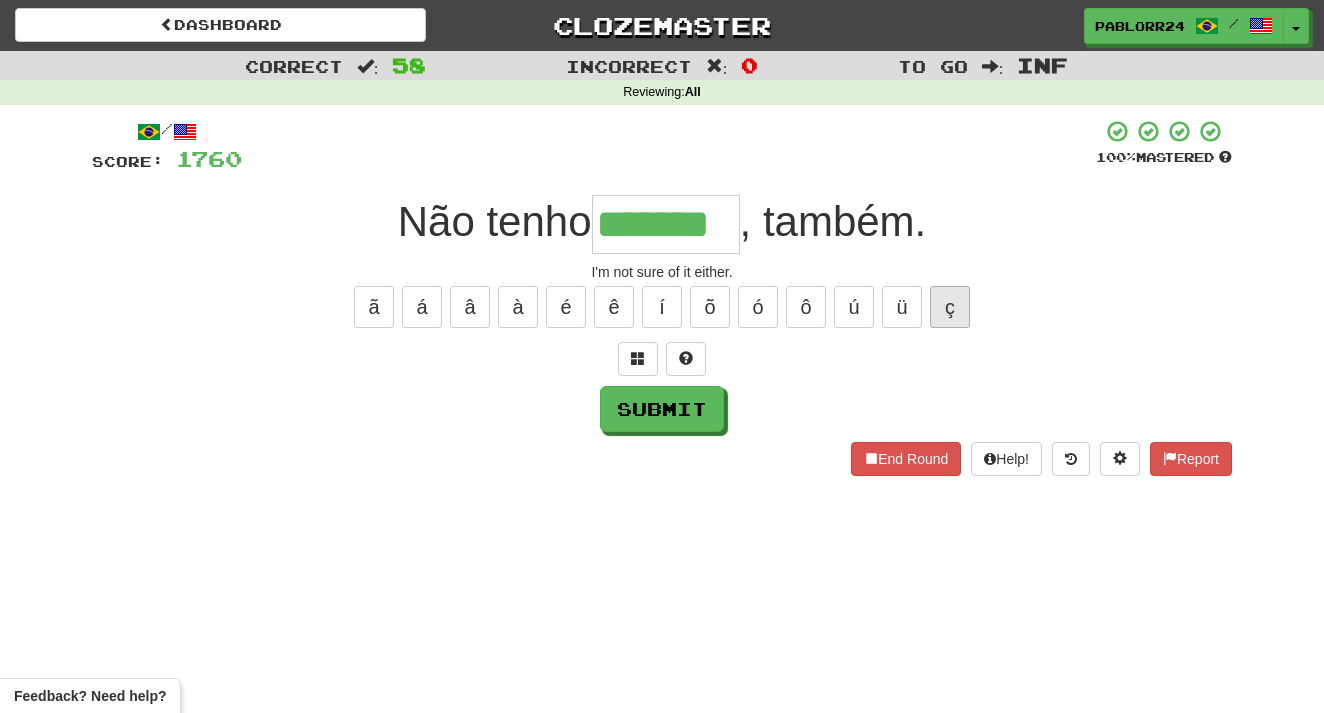 type on "*******" 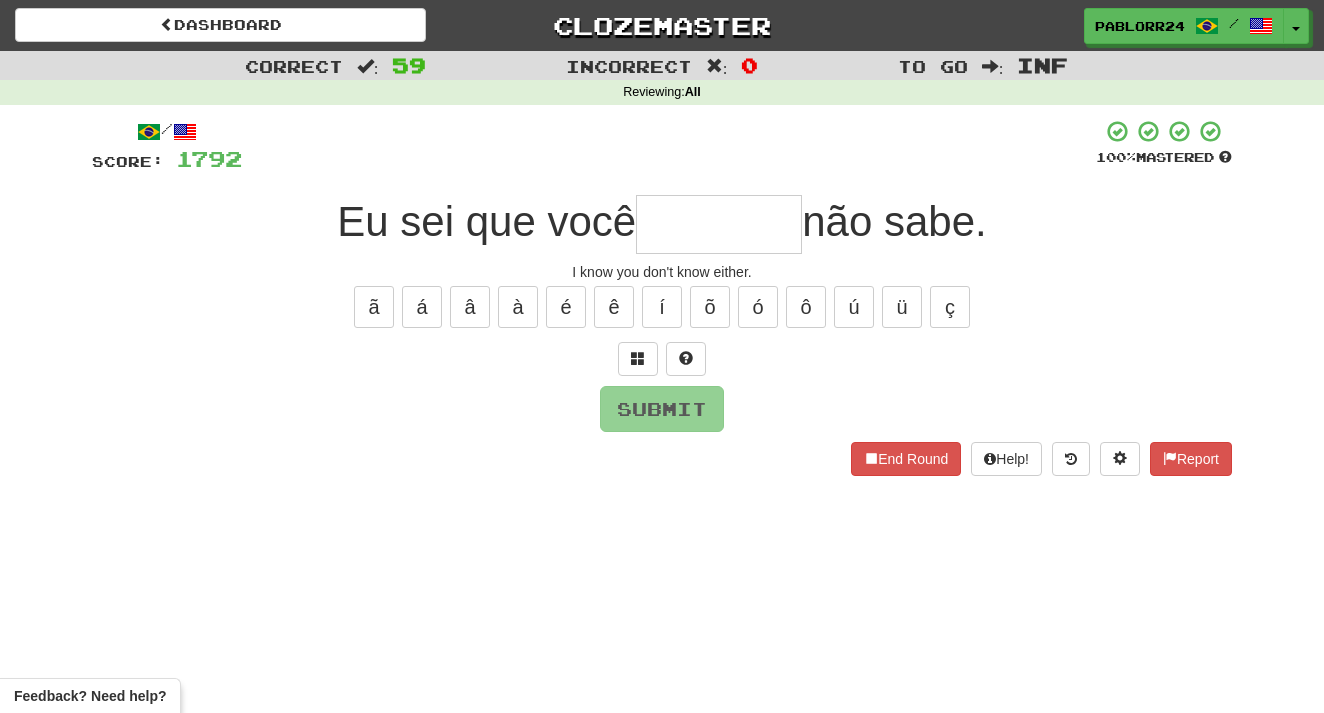 type on "*" 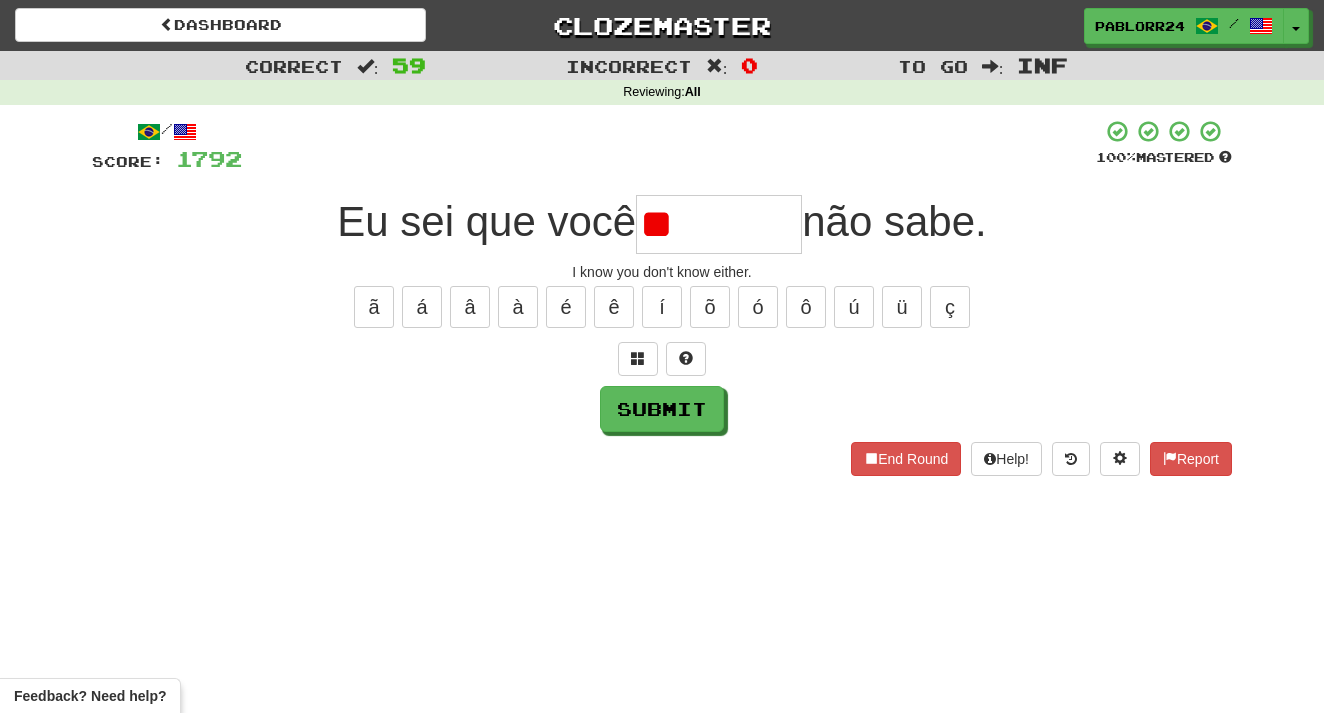 type on "*" 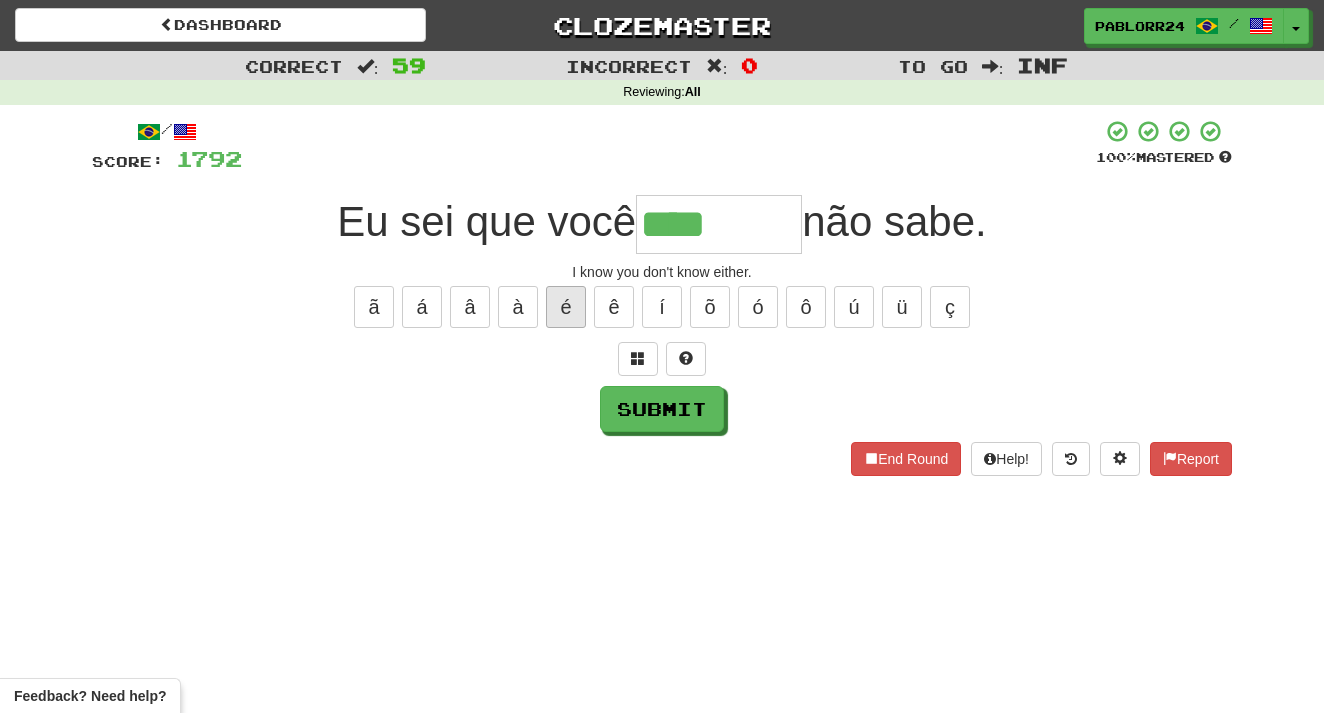 click on "é" at bounding box center [566, 307] 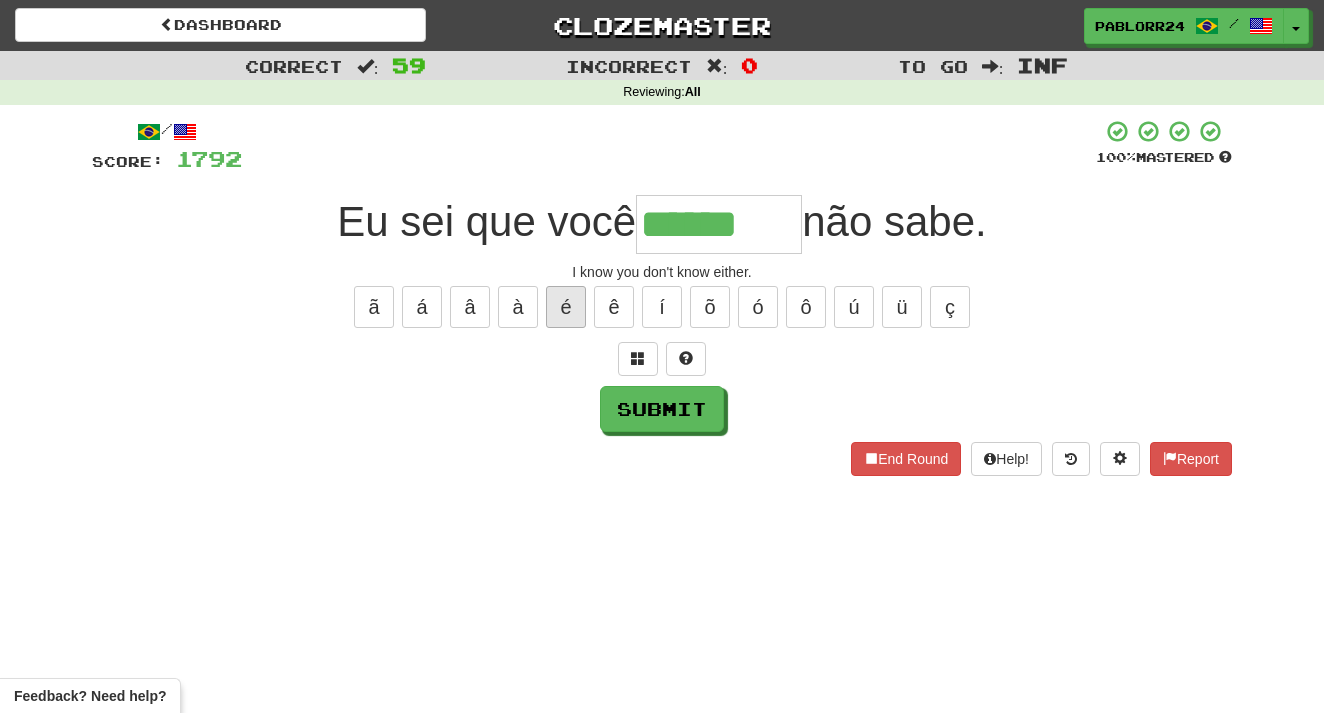 type on "******" 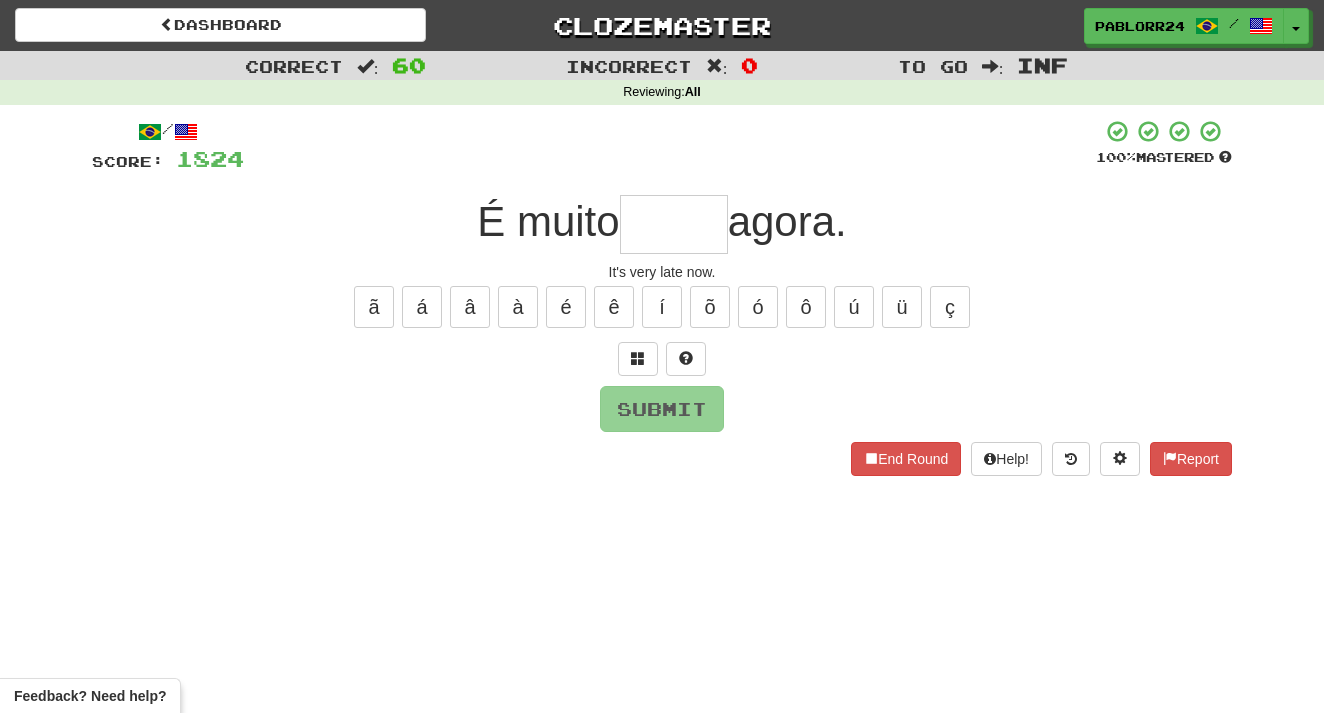 type on "*" 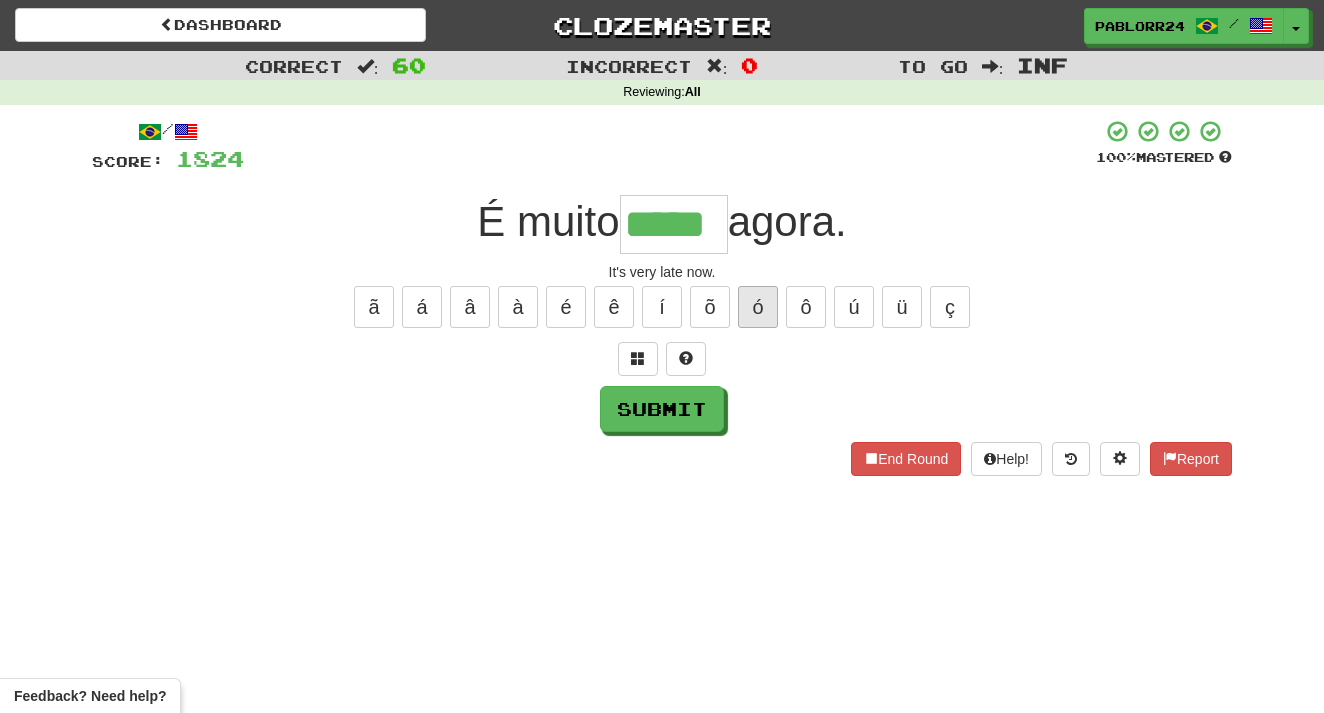 type on "*****" 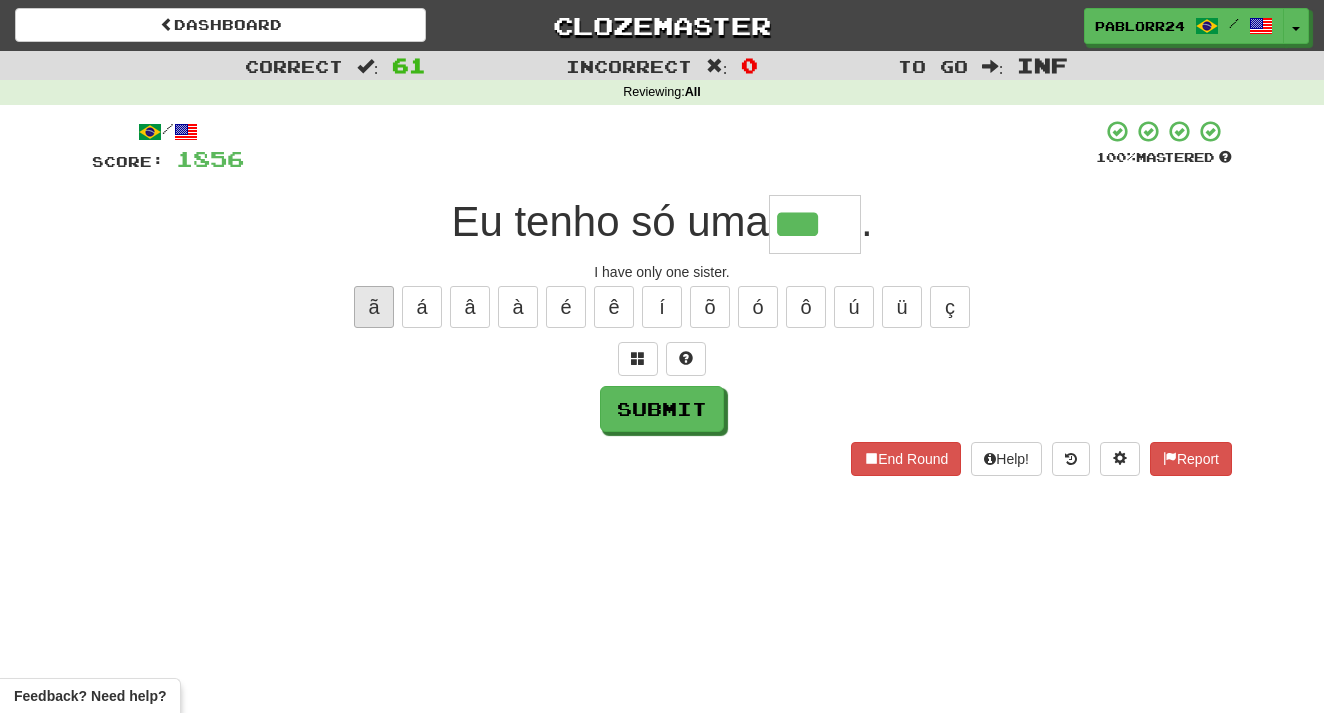 click on "ã" at bounding box center (374, 307) 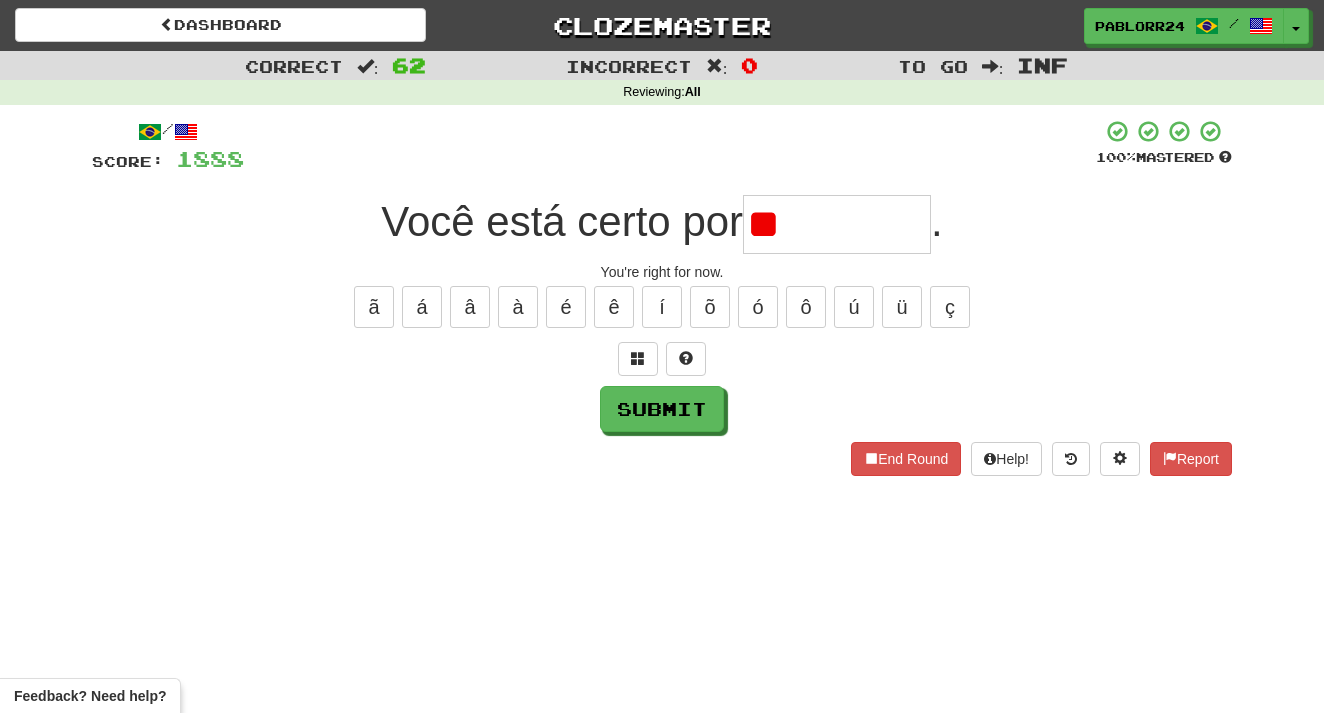type on "*" 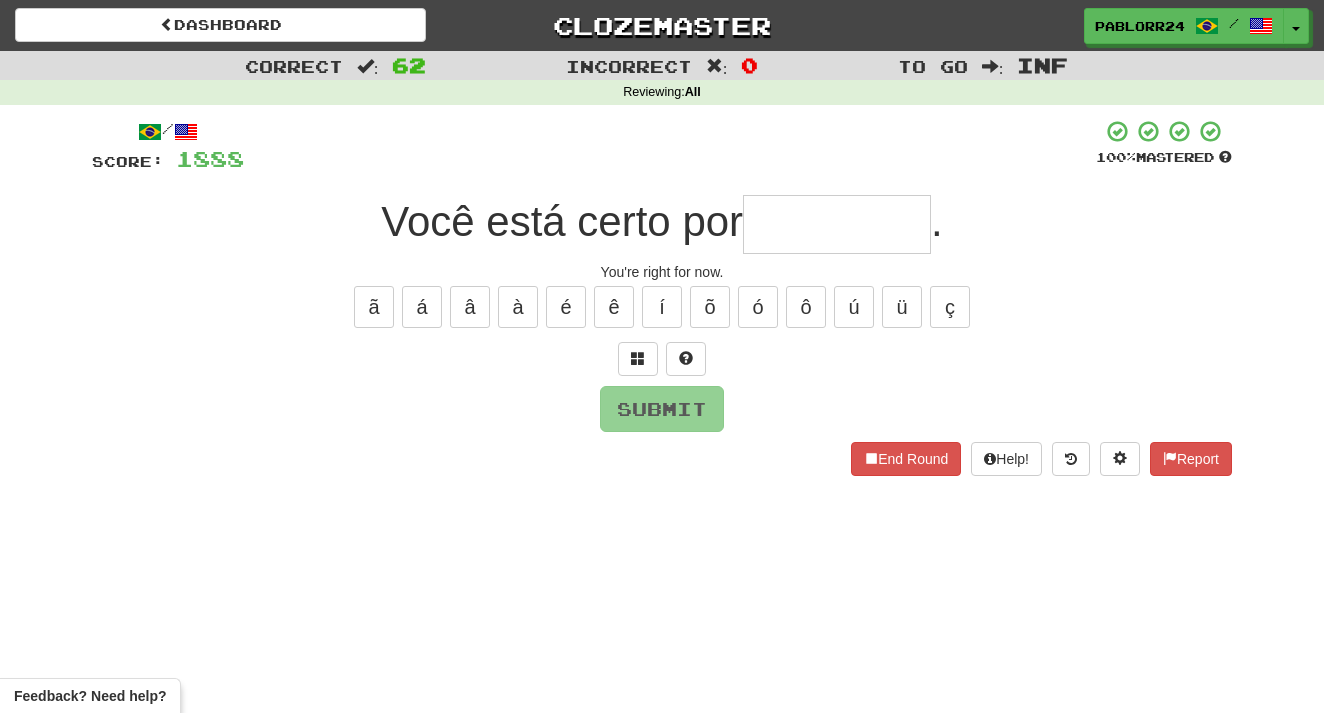 type on "*" 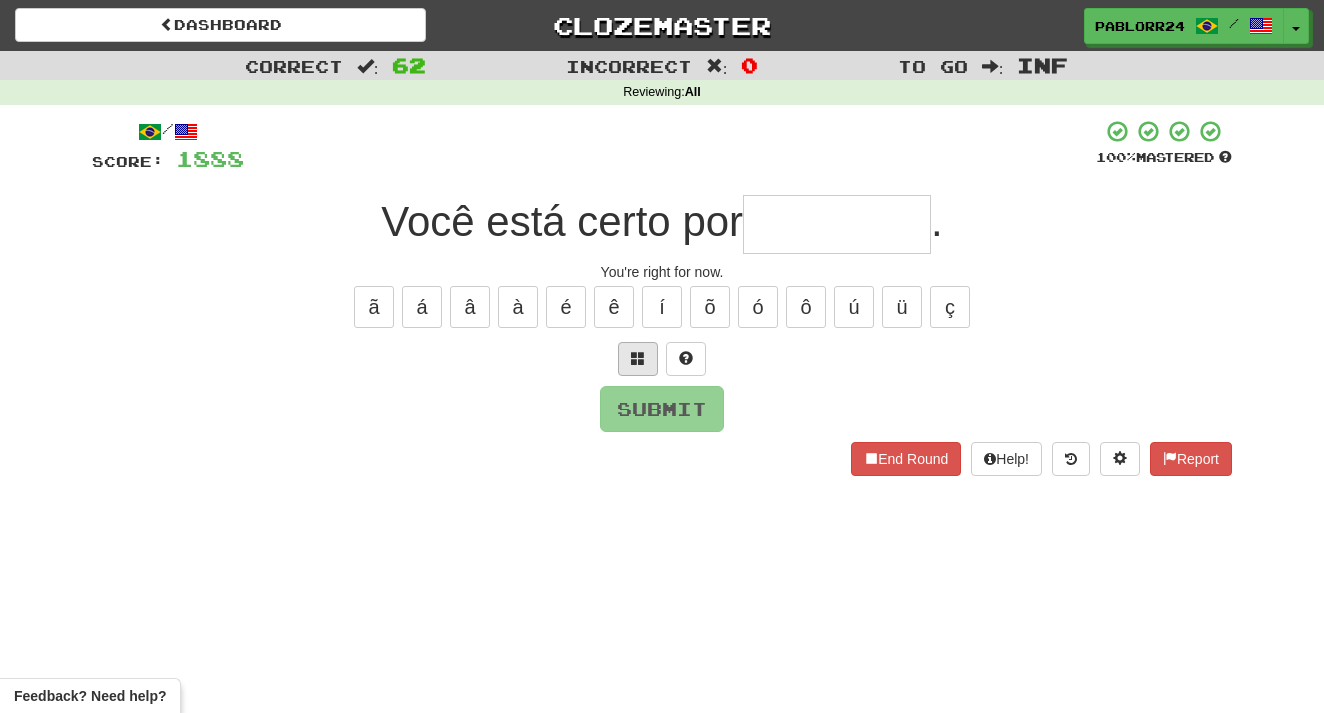 click at bounding box center [638, 359] 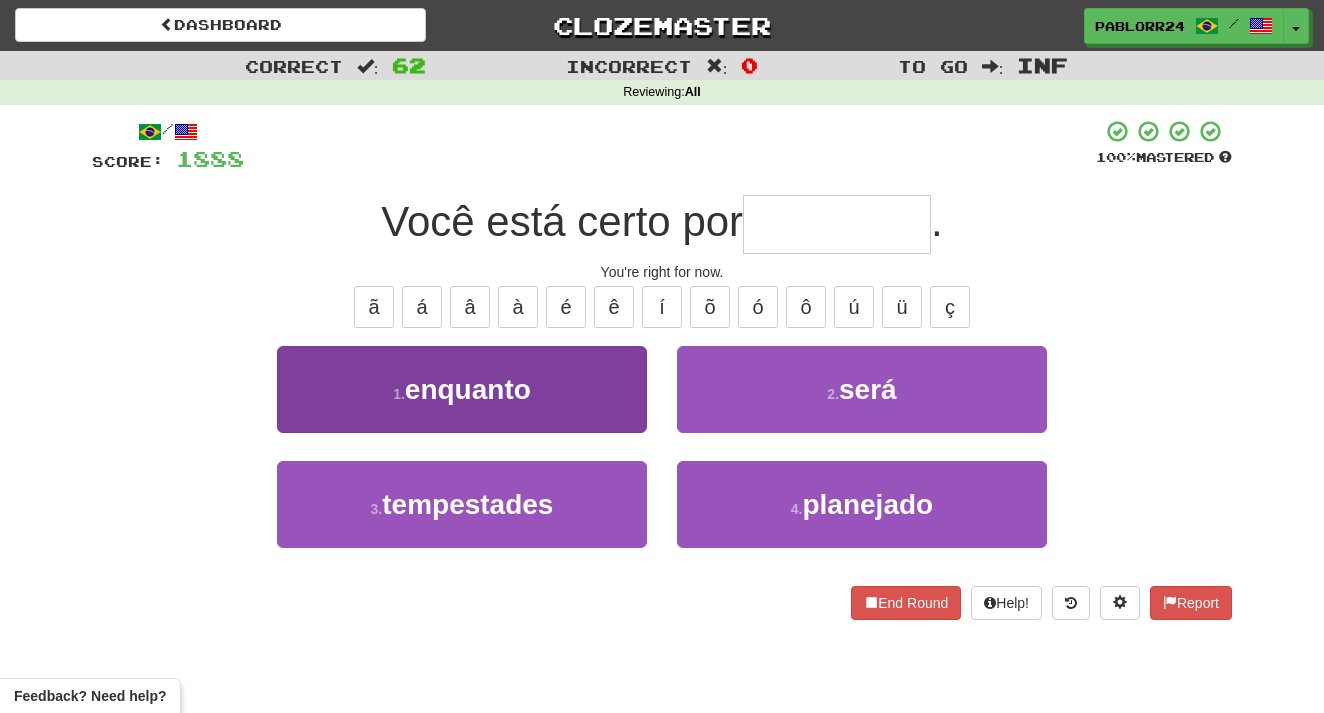 click on "1 .  enquanto" at bounding box center [462, 389] 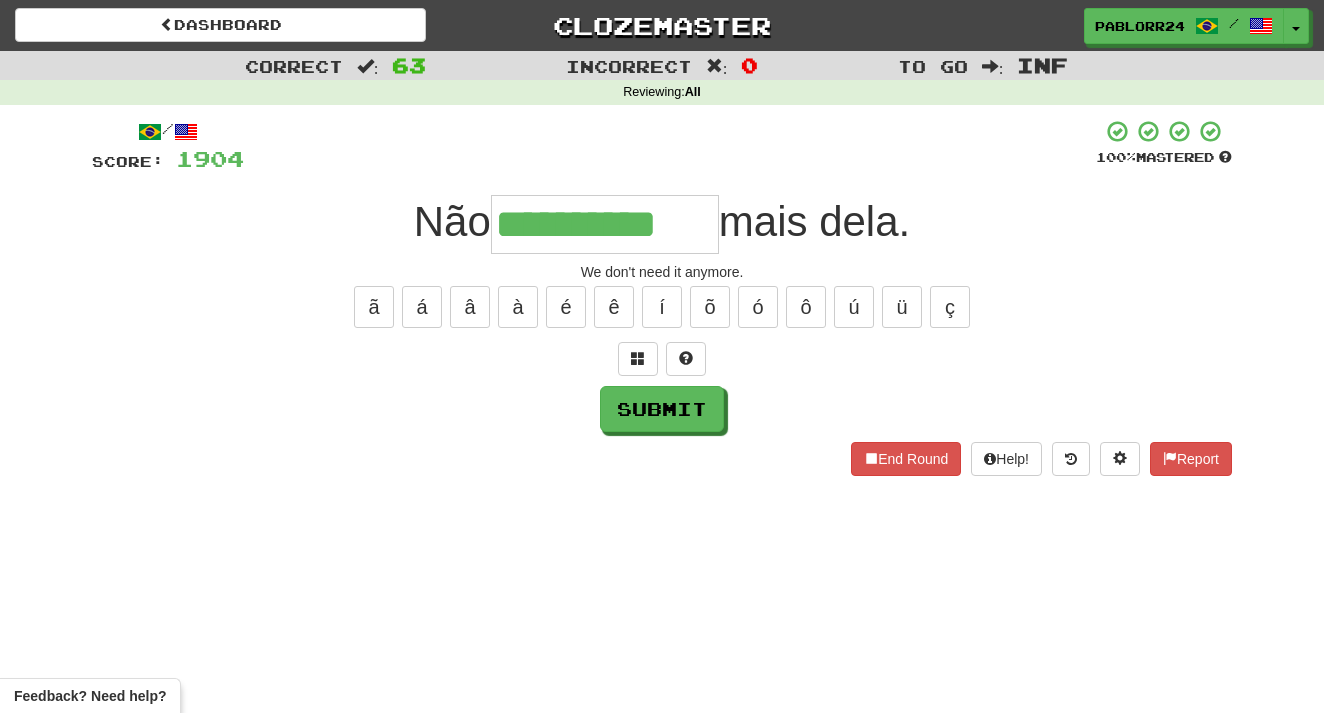 type on "**********" 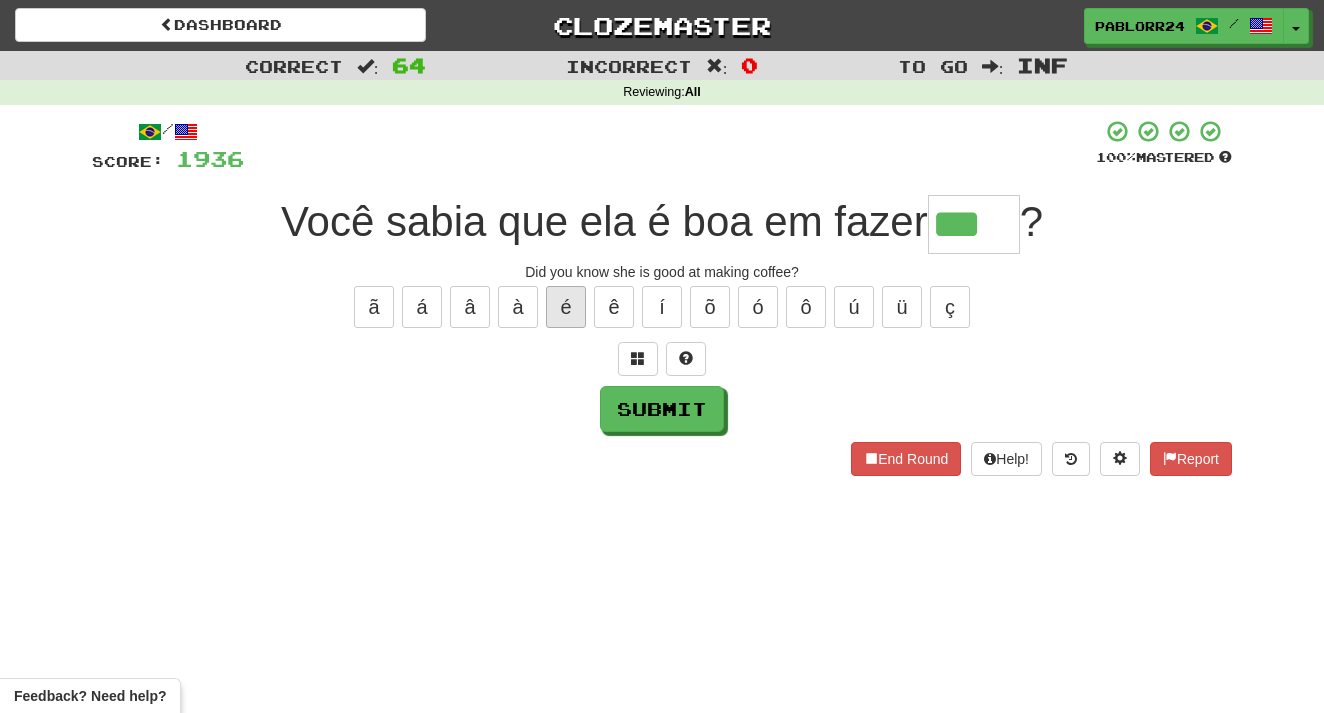 click on "é" at bounding box center [566, 307] 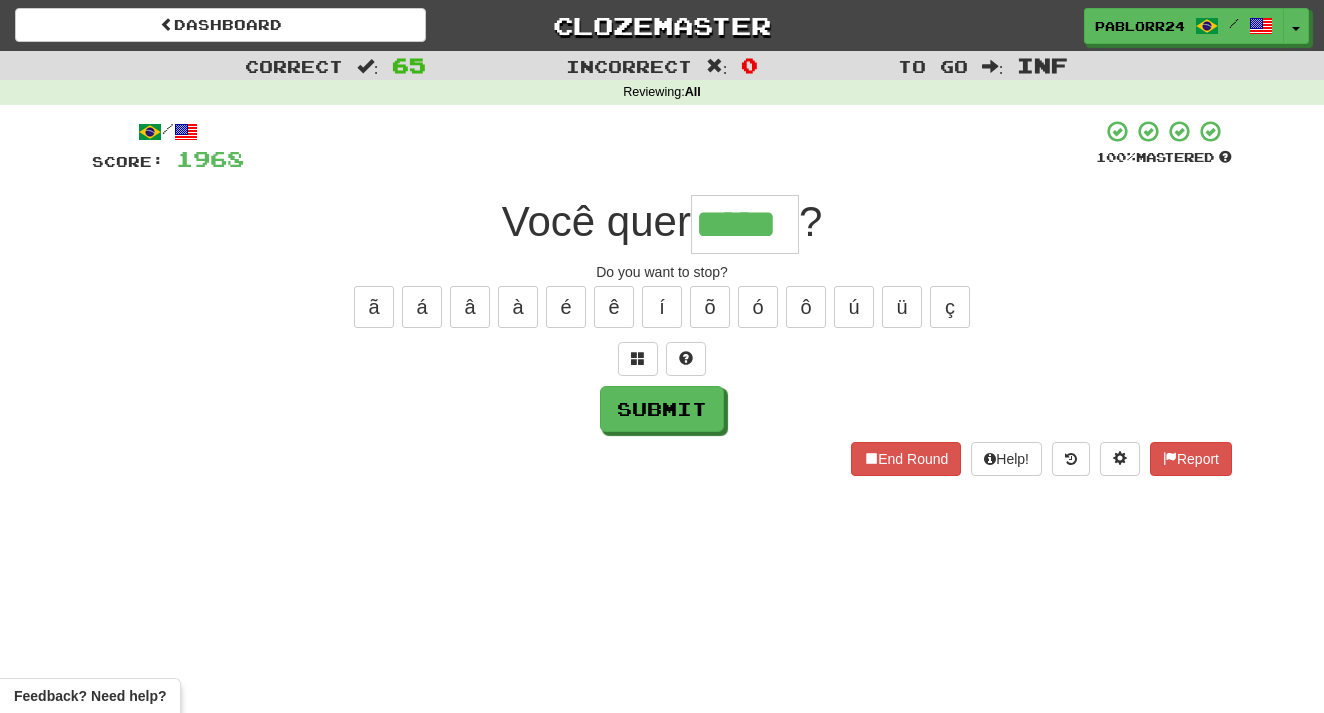 type on "*****" 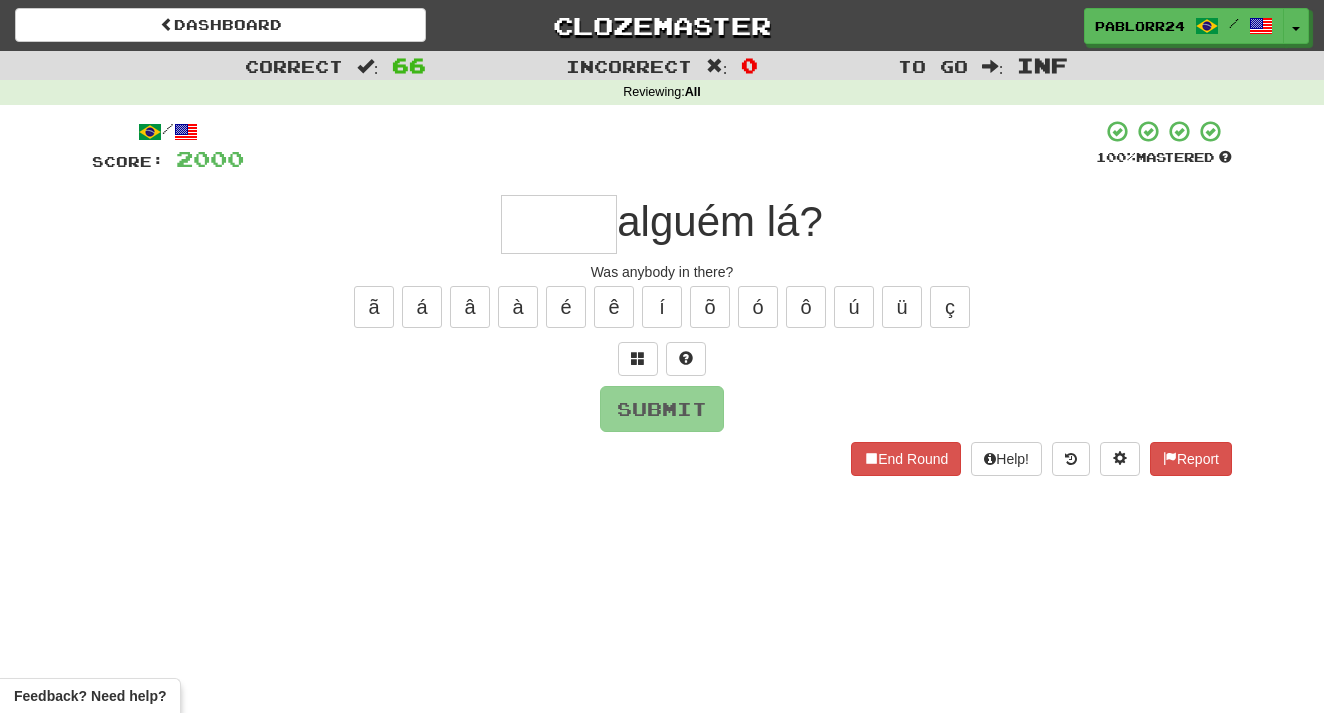 type on "*" 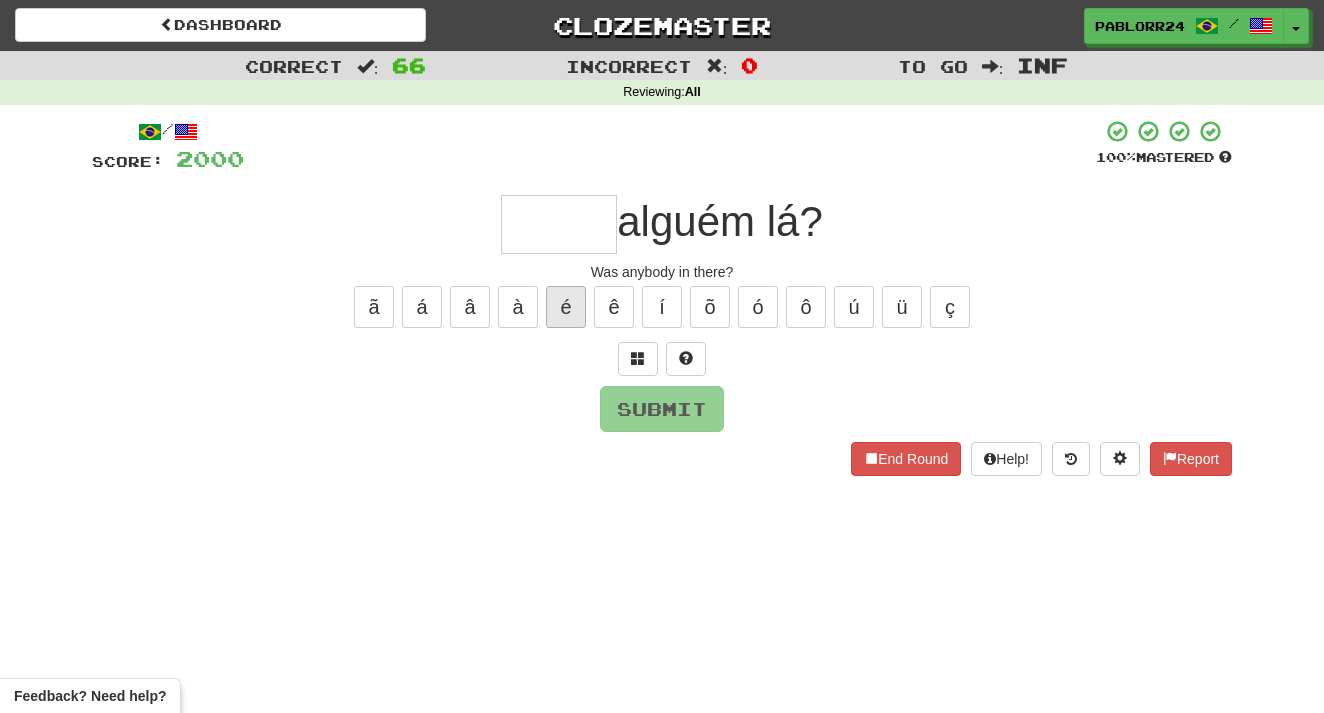 click on "é" at bounding box center [566, 307] 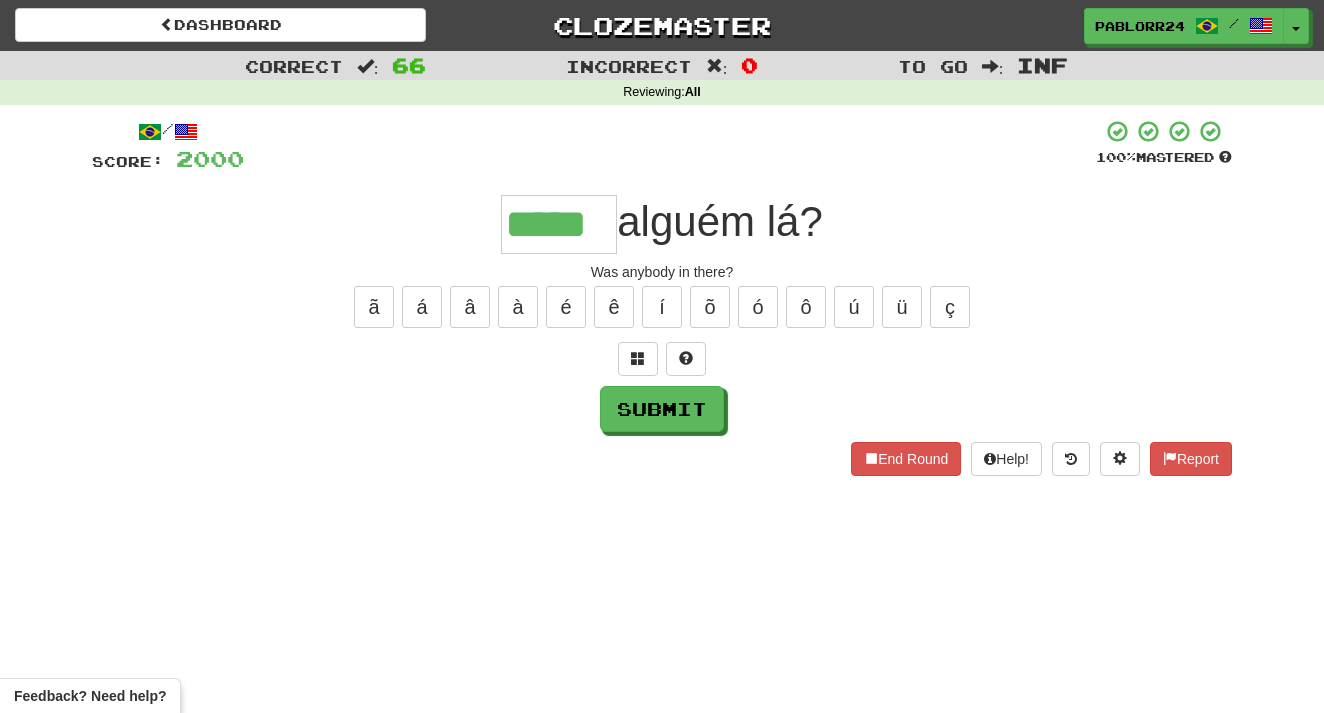 type on "*****" 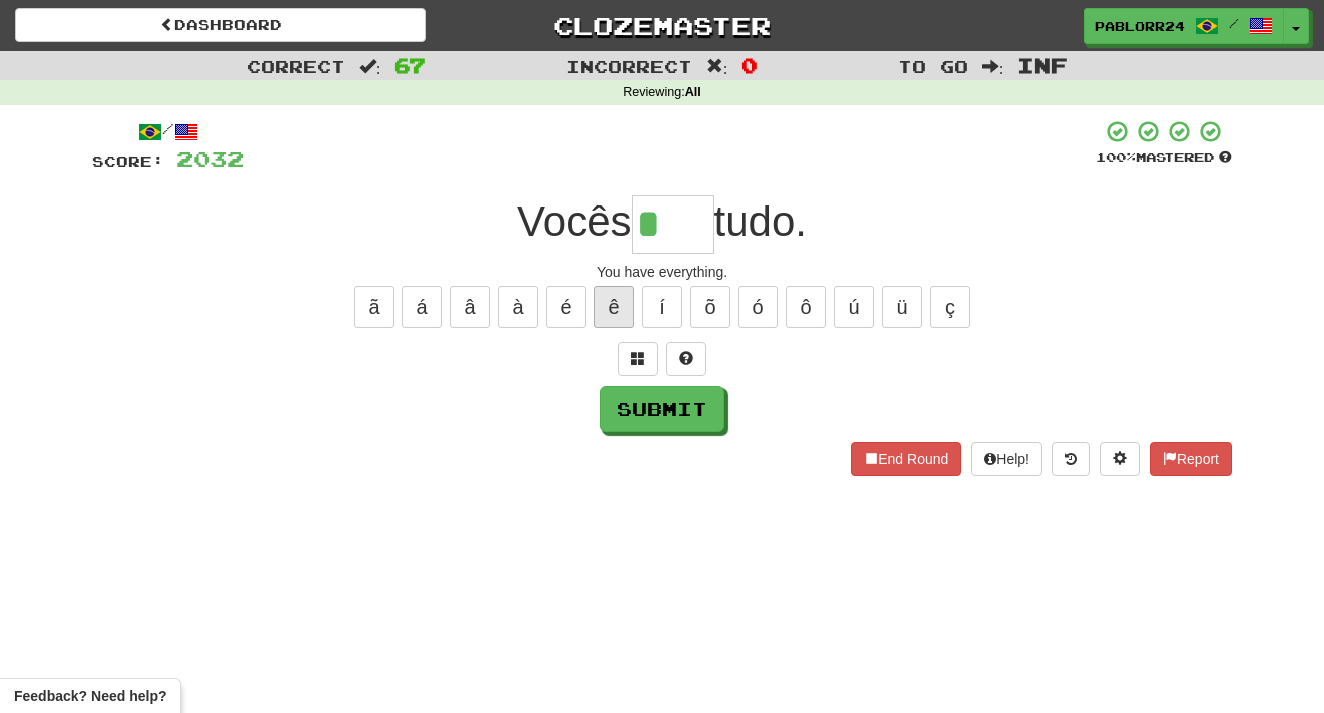 click on "ê" at bounding box center (614, 307) 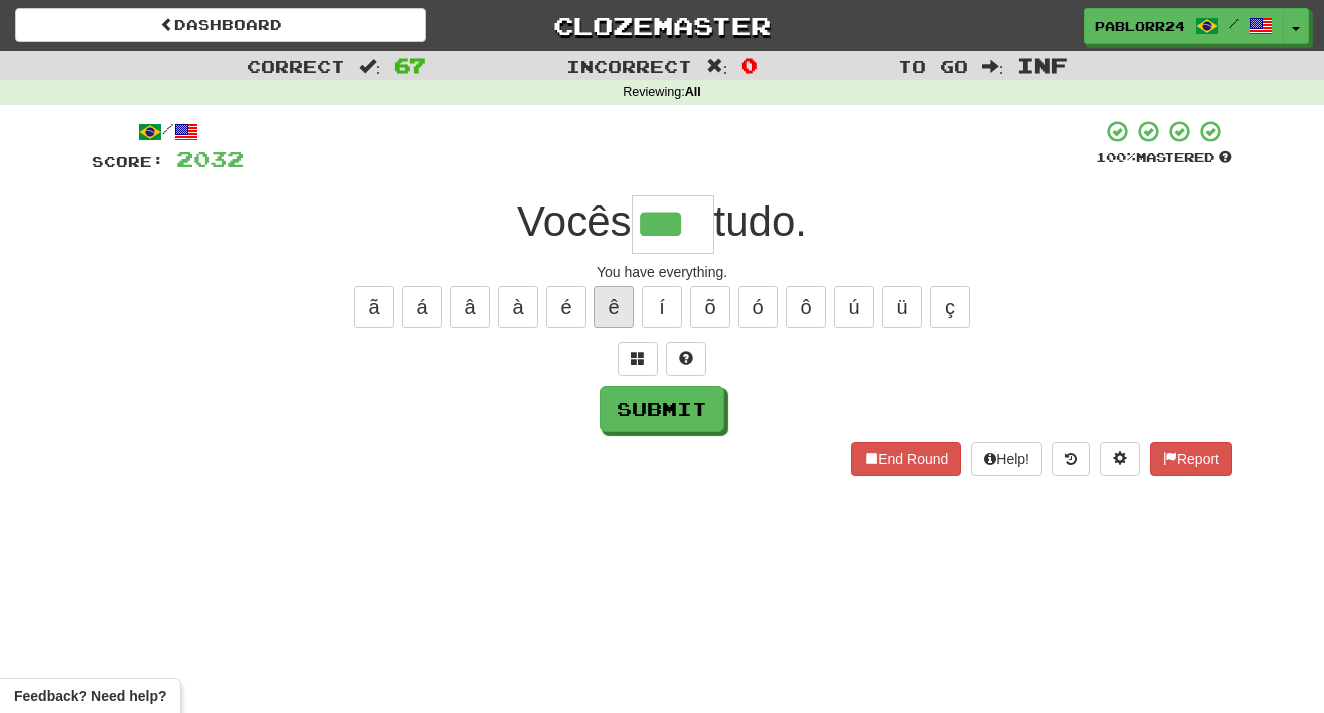 type on "***" 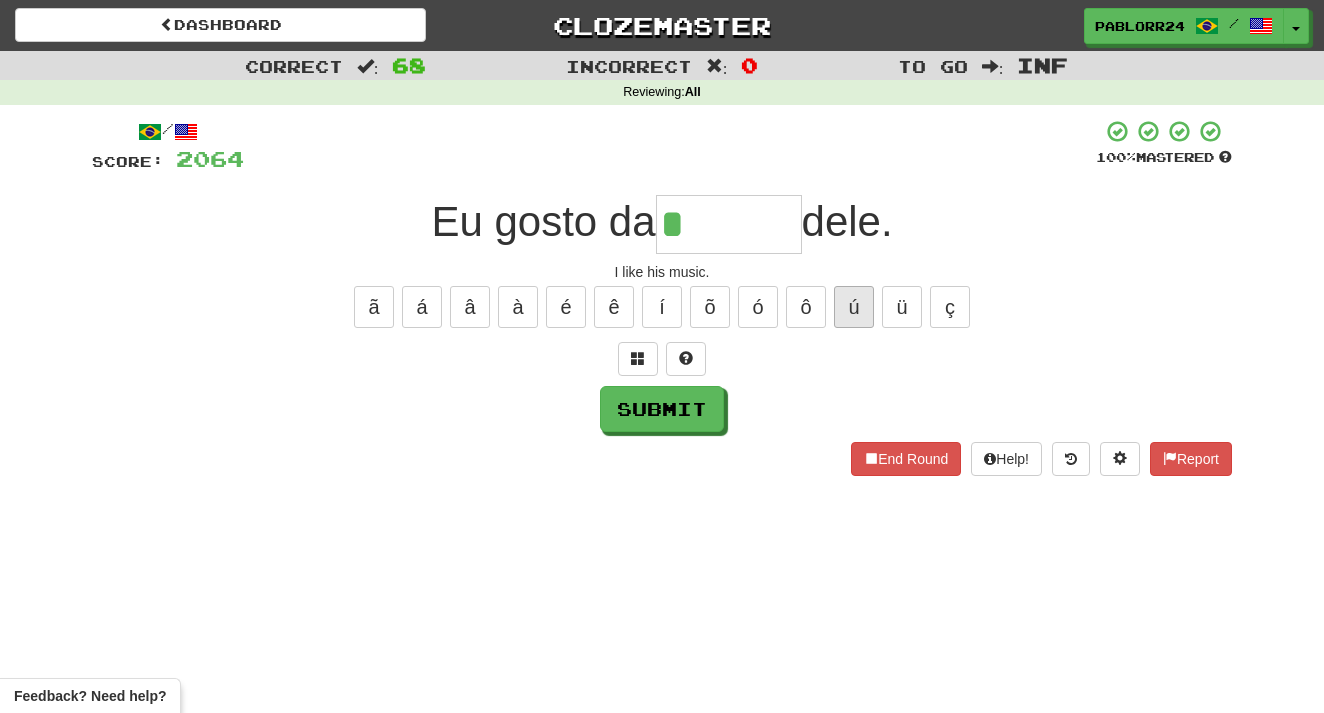 click on "ú" at bounding box center (854, 307) 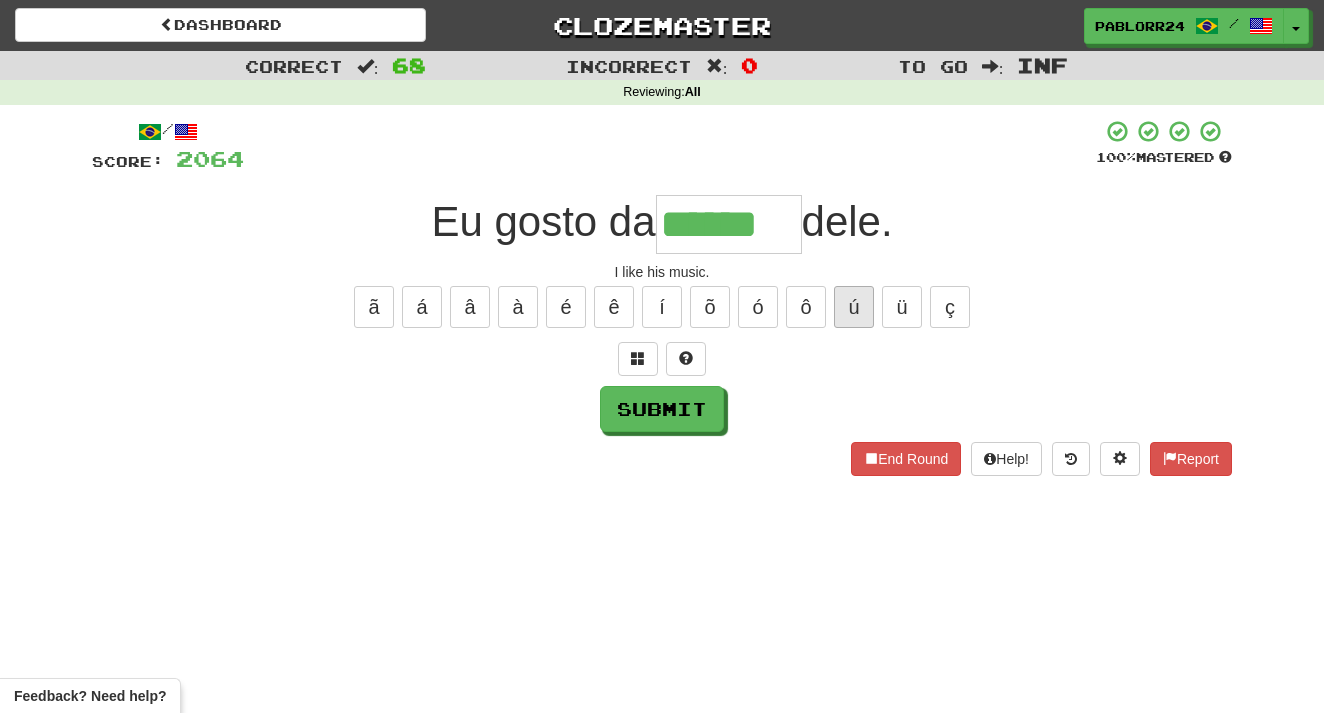 type on "******" 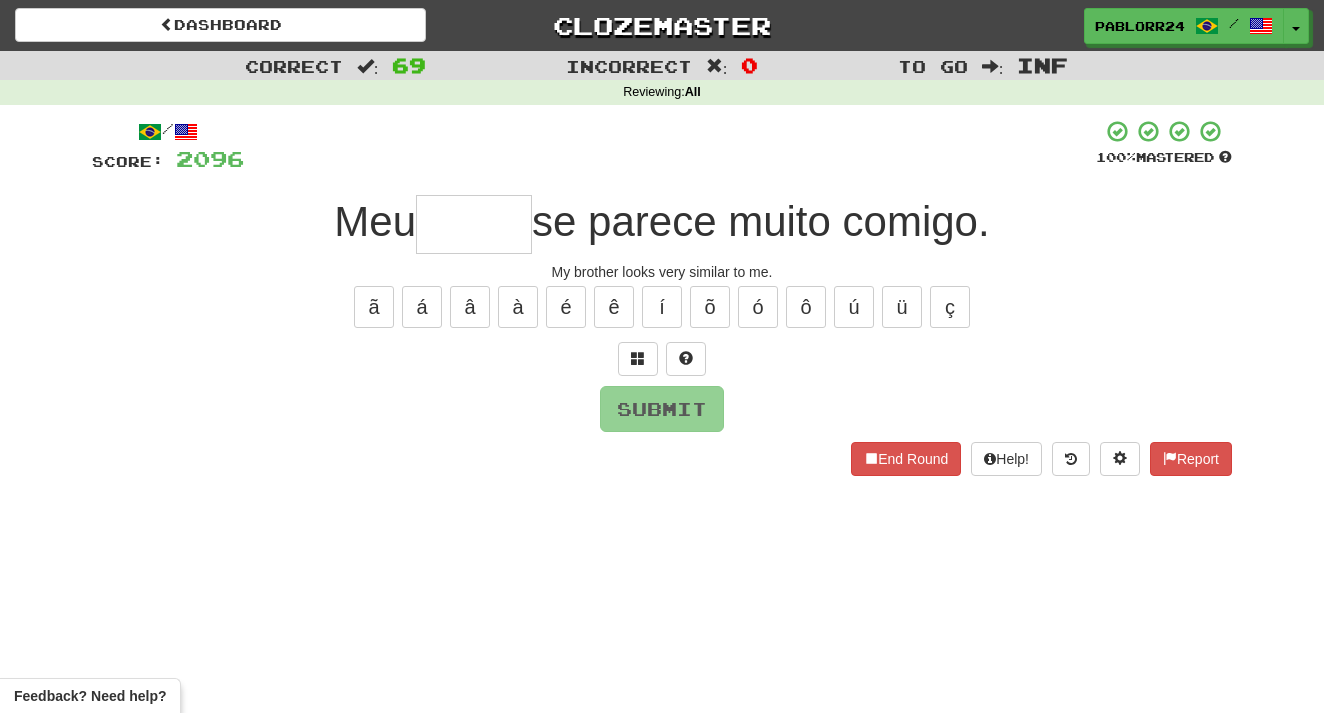 type on "*" 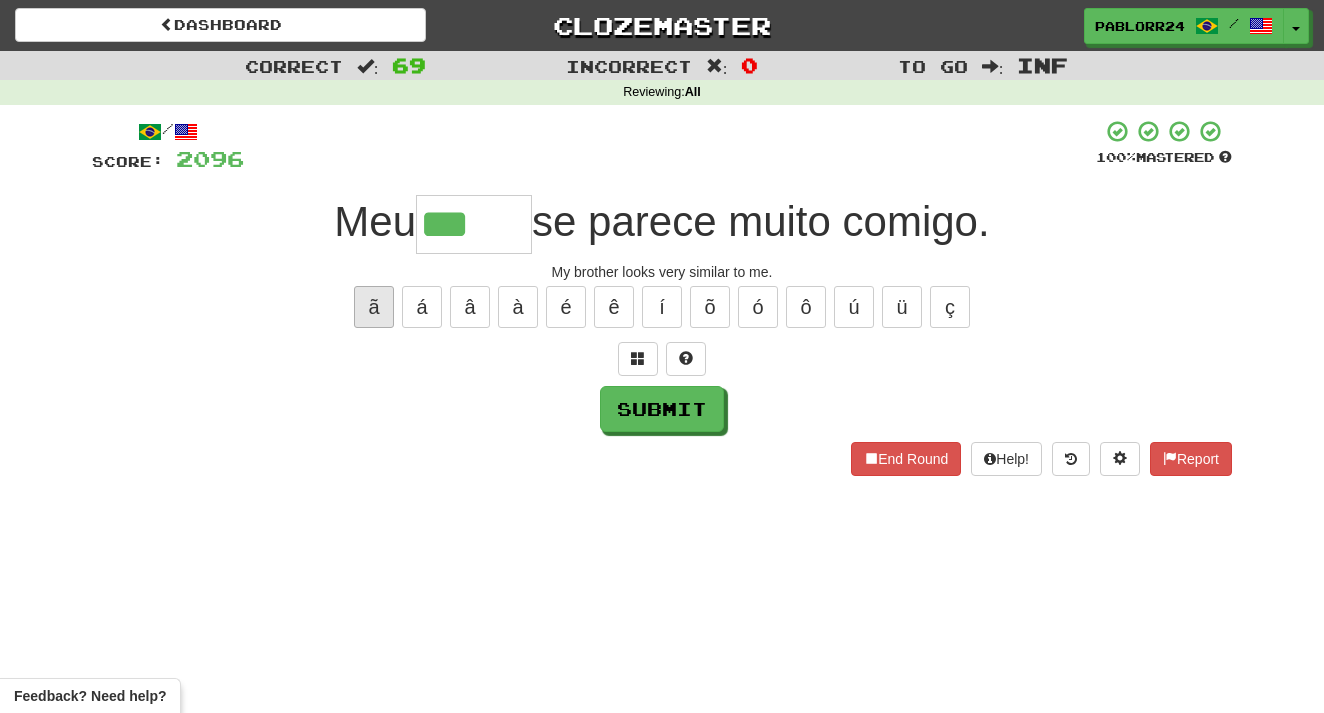 click on "ã" at bounding box center [374, 307] 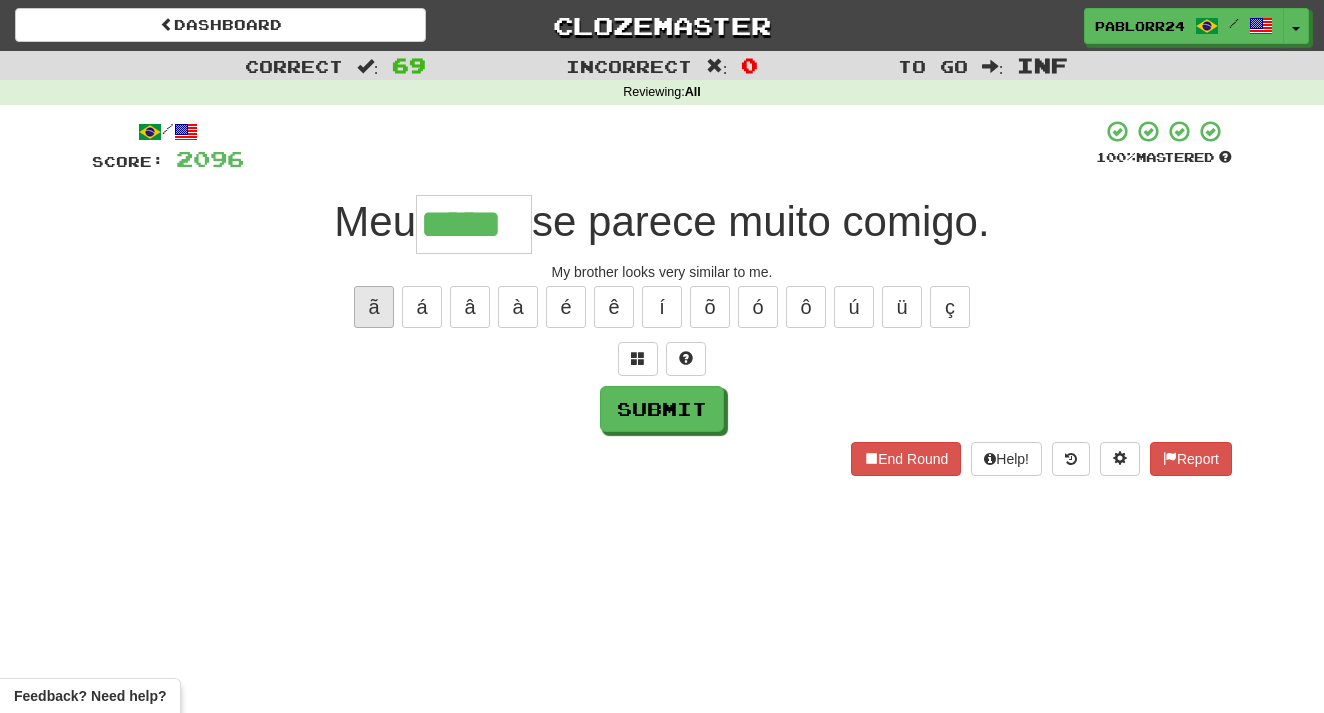 type on "*****" 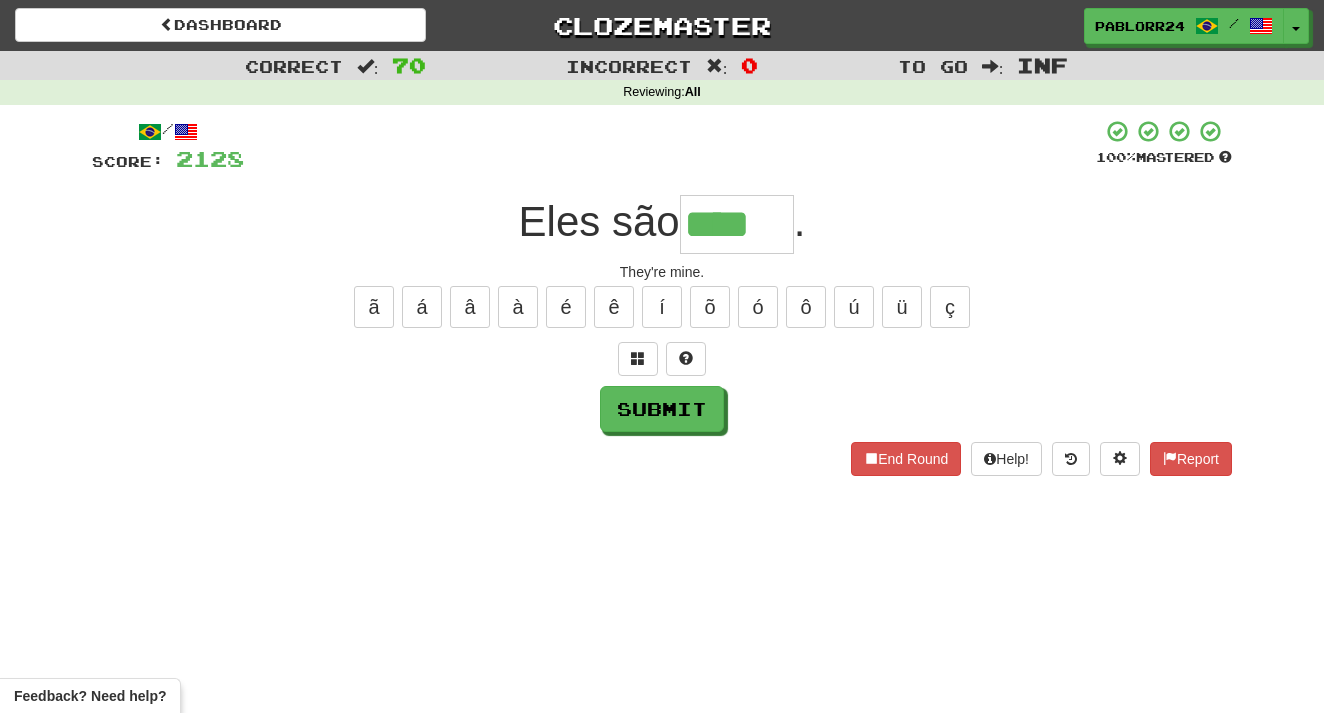 type on "****" 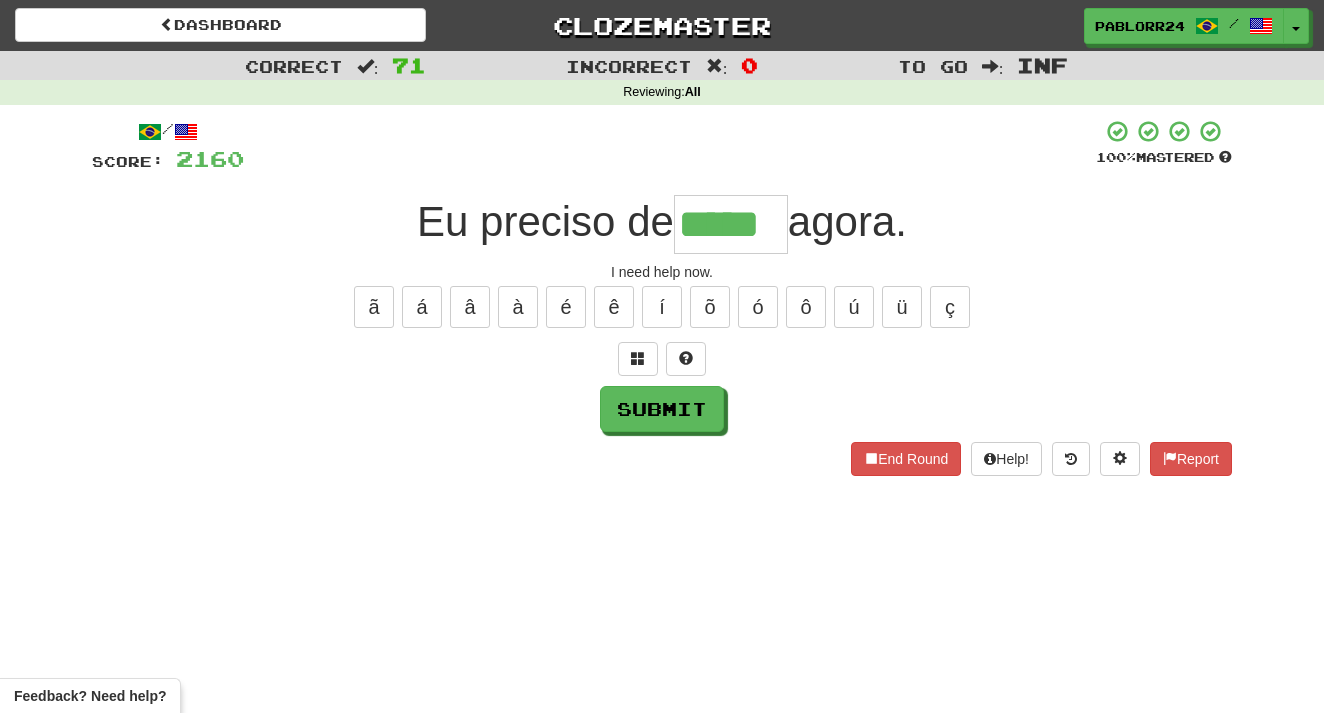 type on "*****" 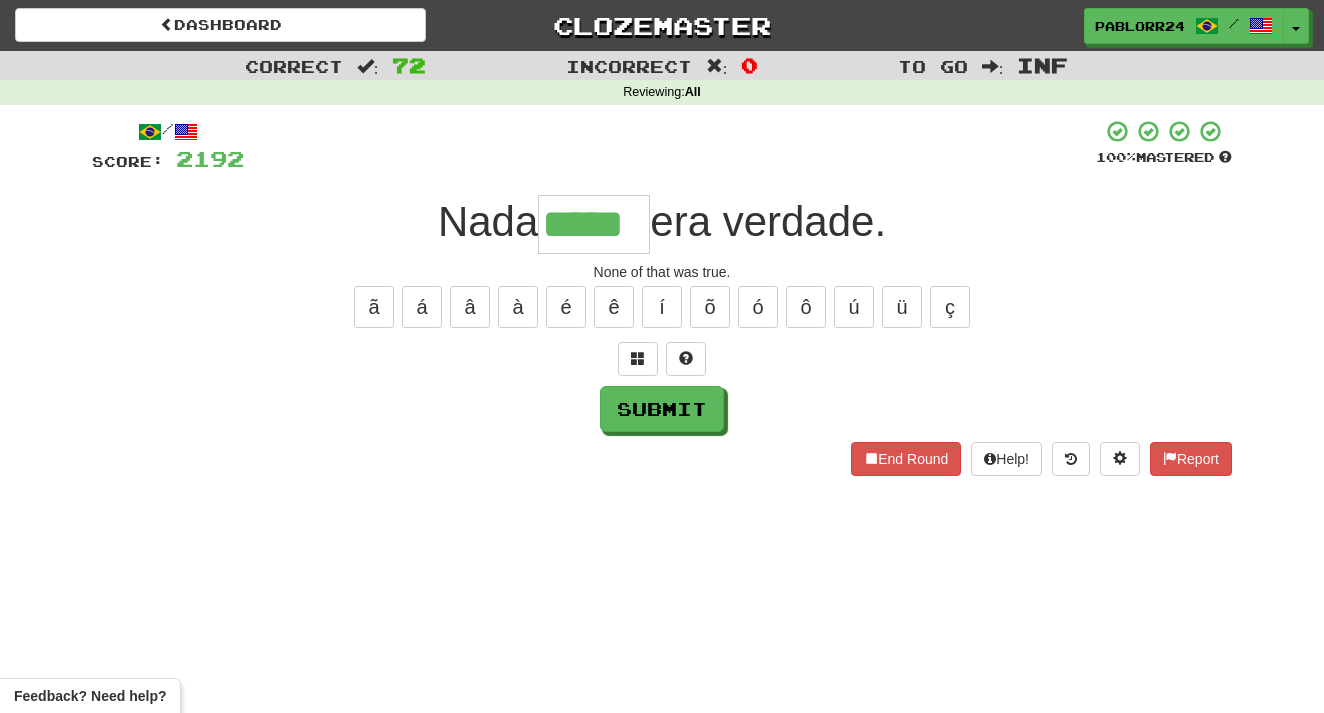 type on "*****" 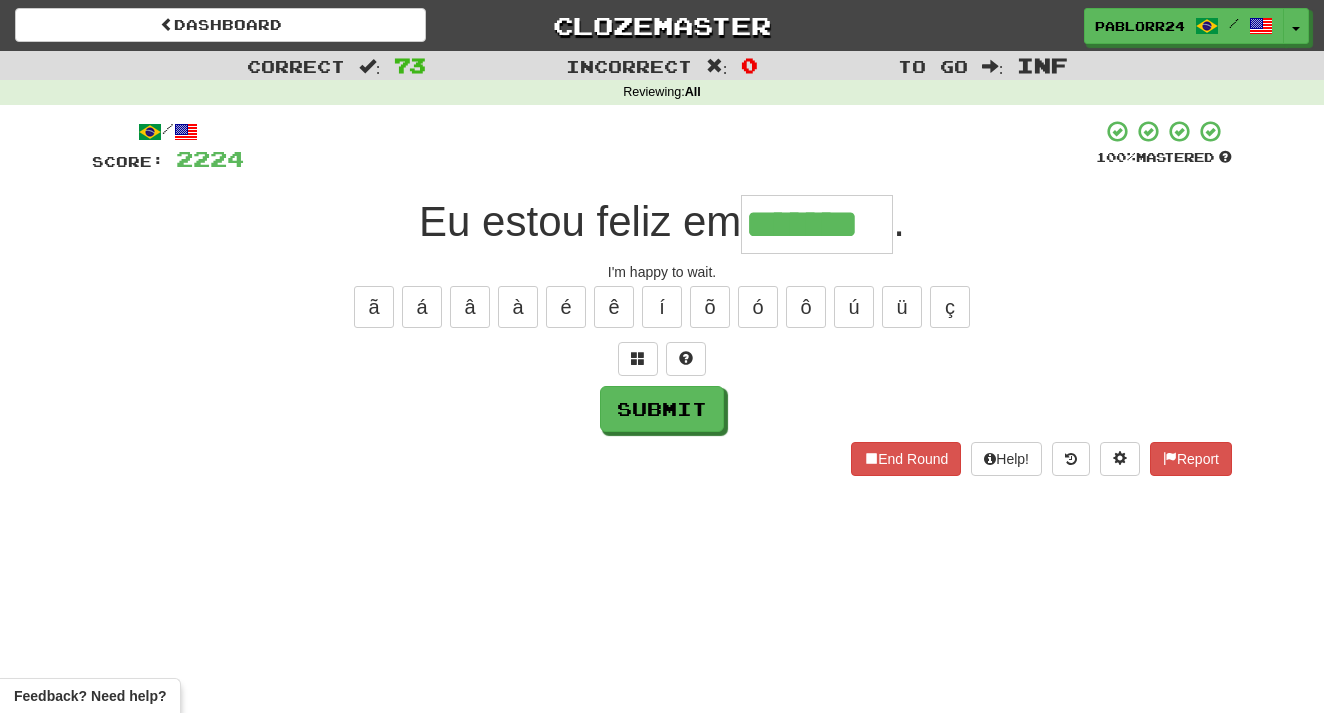 type on "*******" 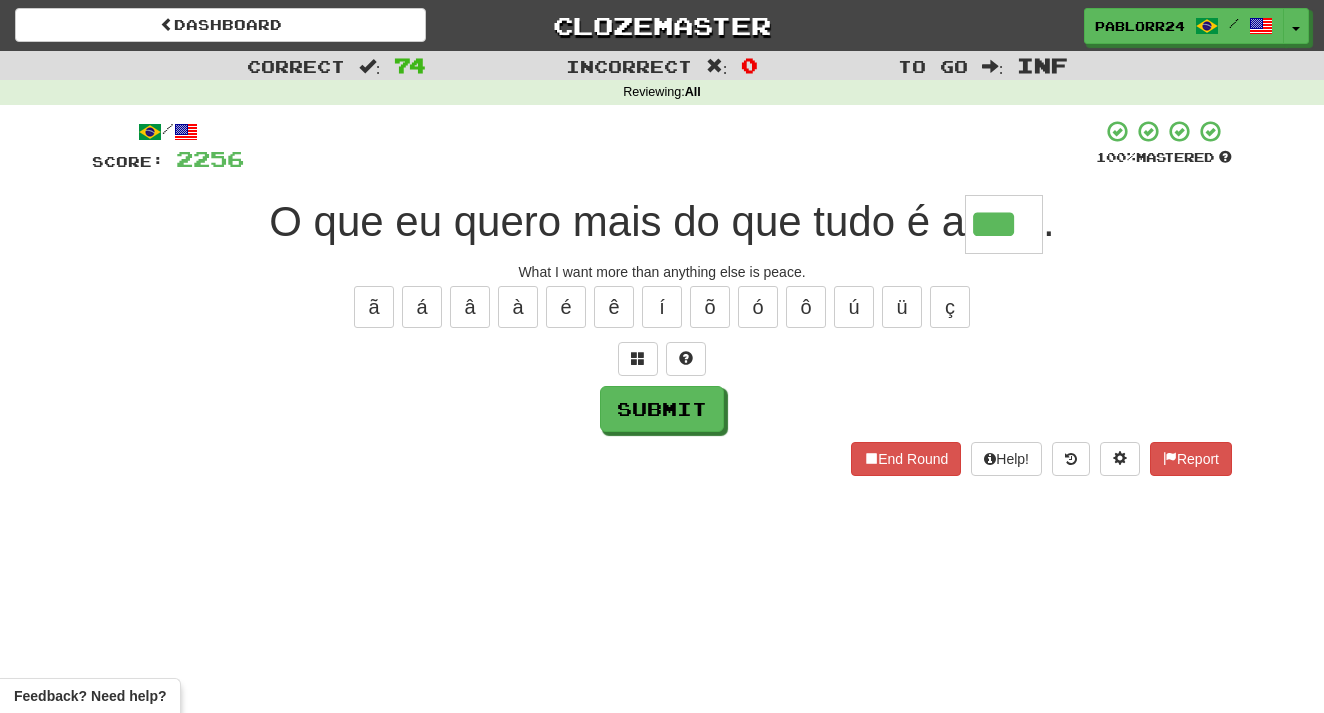 type on "***" 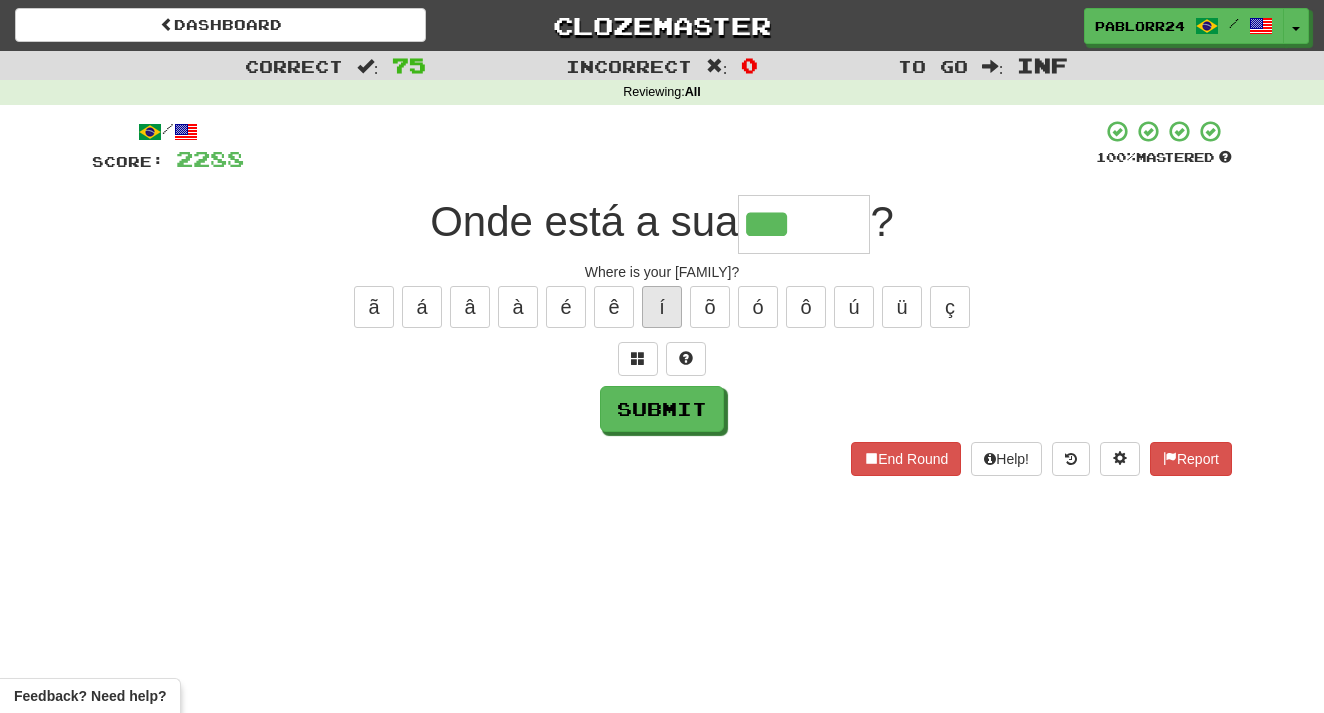 click on "í" at bounding box center (662, 307) 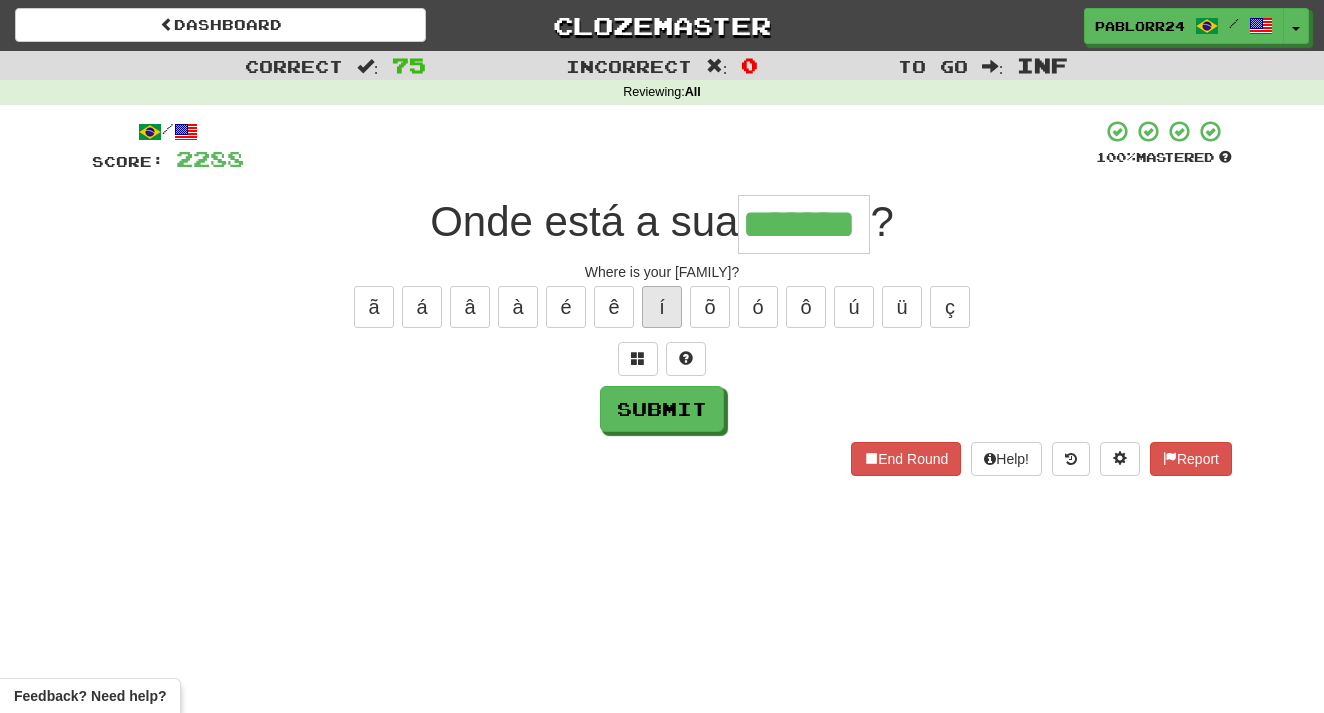 type on "*******" 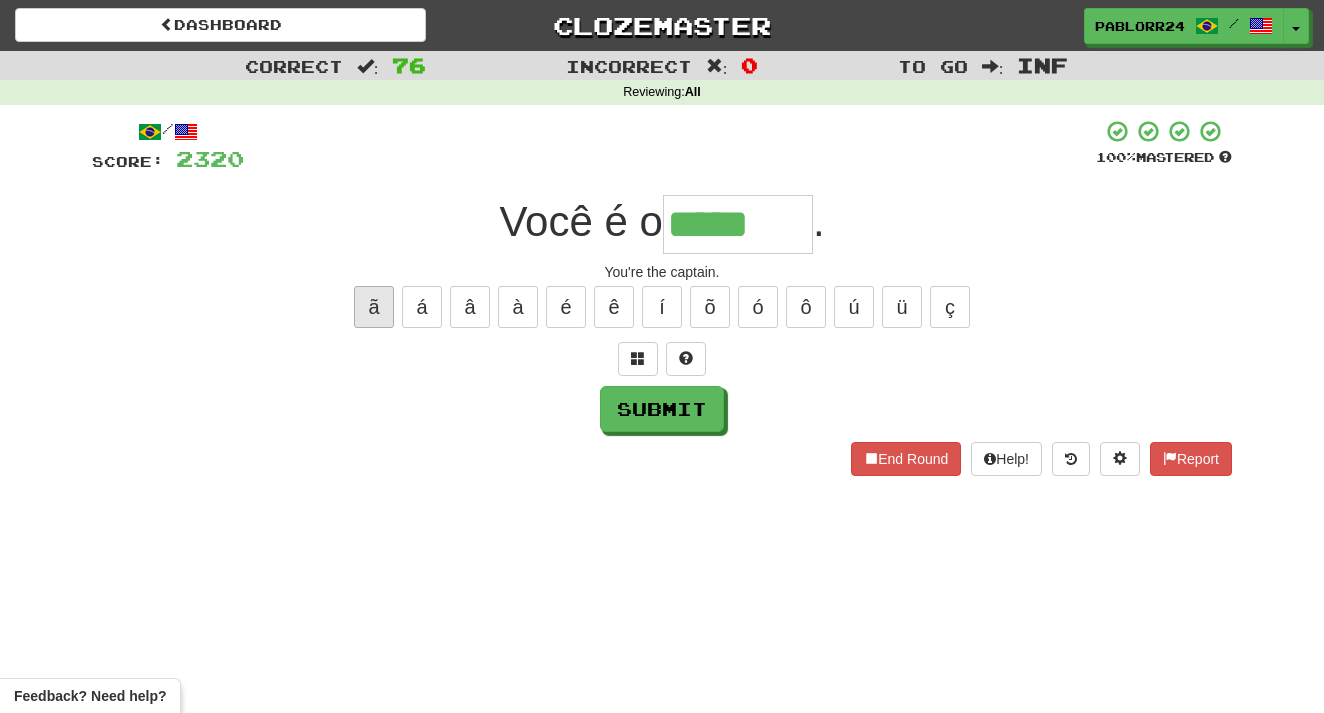 click on "ã" at bounding box center (374, 307) 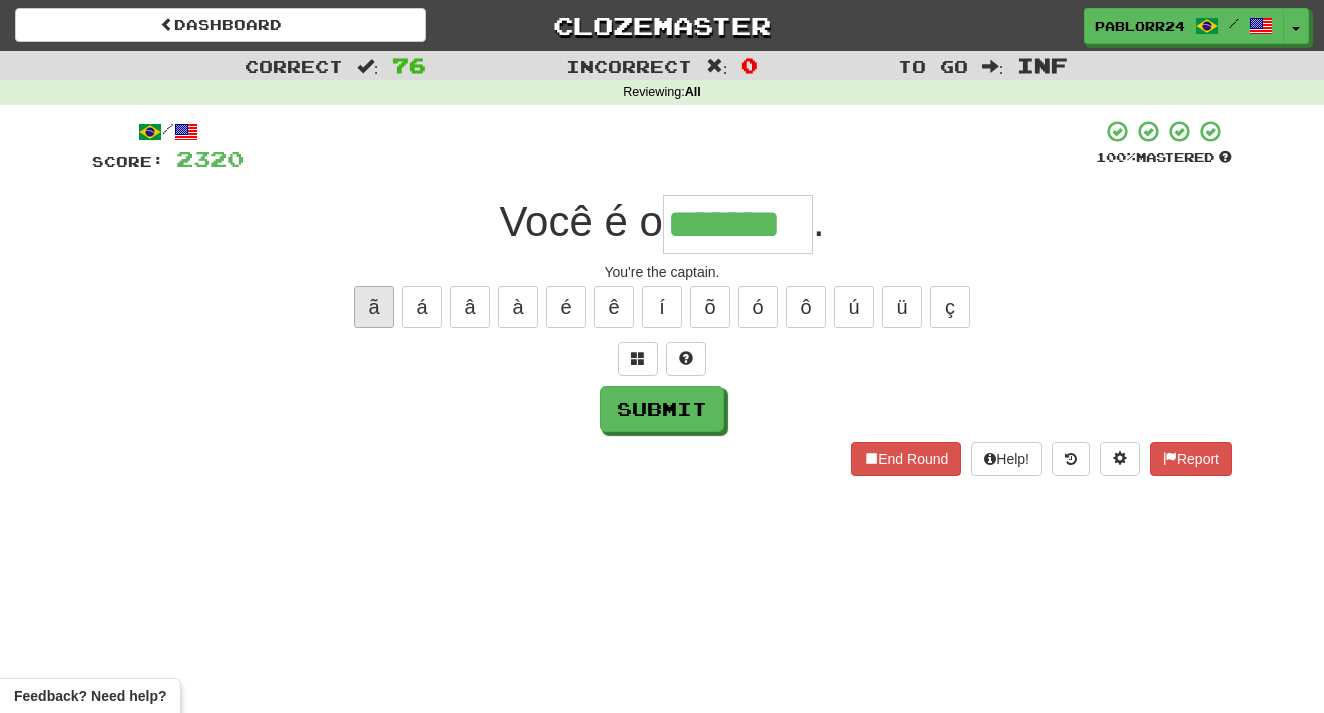 type on "*******" 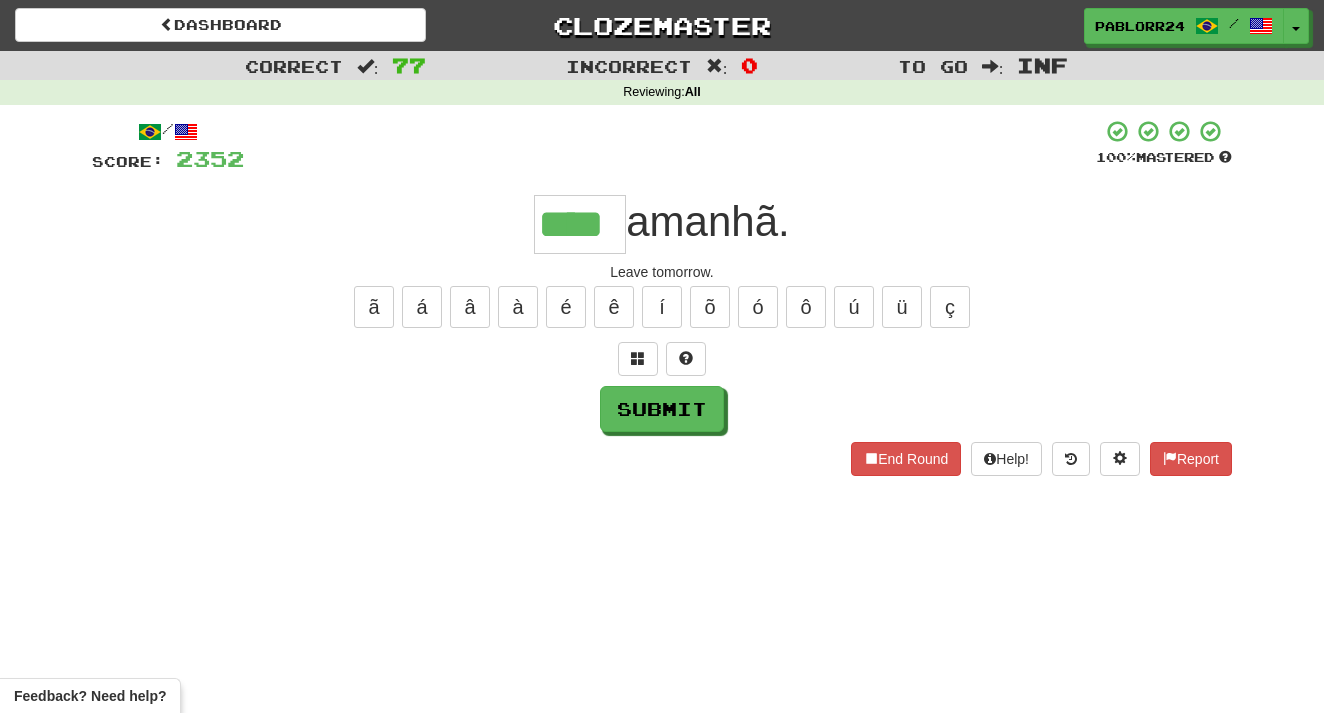 type on "****" 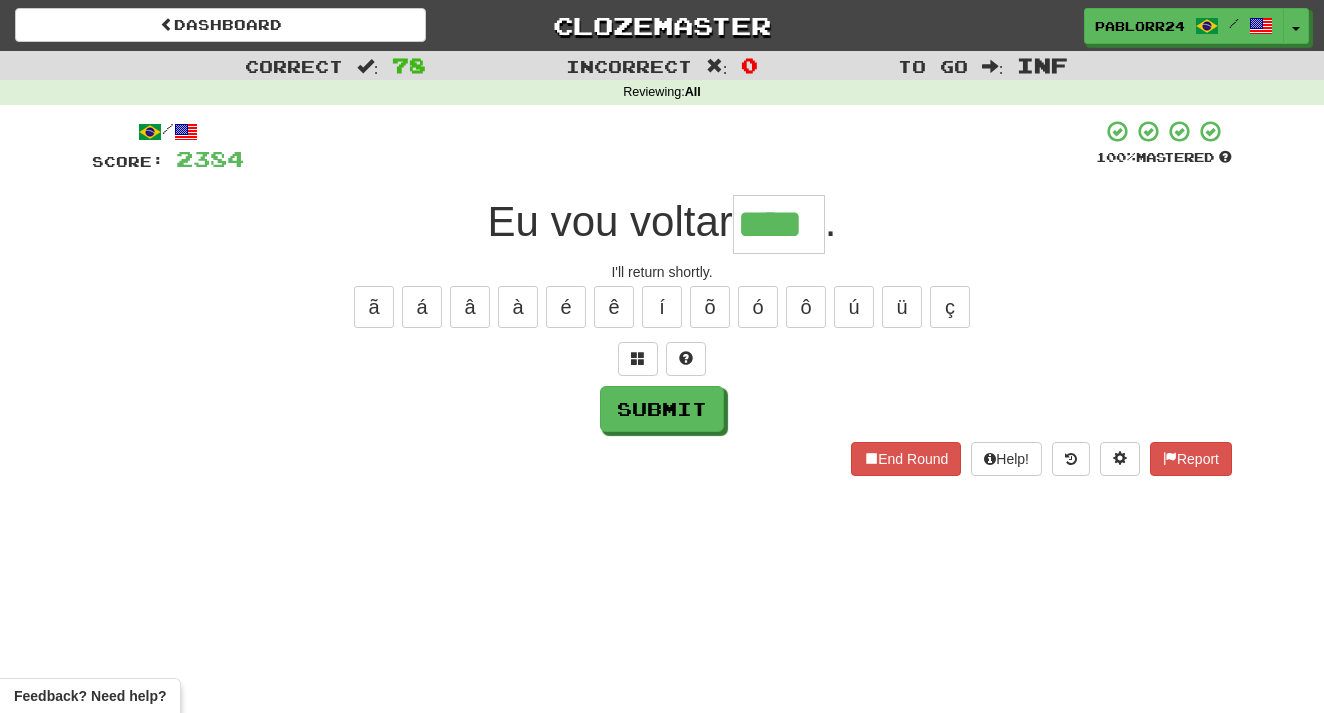 type on "****" 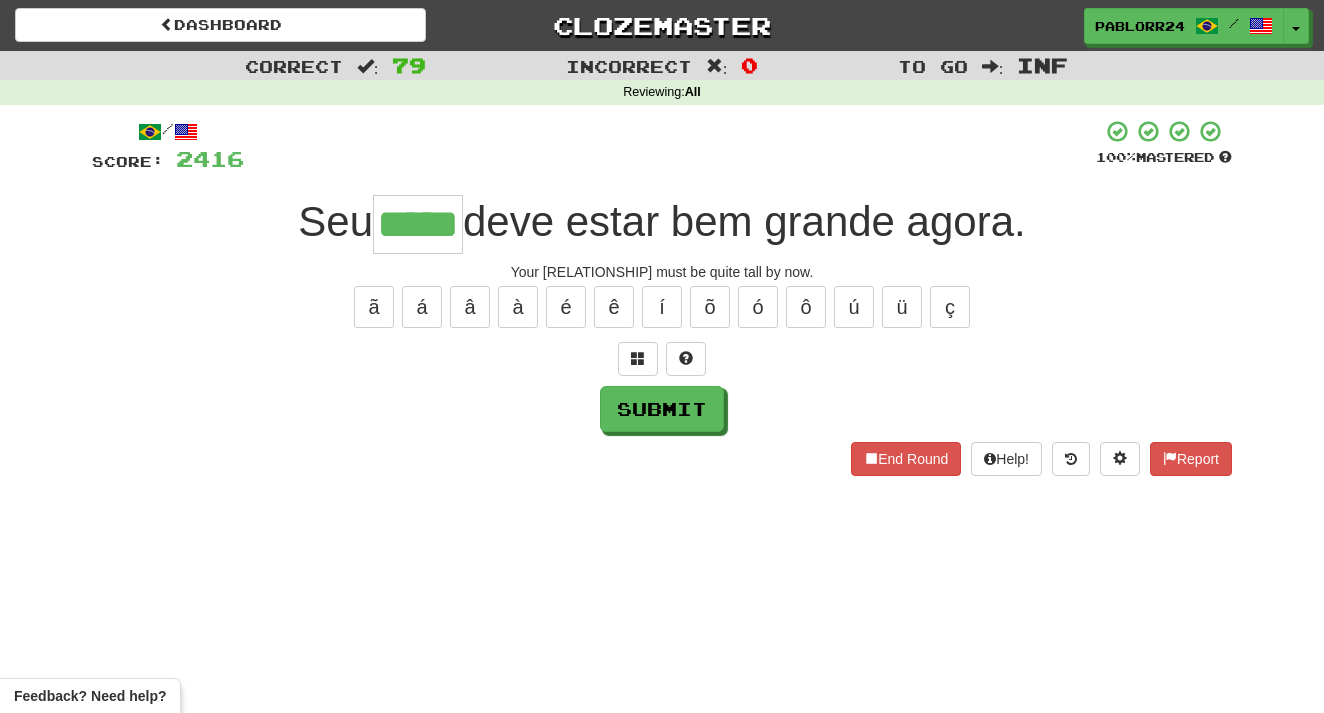 type on "*****" 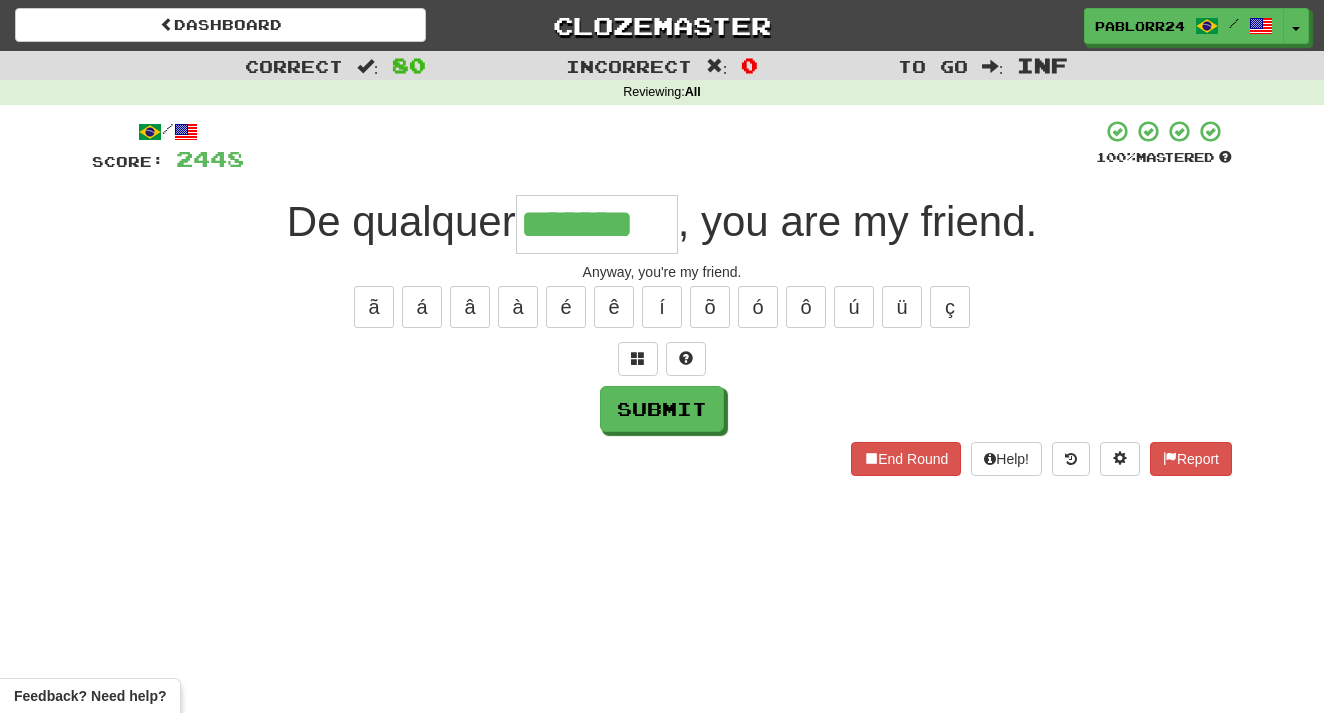 type on "*******" 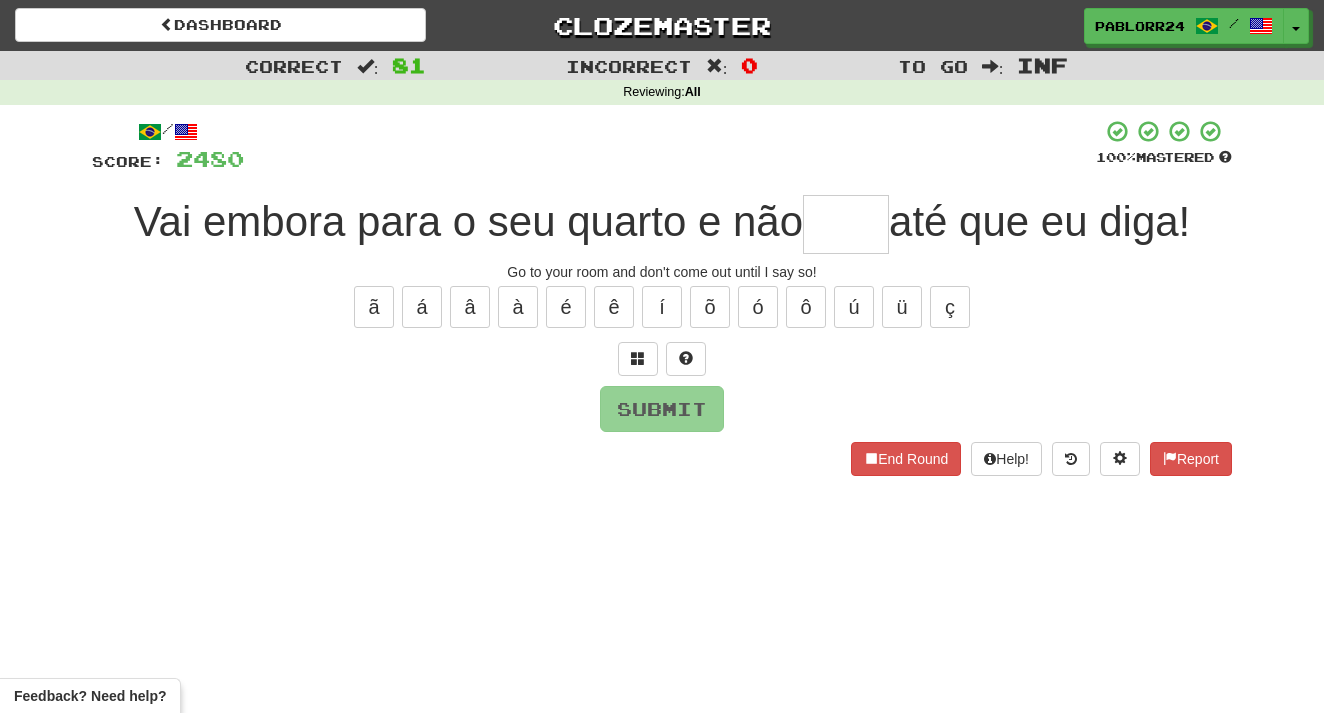 type on "*" 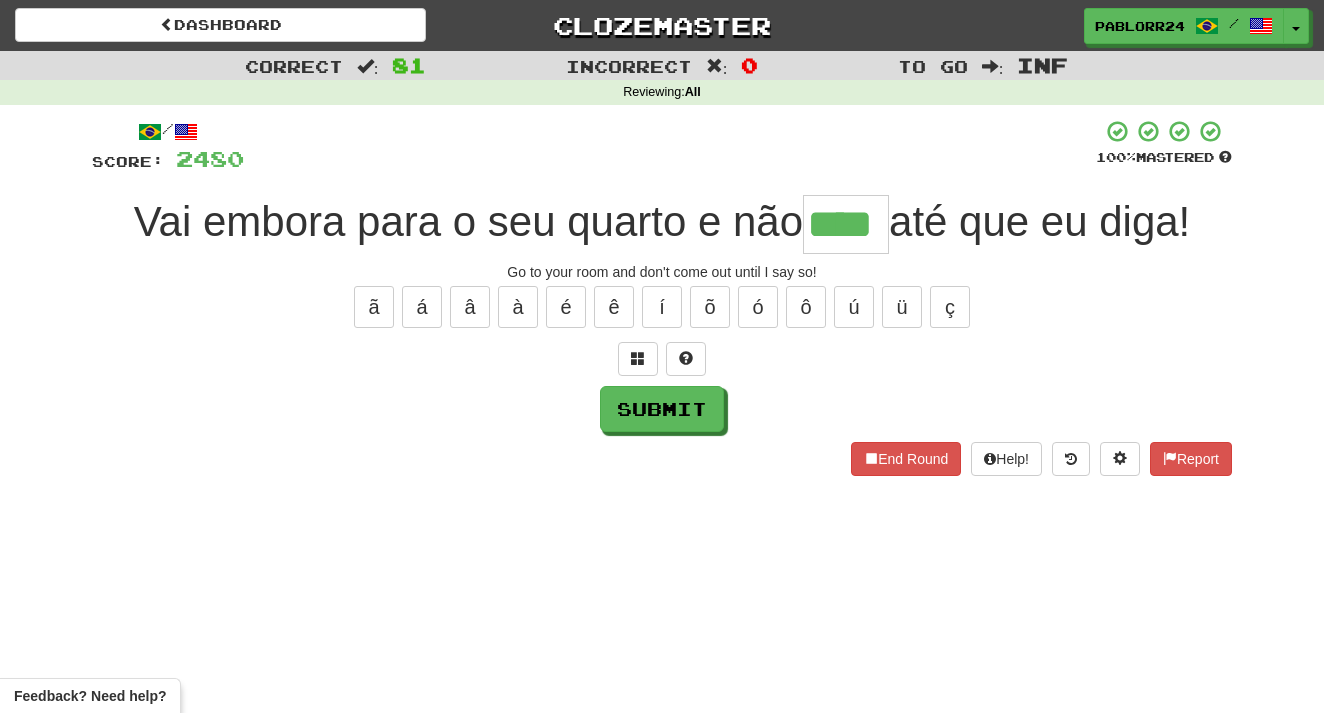 type on "****" 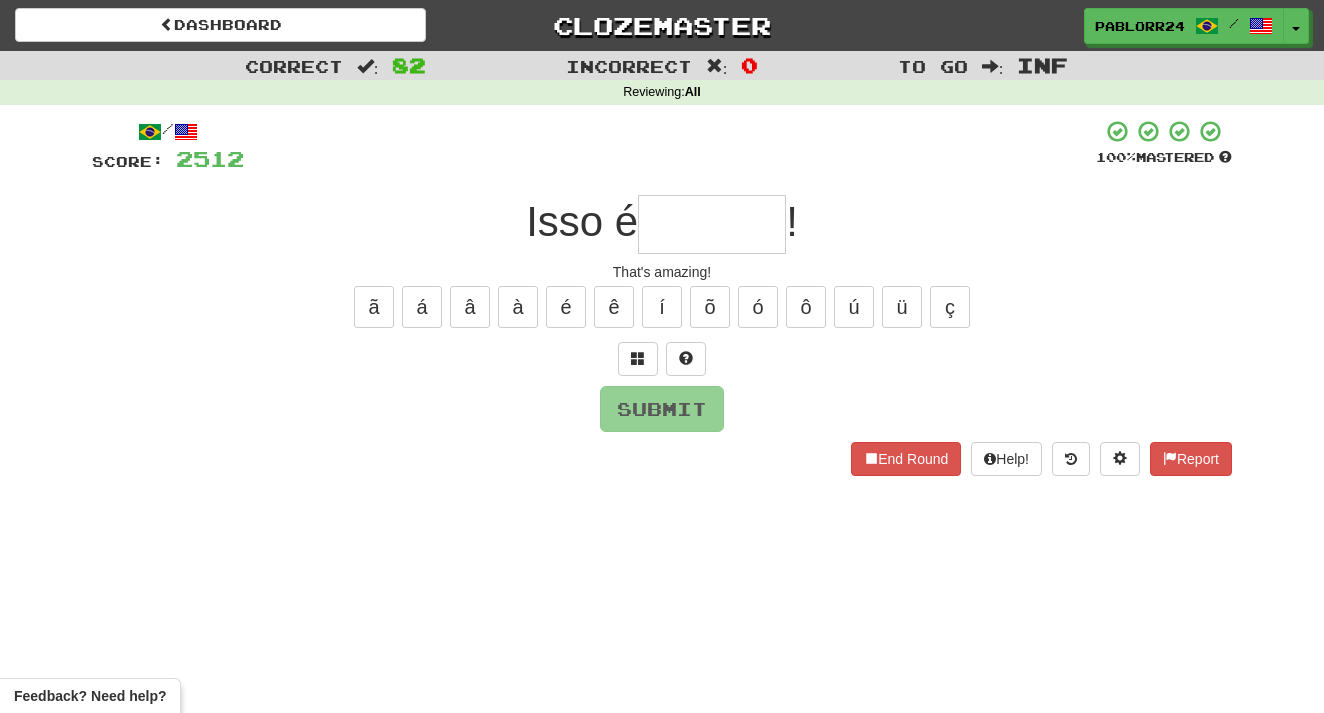 type on "*" 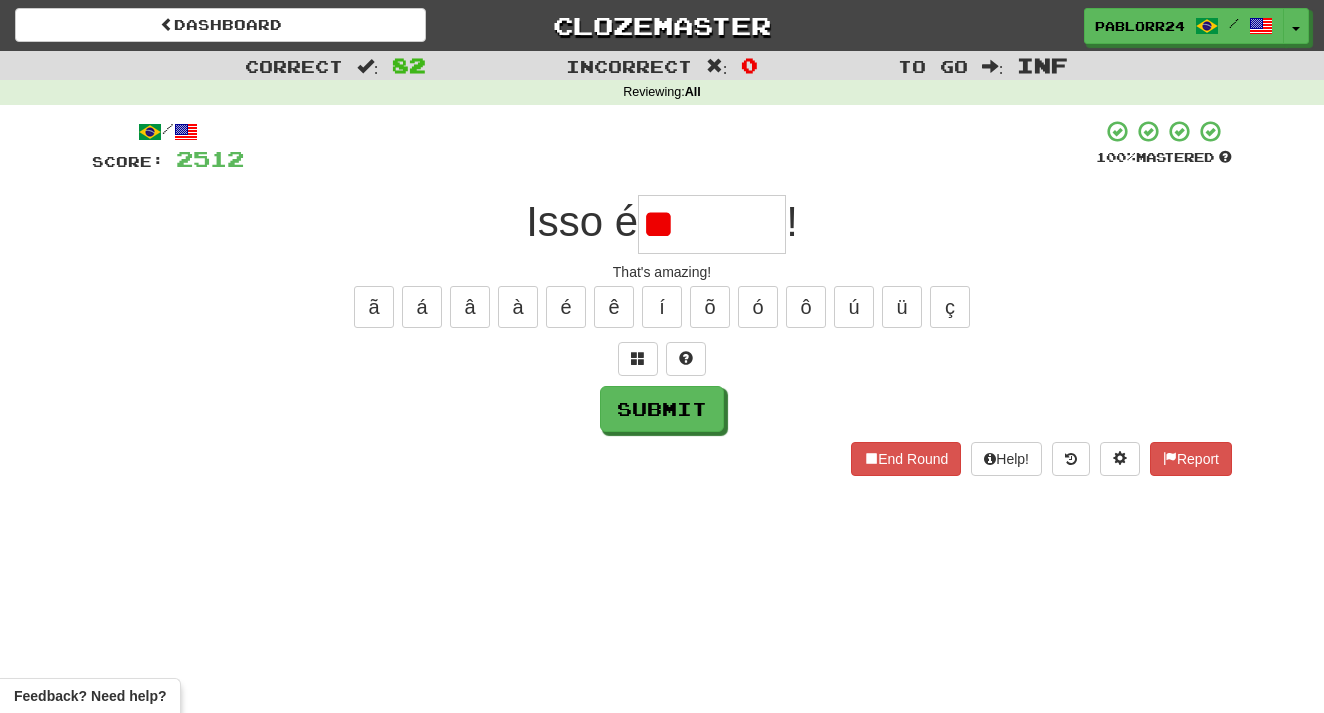 type on "*" 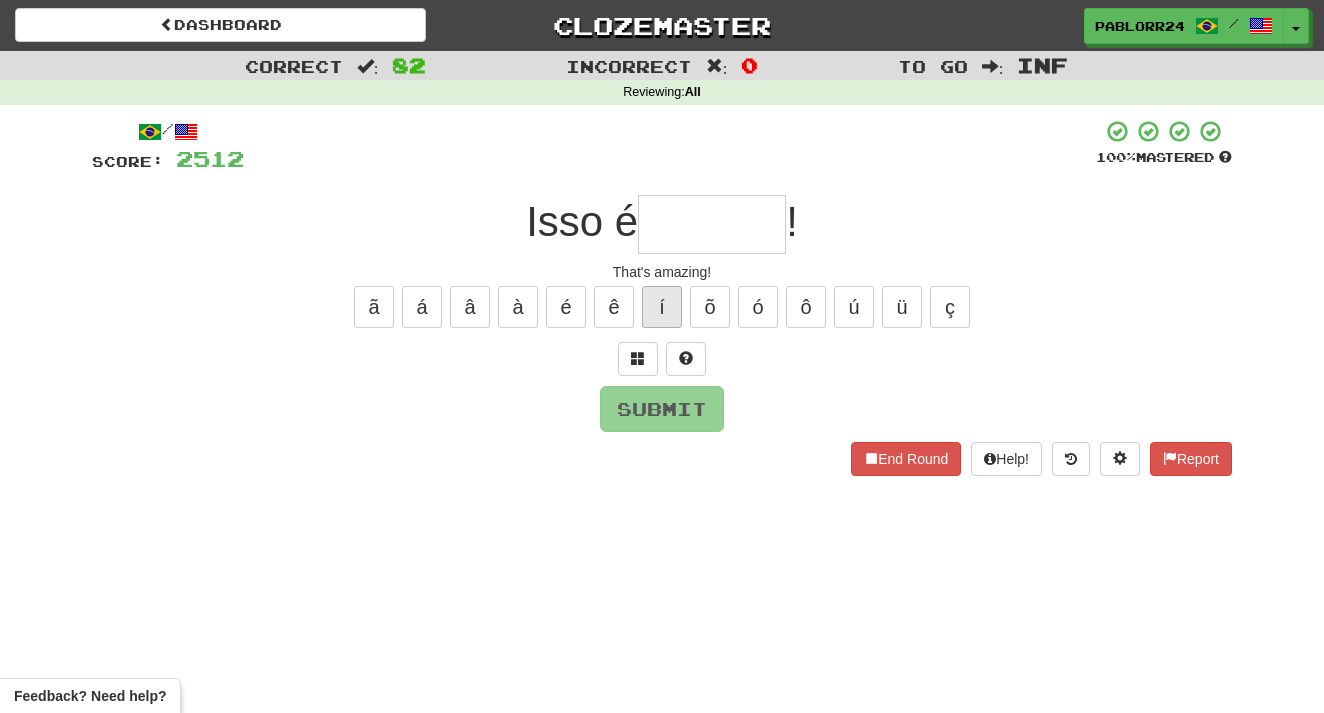 click on "í" at bounding box center (662, 307) 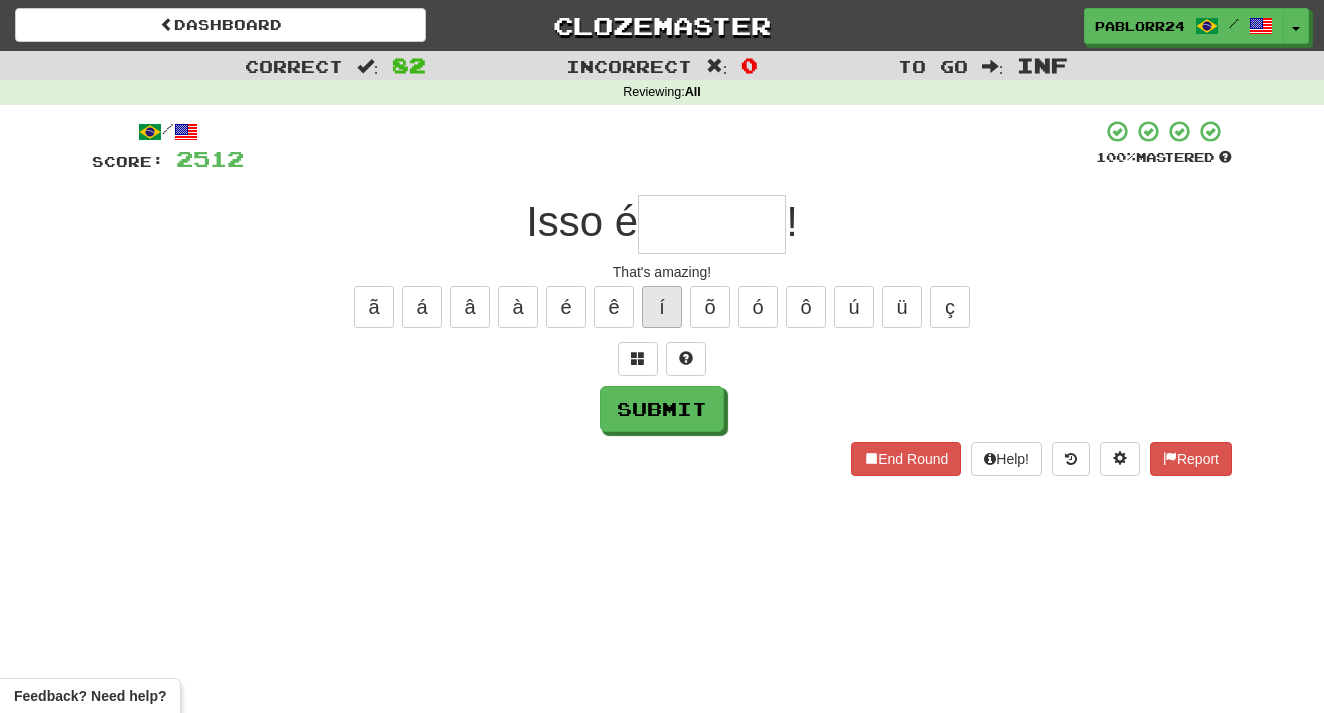 type on "*" 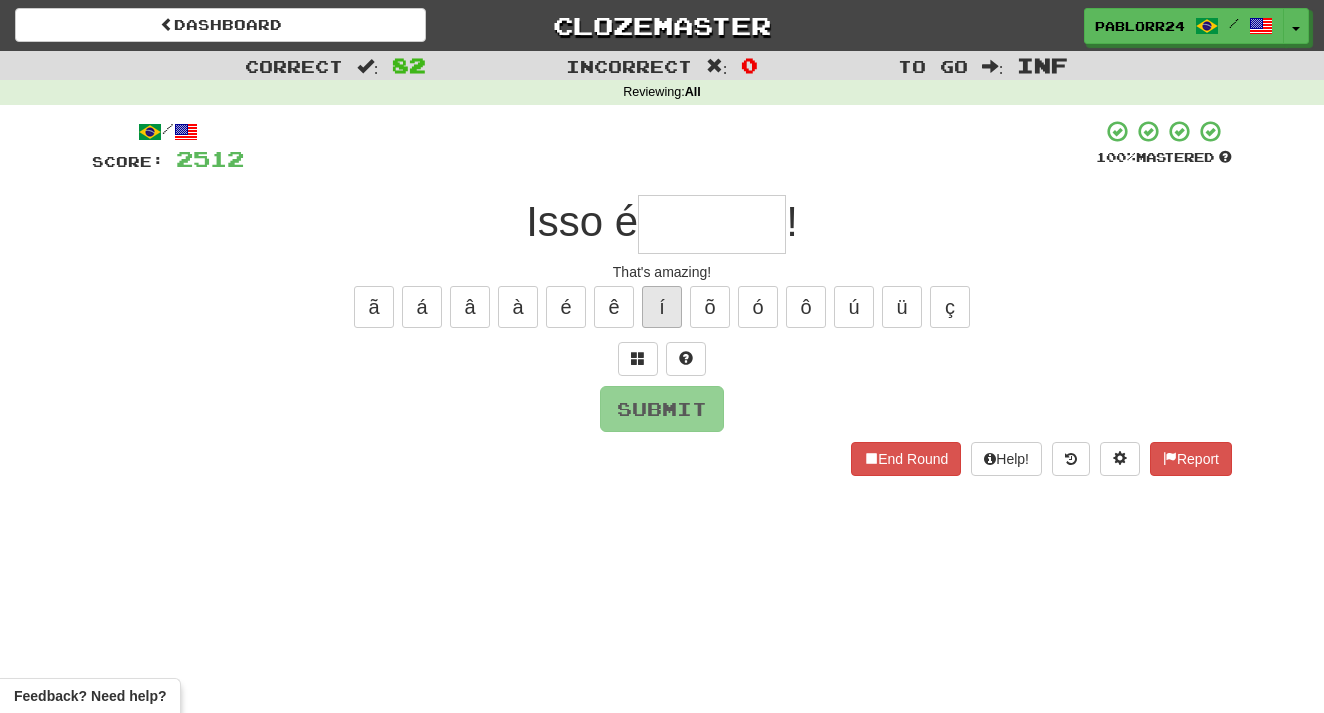 type on "*" 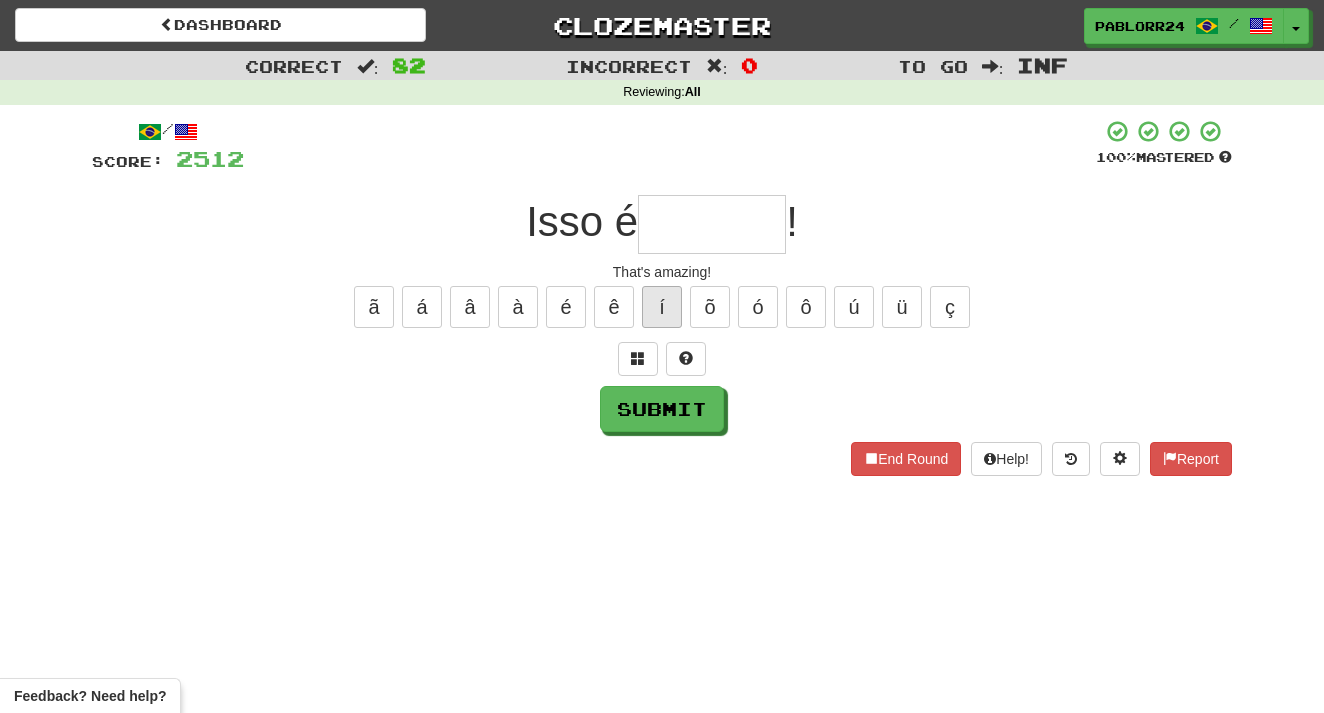 type on "*" 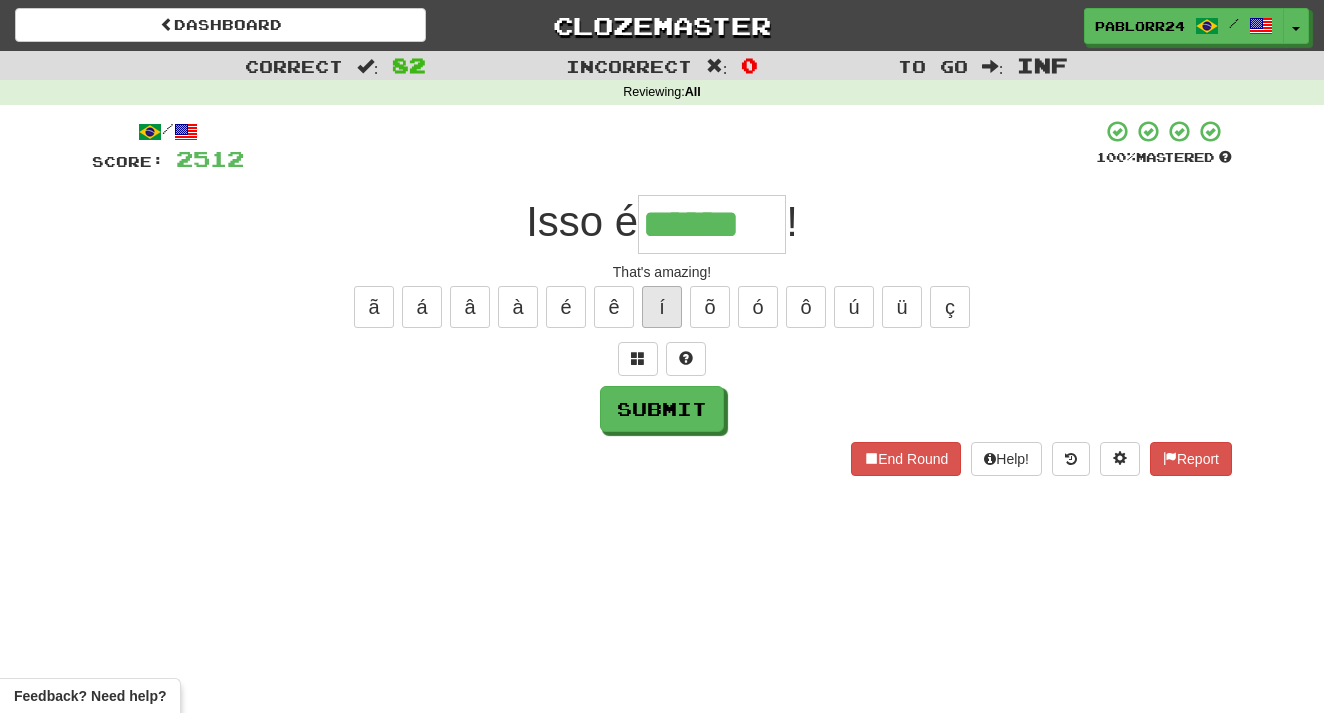 type on "******" 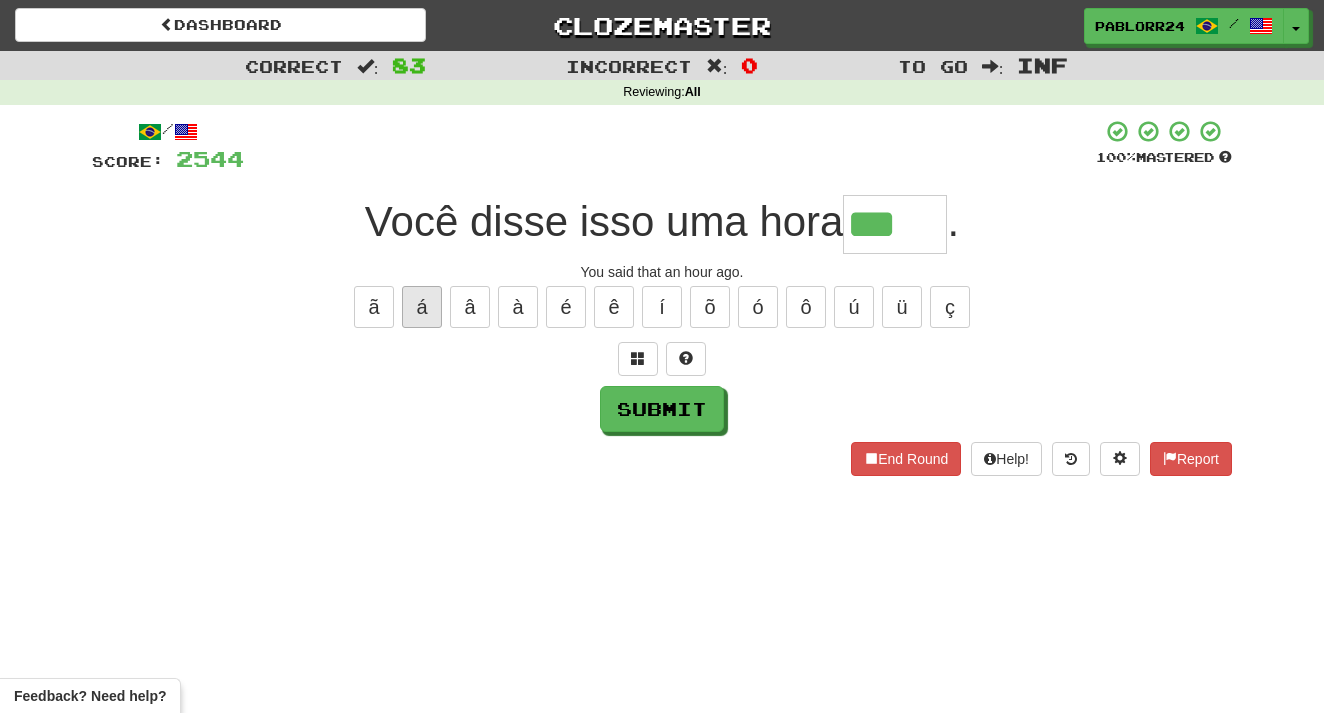 click on "á" at bounding box center (422, 307) 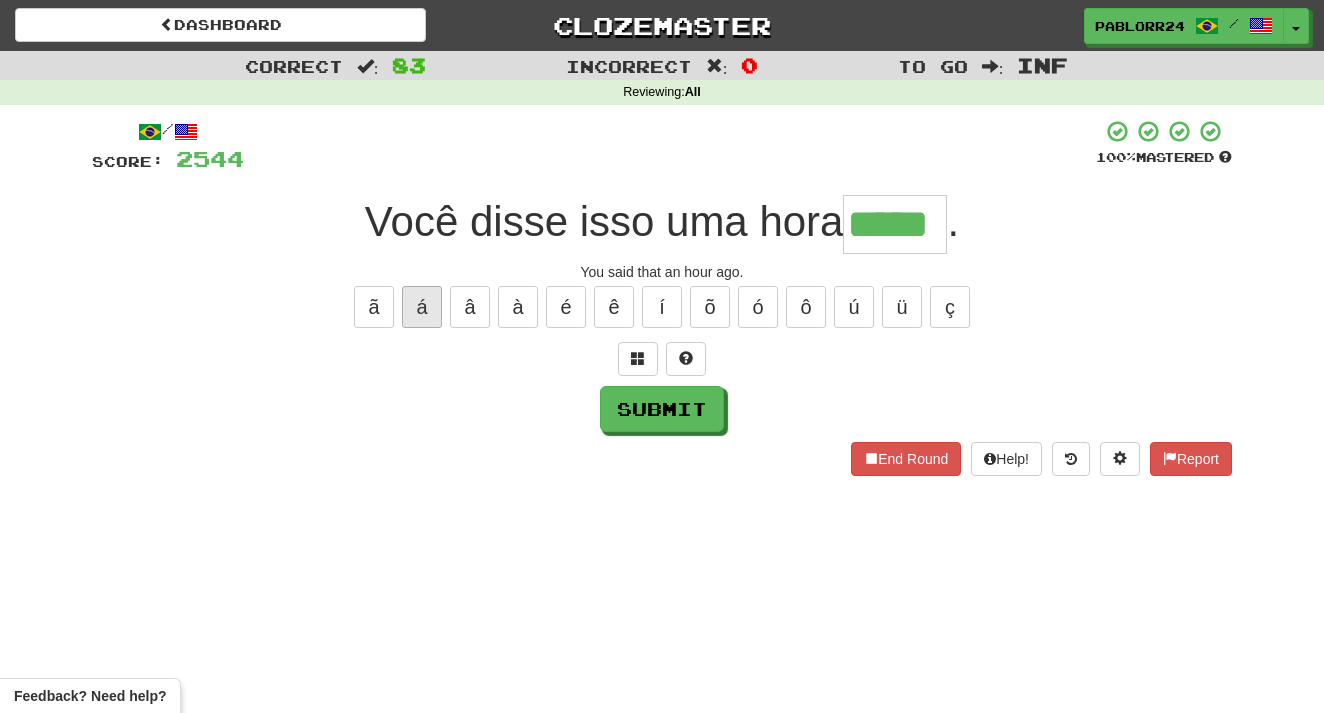 type on "*****" 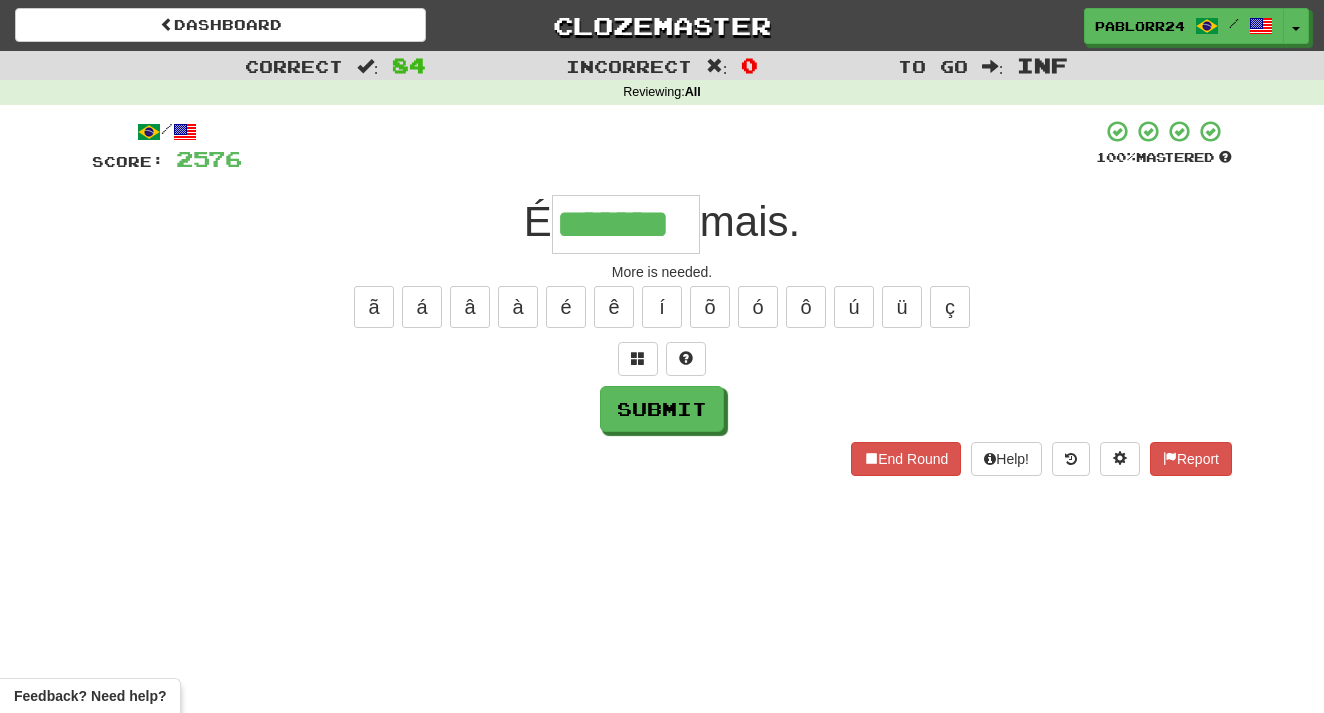 type on "*******" 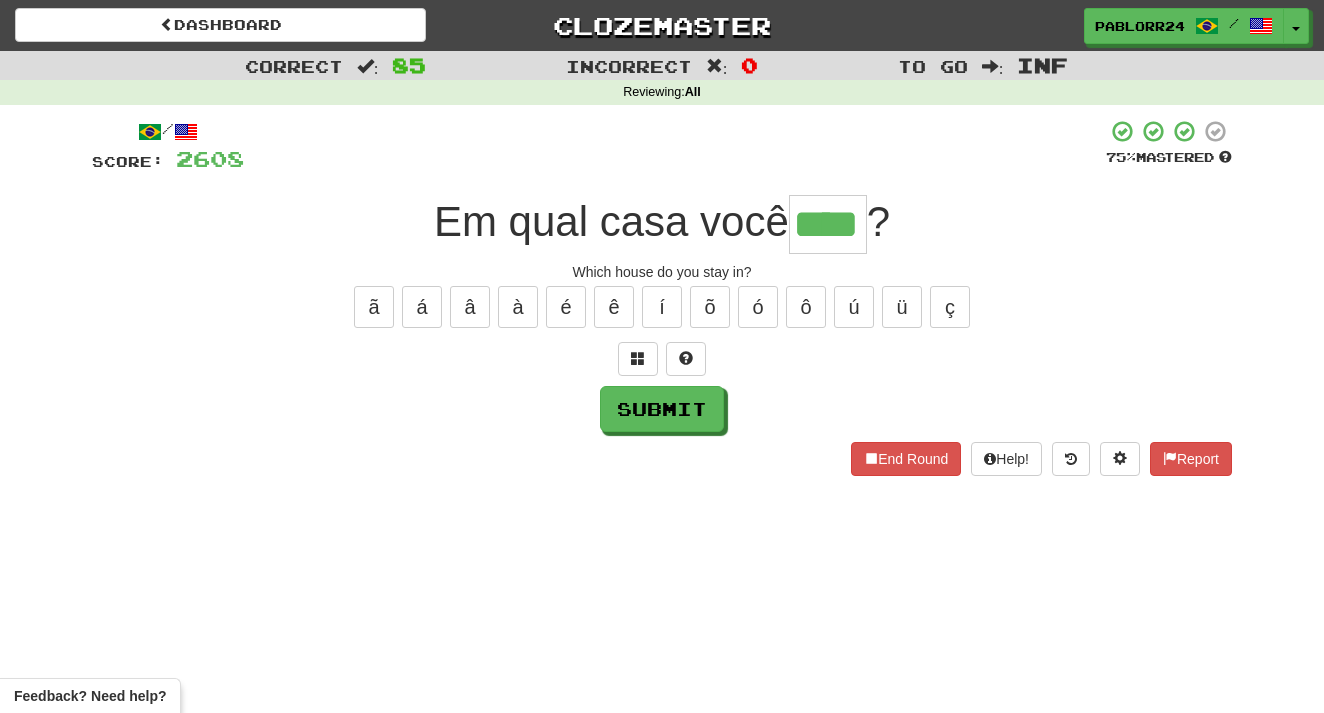 type on "****" 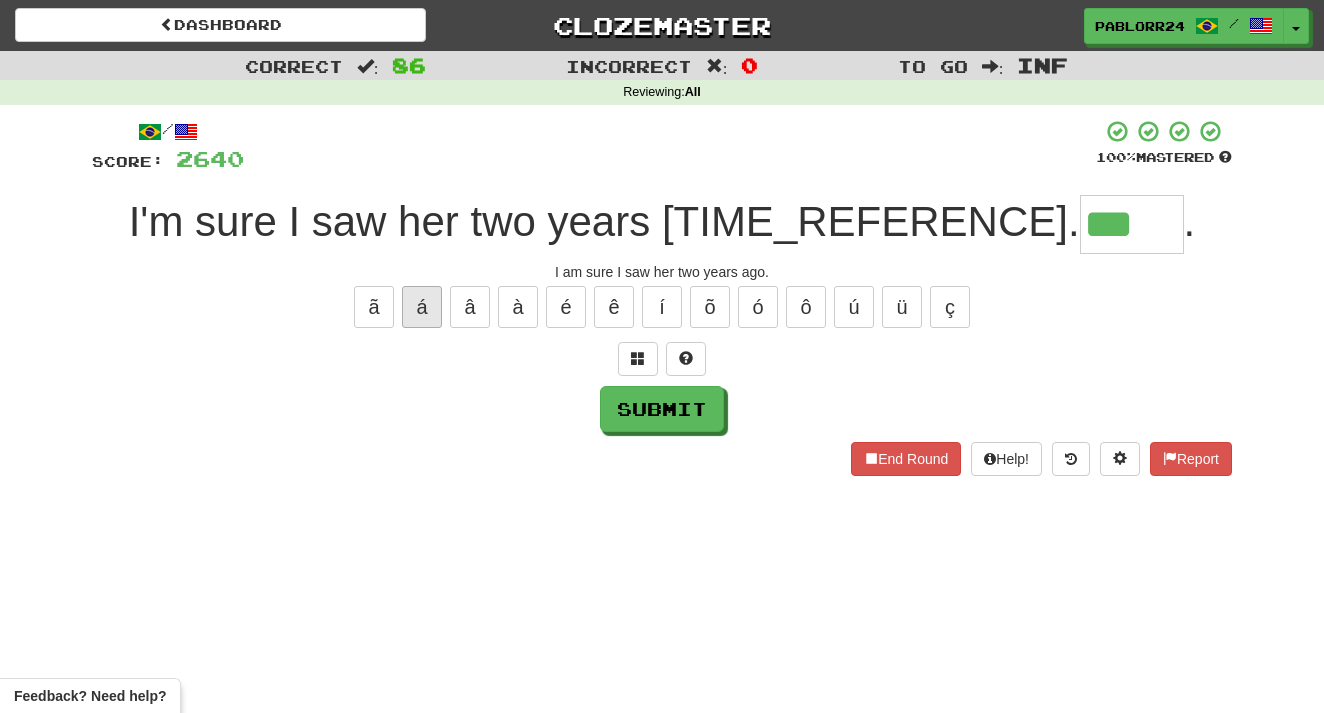 click on "á" at bounding box center [422, 307] 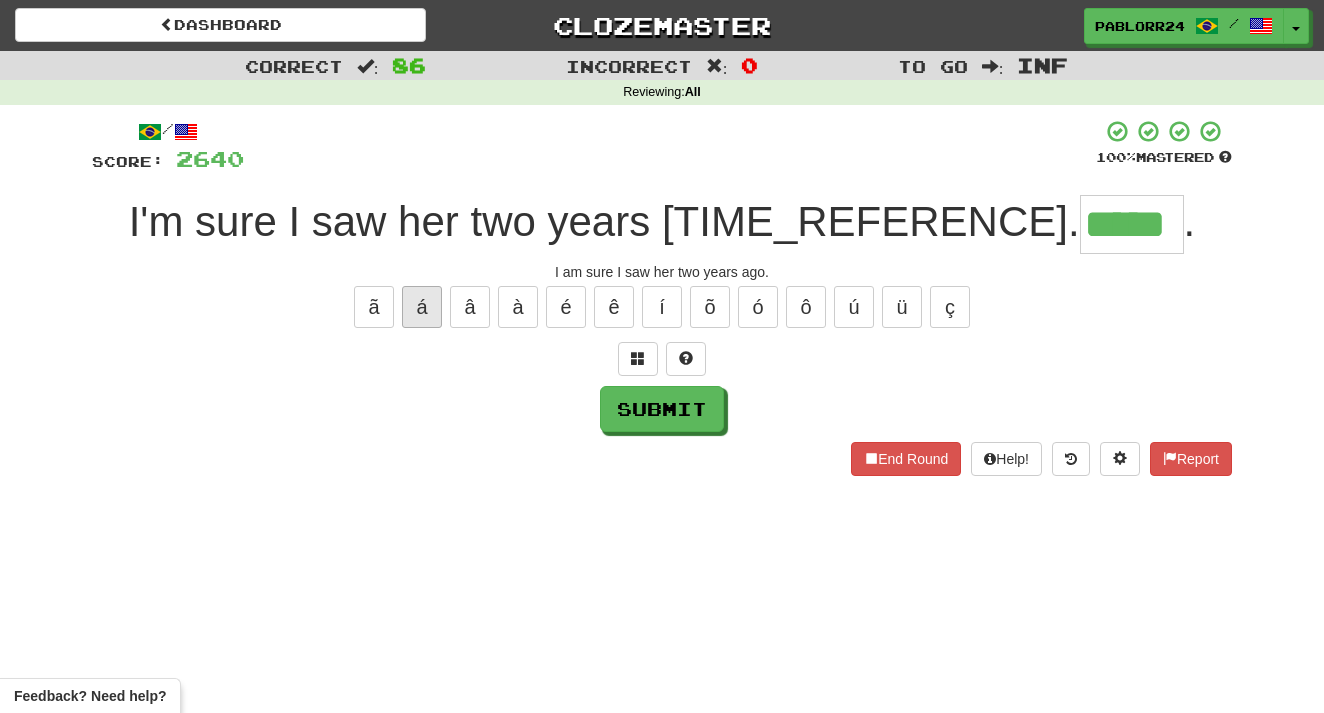type on "*****" 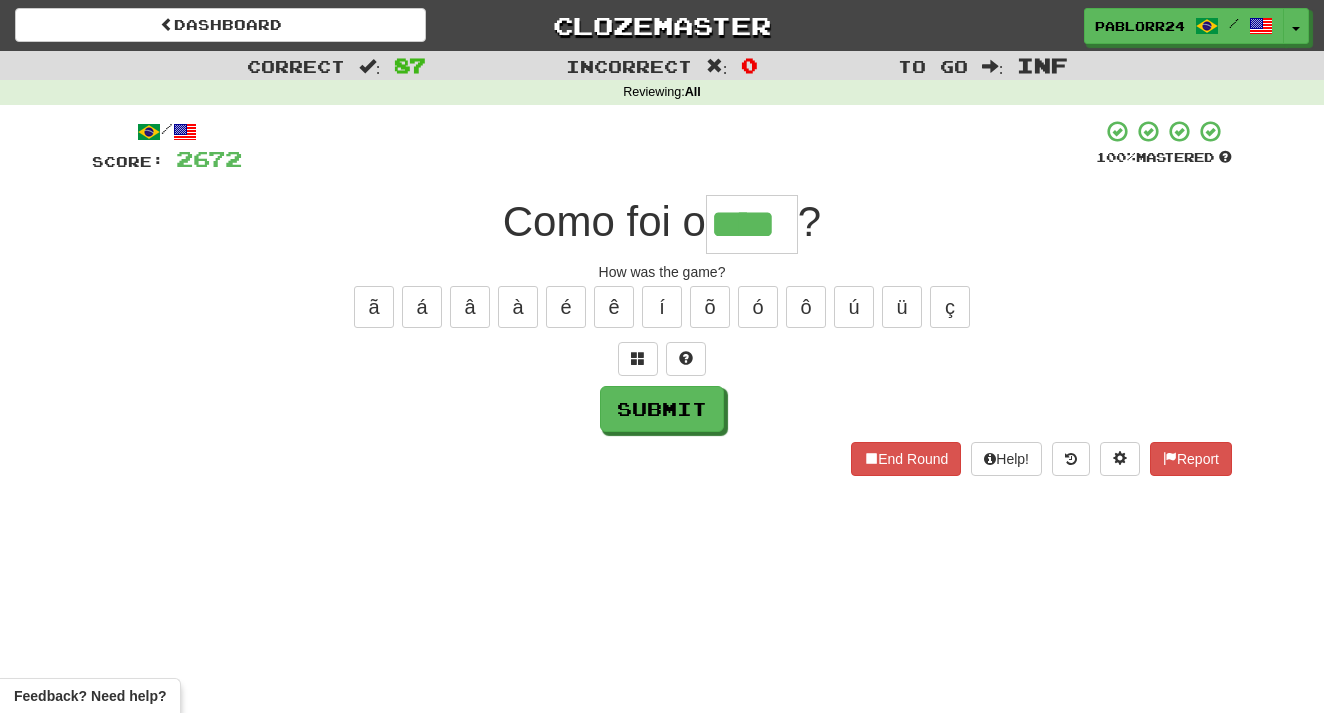 type on "****" 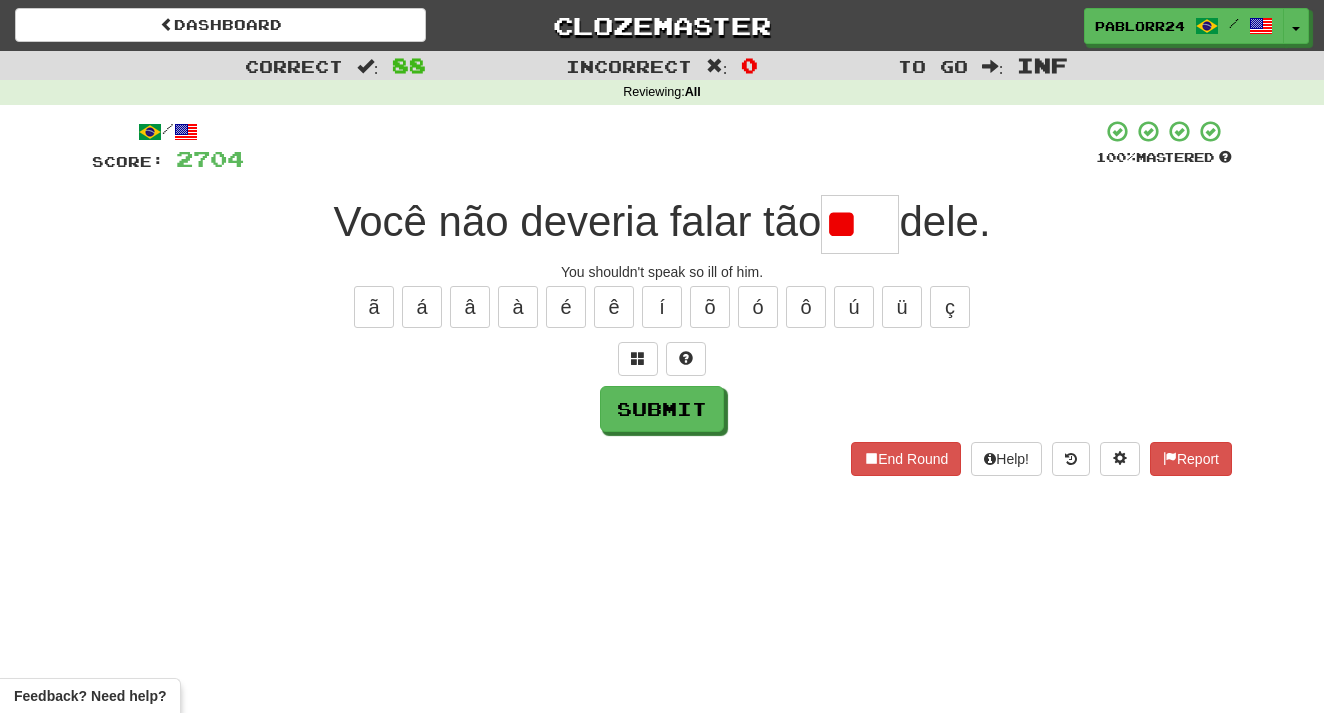 type on "*" 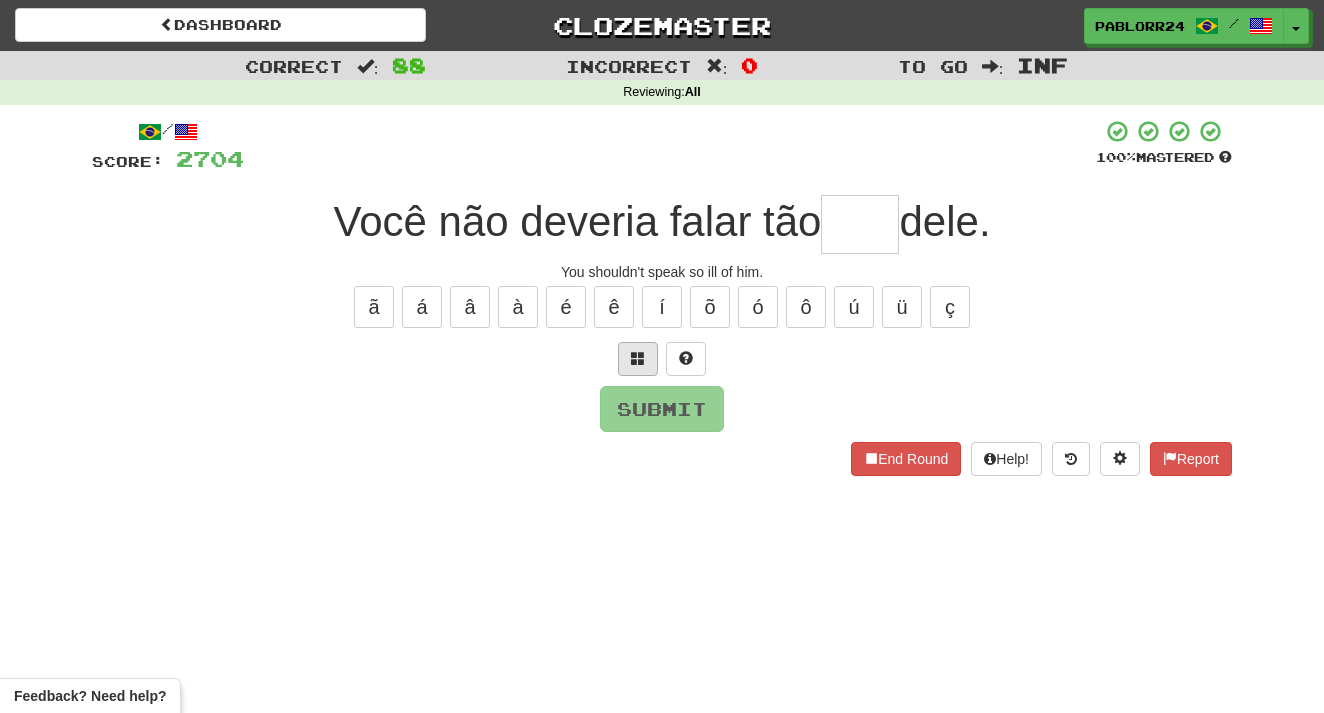 click at bounding box center [638, 358] 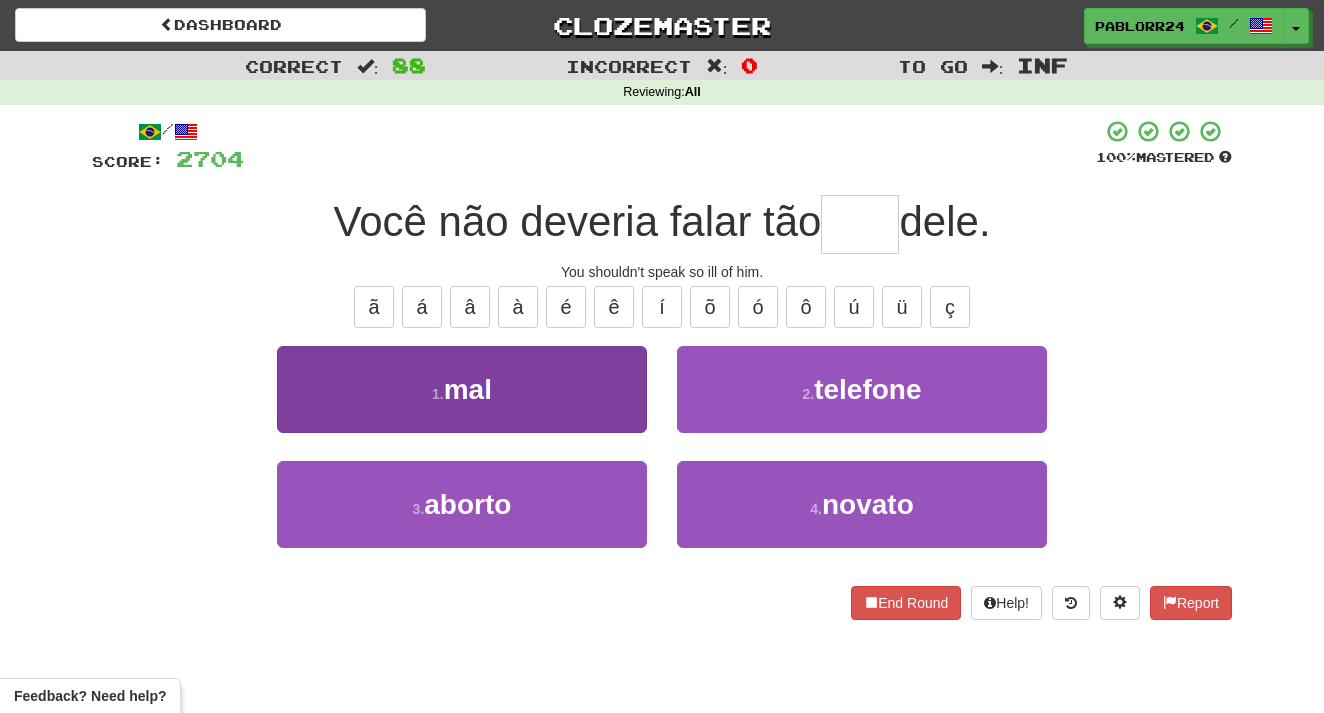 click on "1 .  mal" at bounding box center [462, 389] 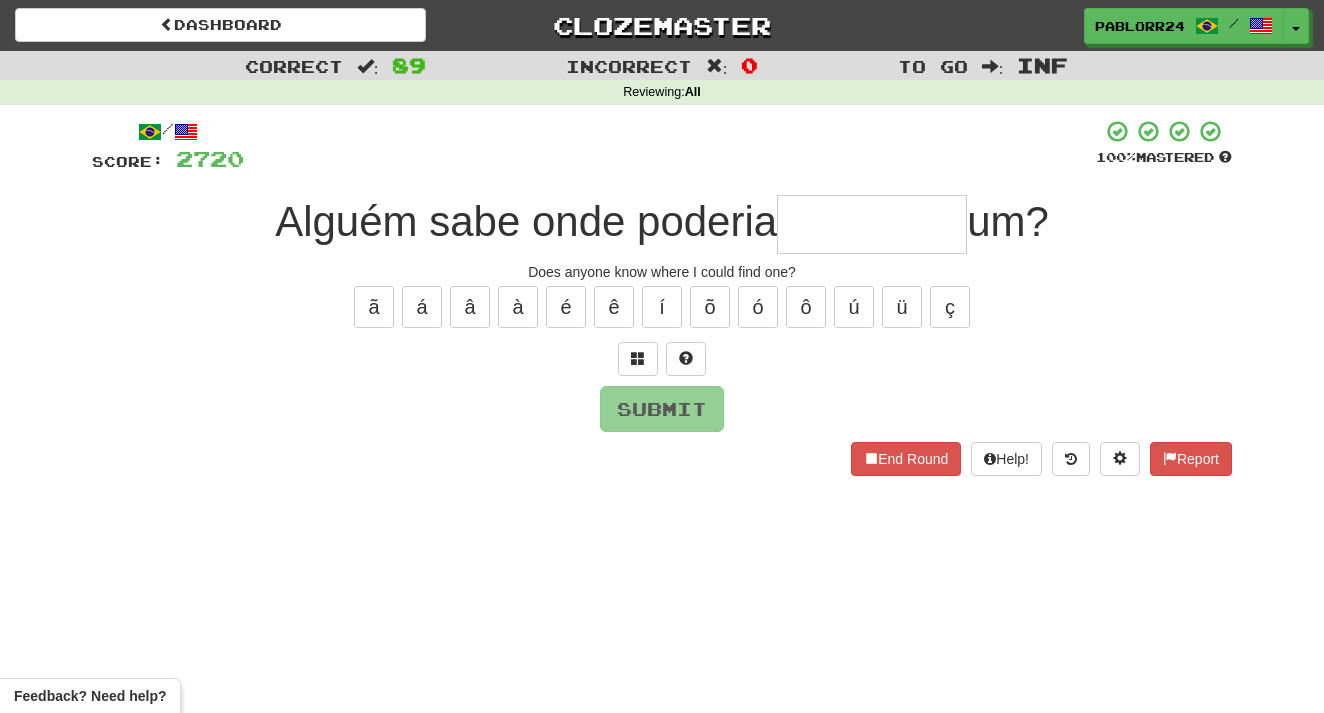type on "*********" 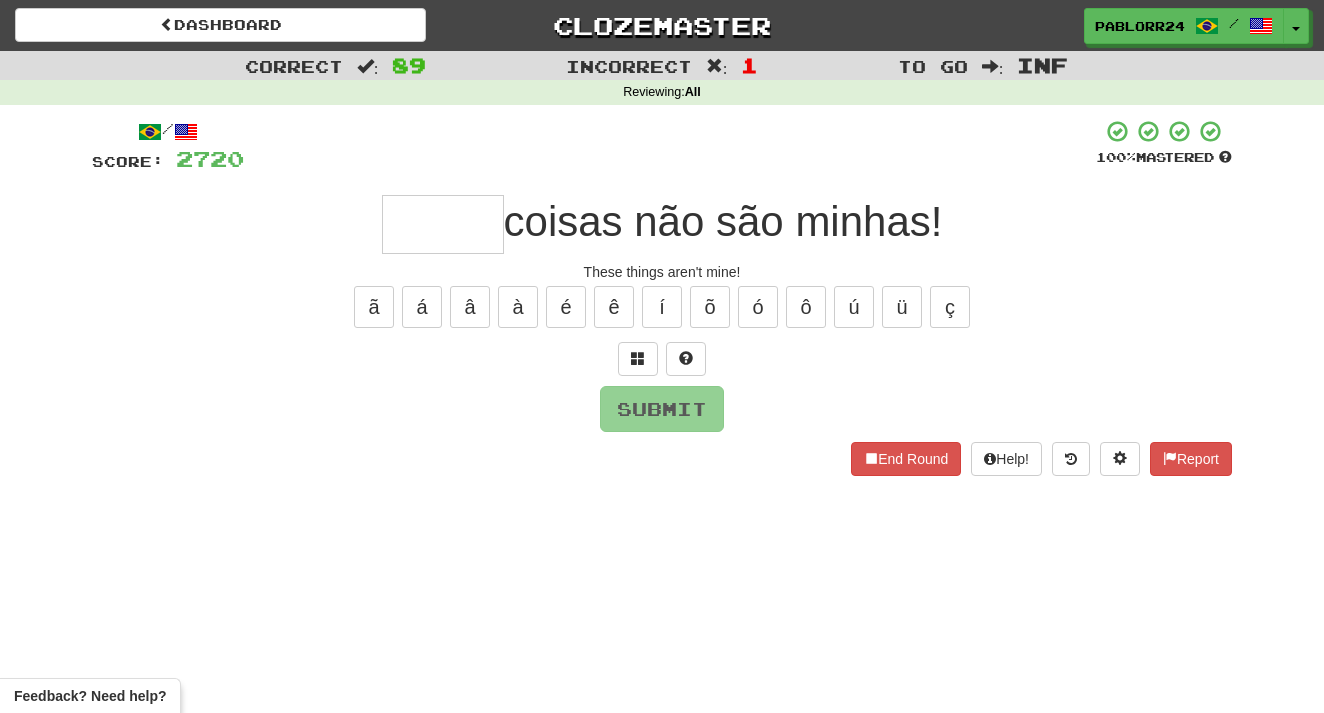 type on "*" 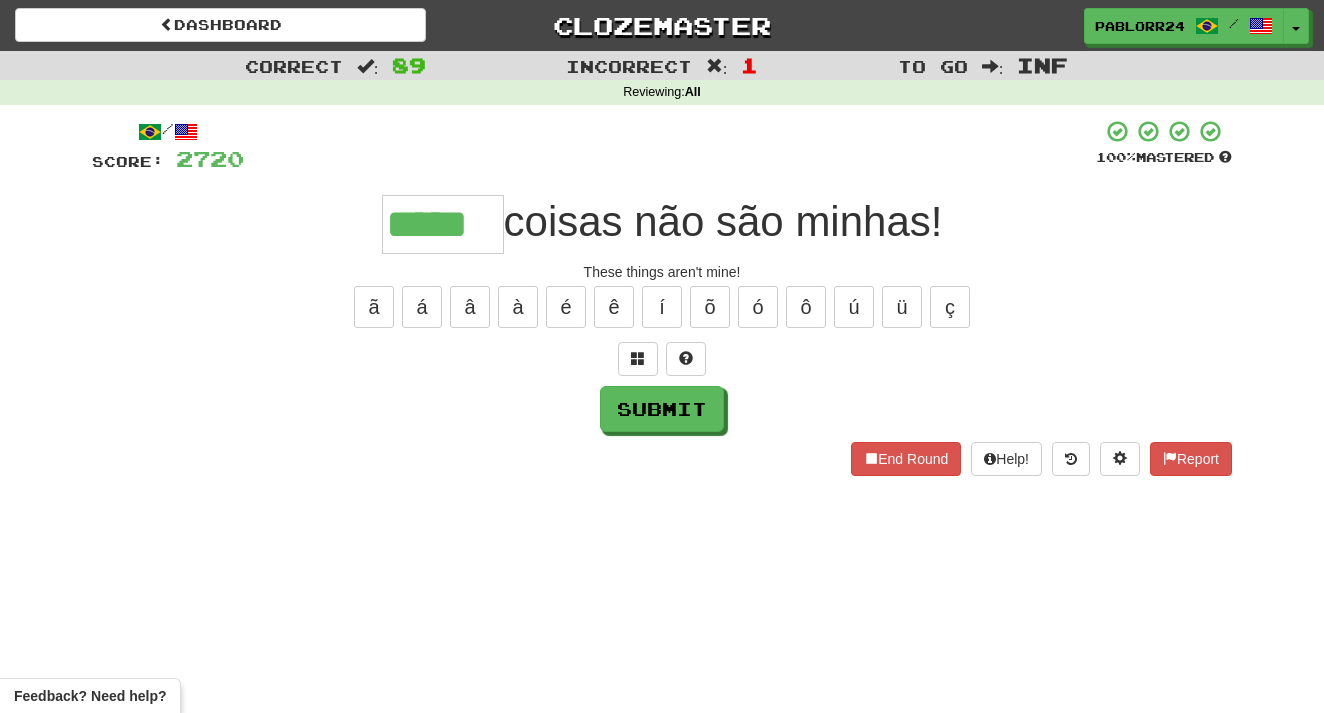 type on "*****" 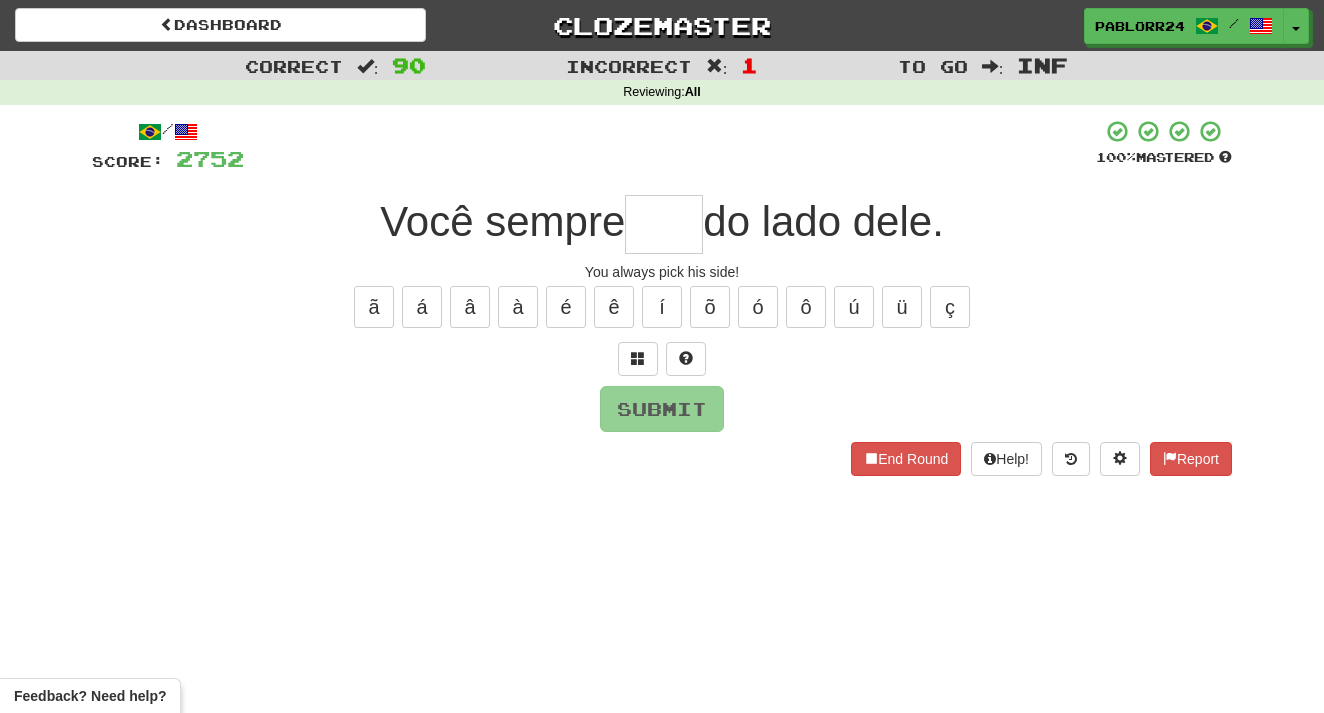 type on "*" 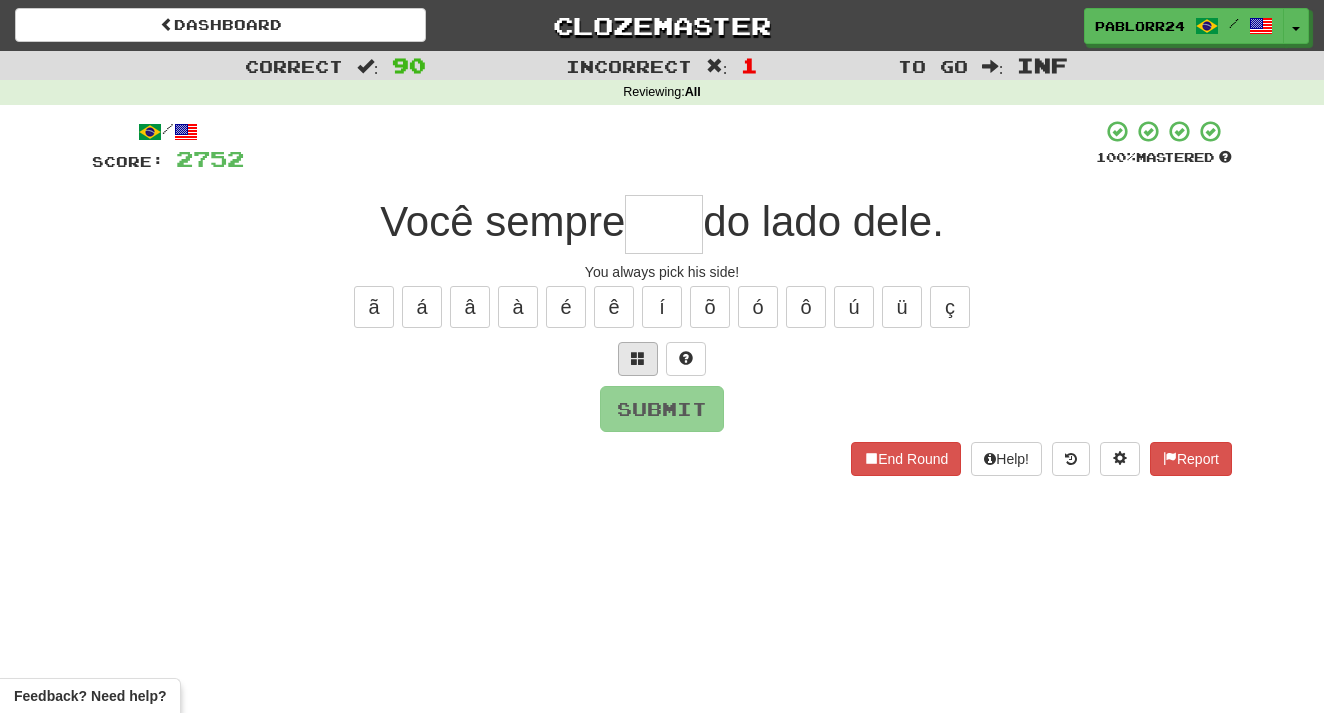 click at bounding box center (638, 359) 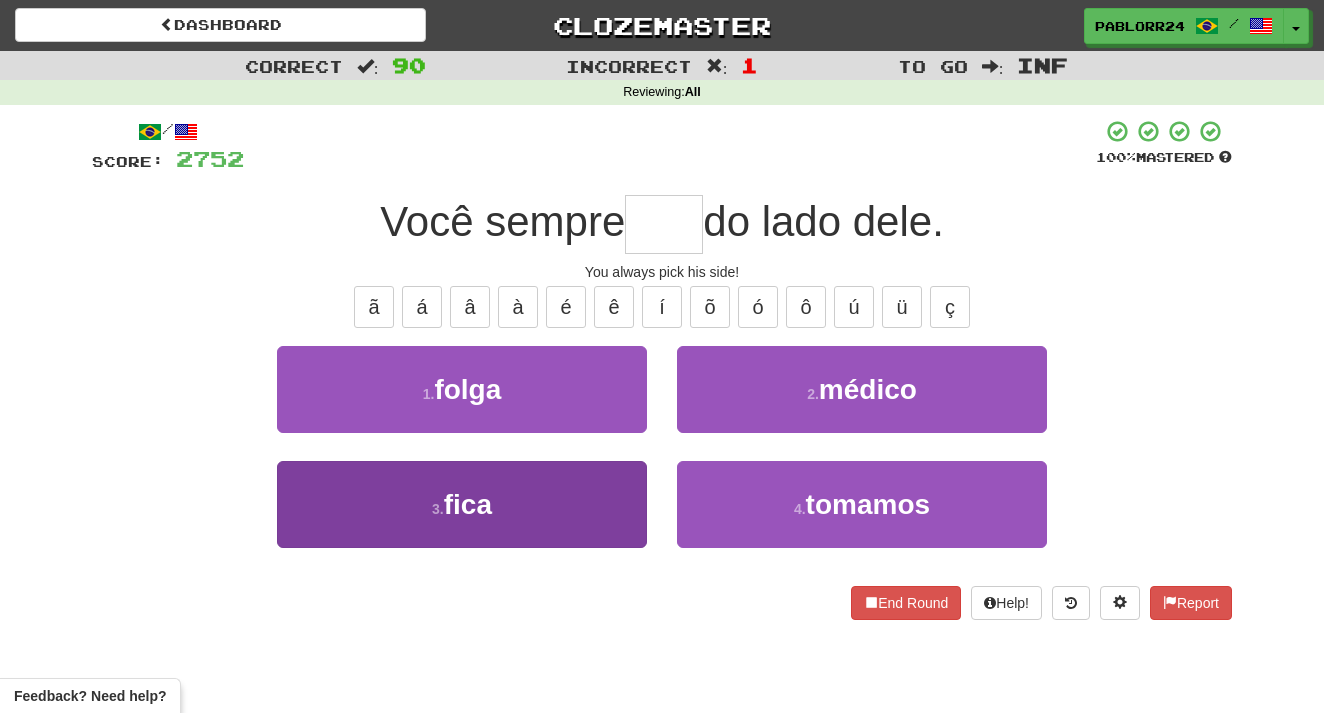 click on "3 .  fica" at bounding box center (462, 504) 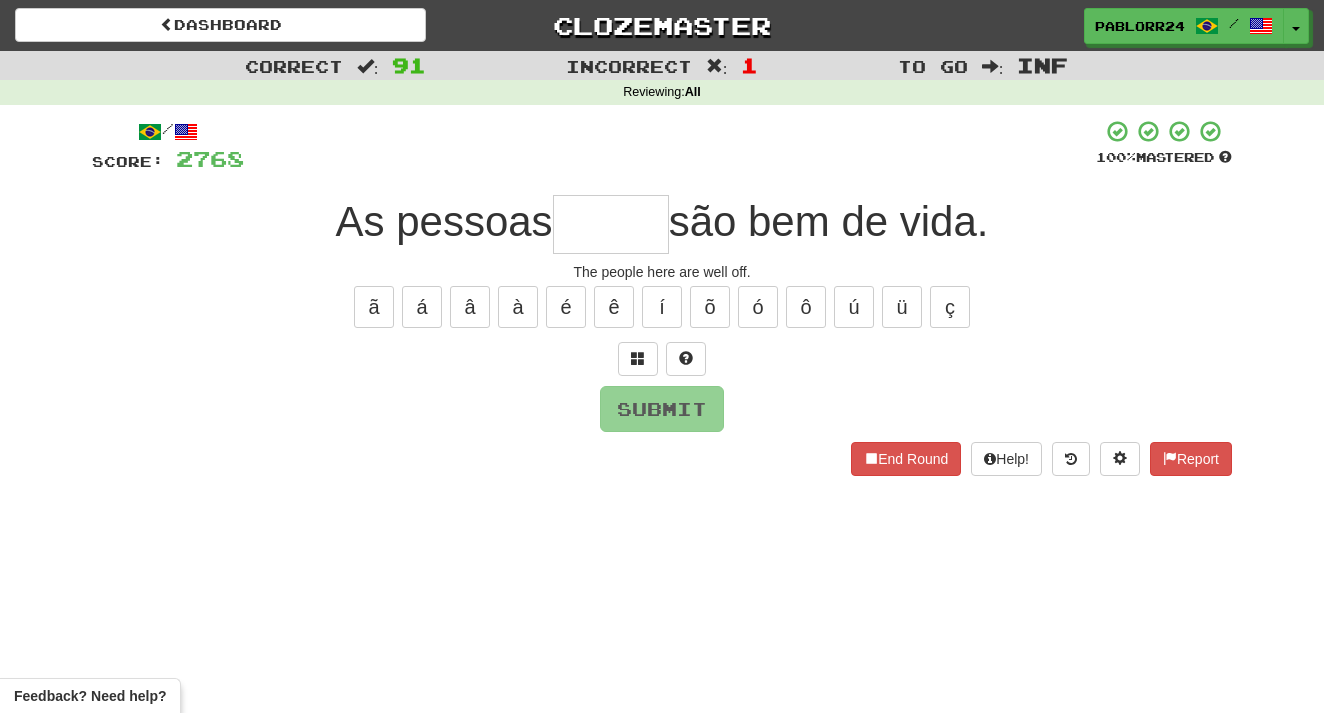 type on "*" 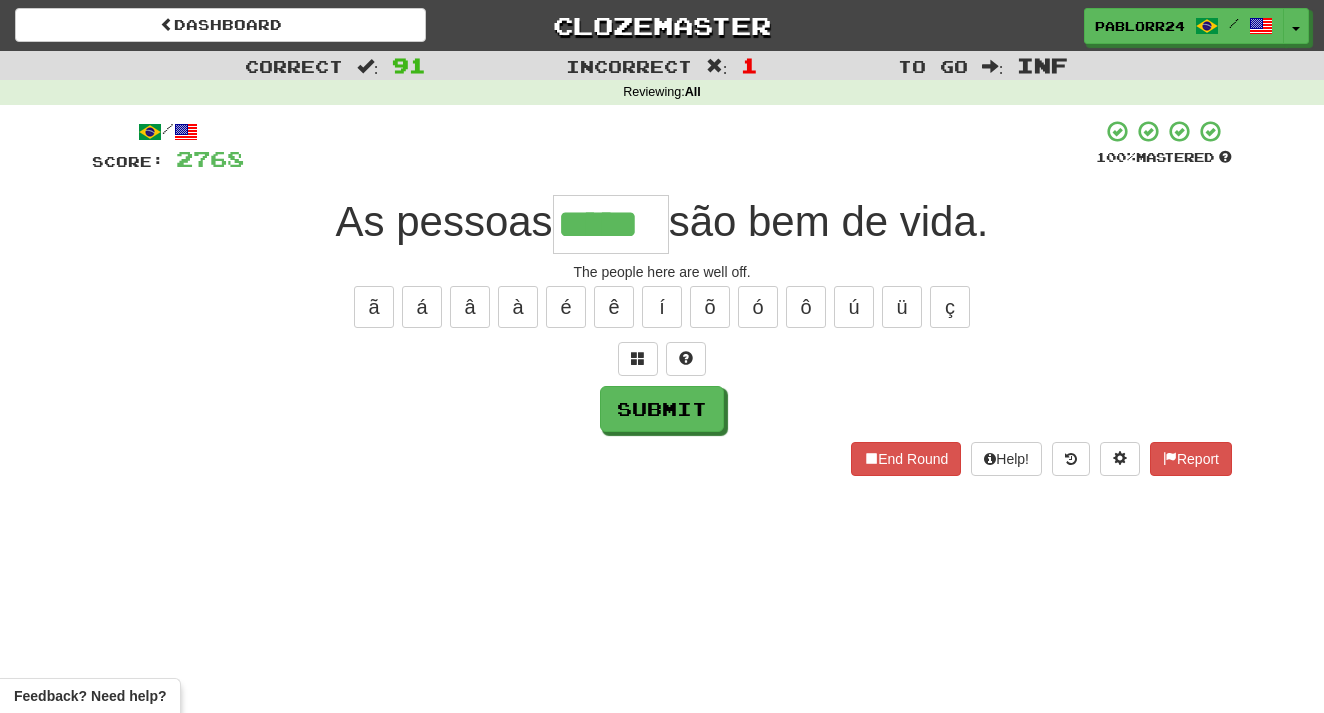 type on "*****" 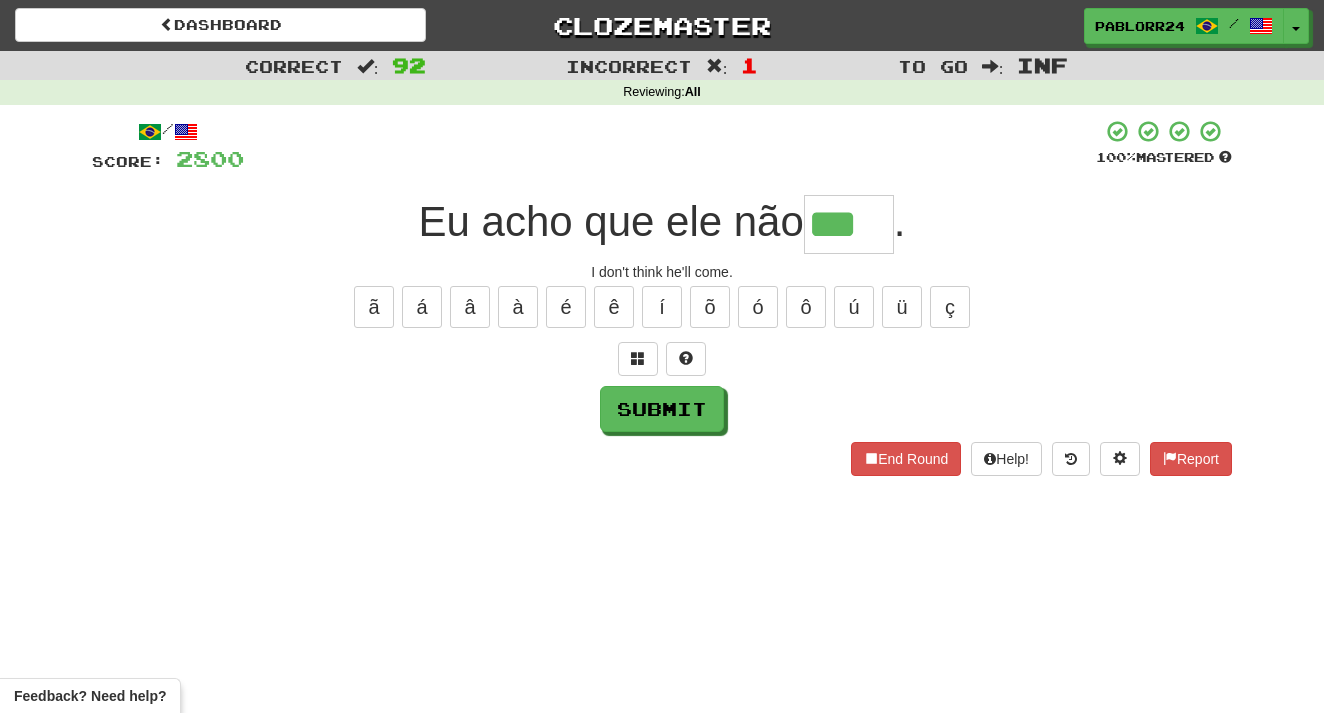 type on "***" 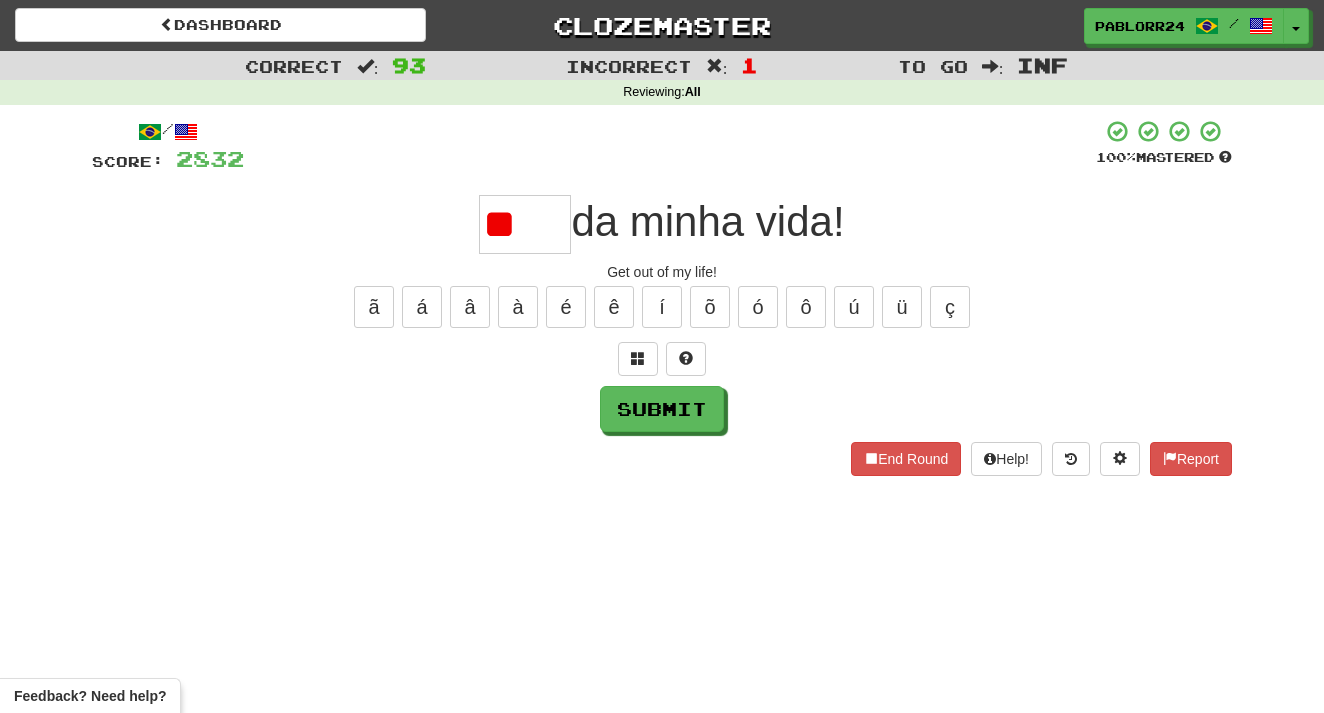 type on "*" 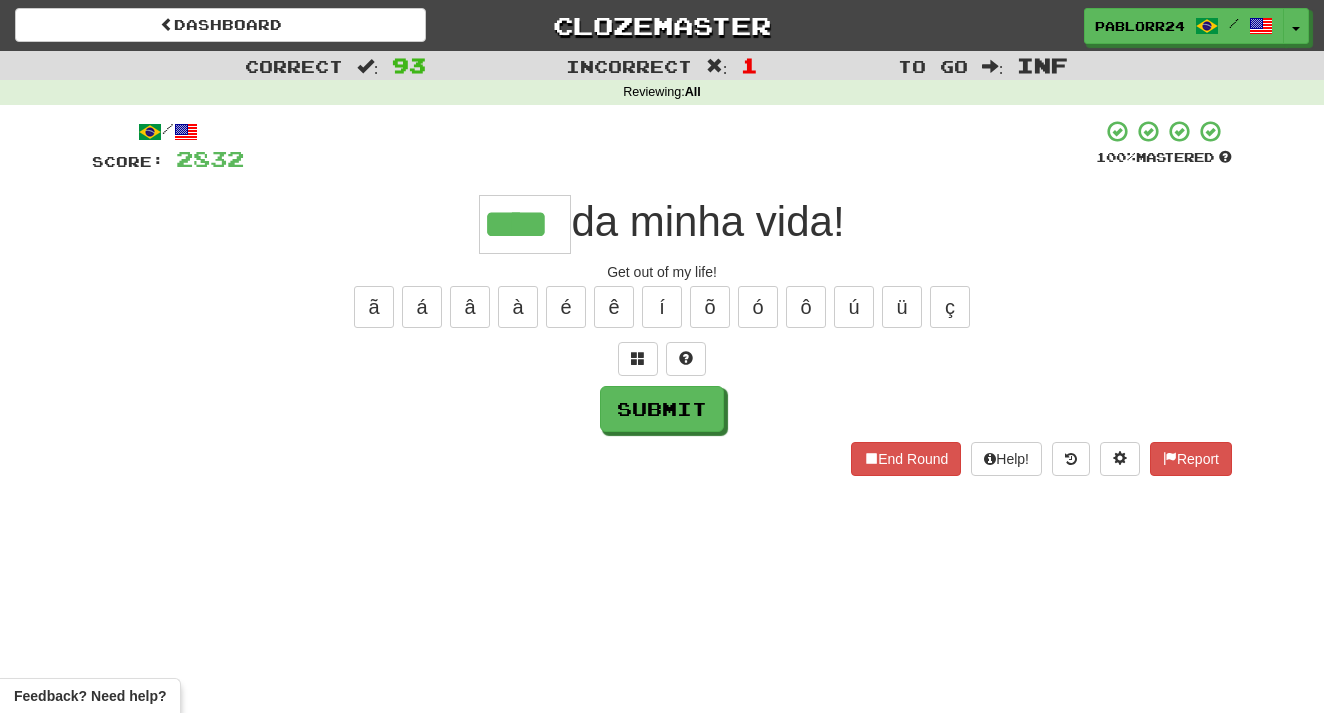 type on "****" 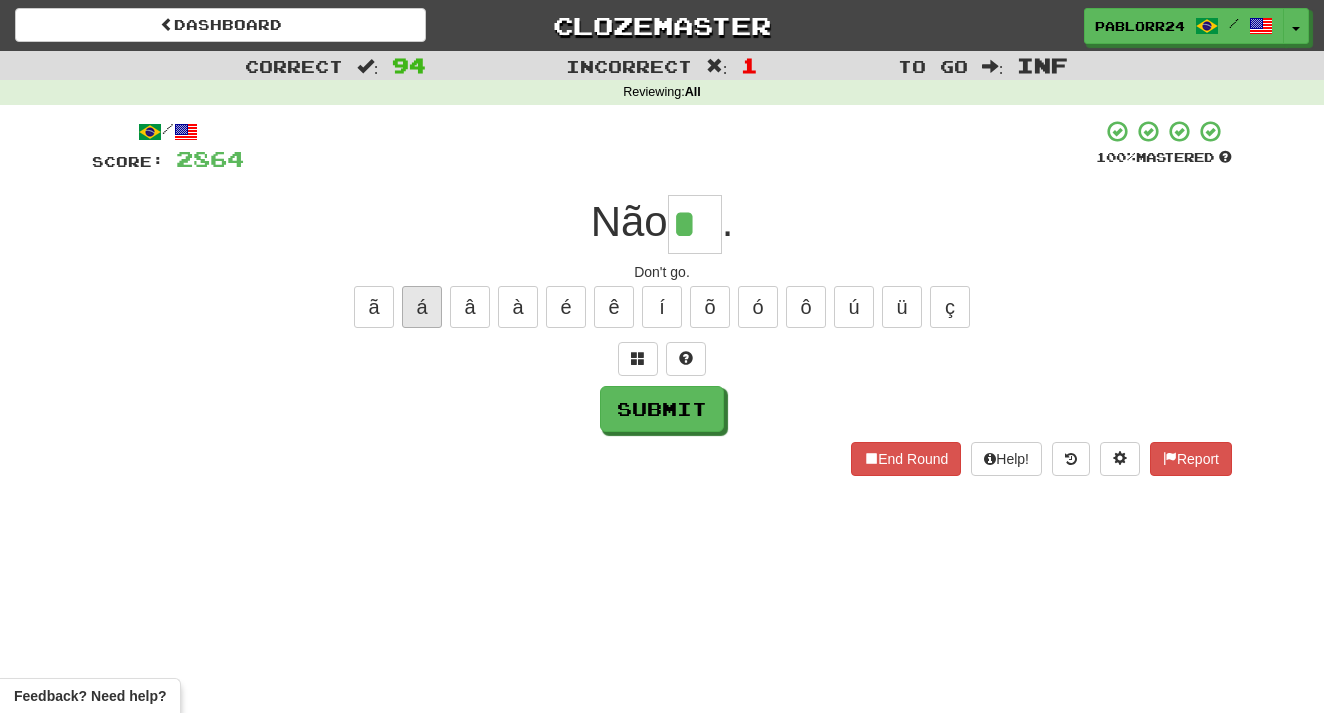 click on "á" at bounding box center (422, 307) 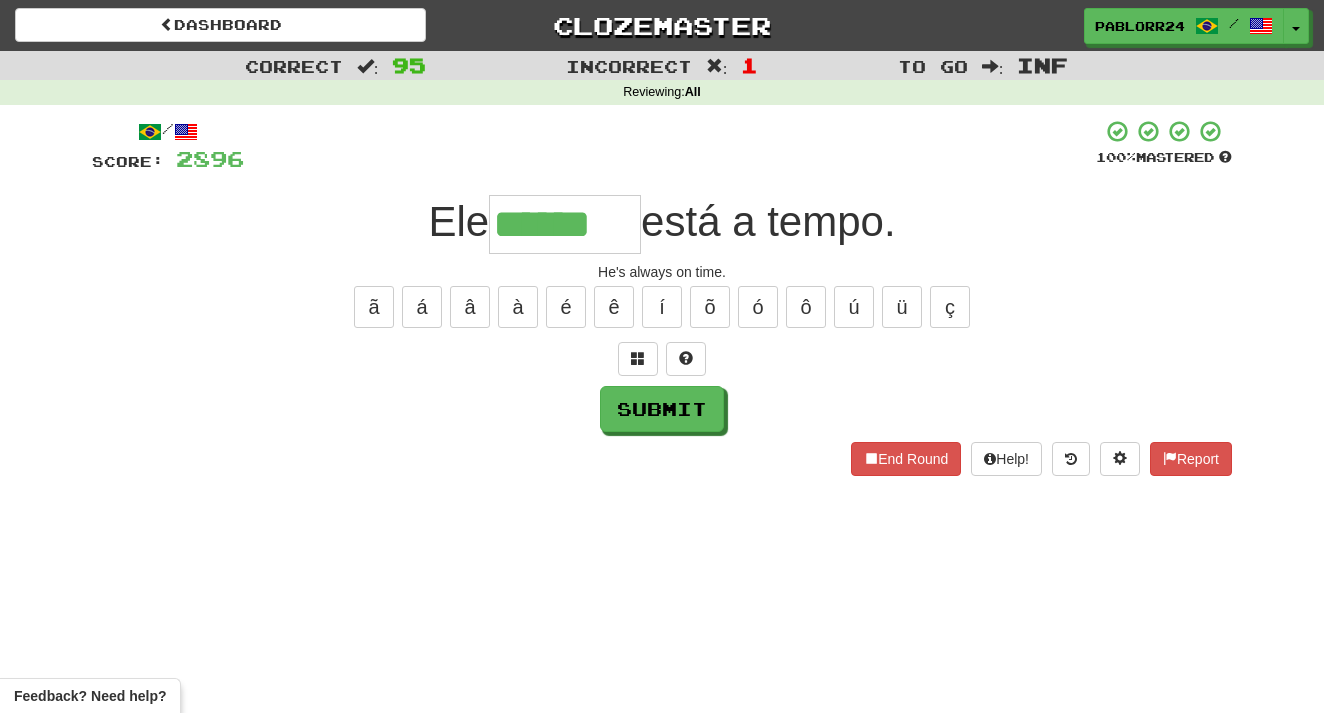 type on "******" 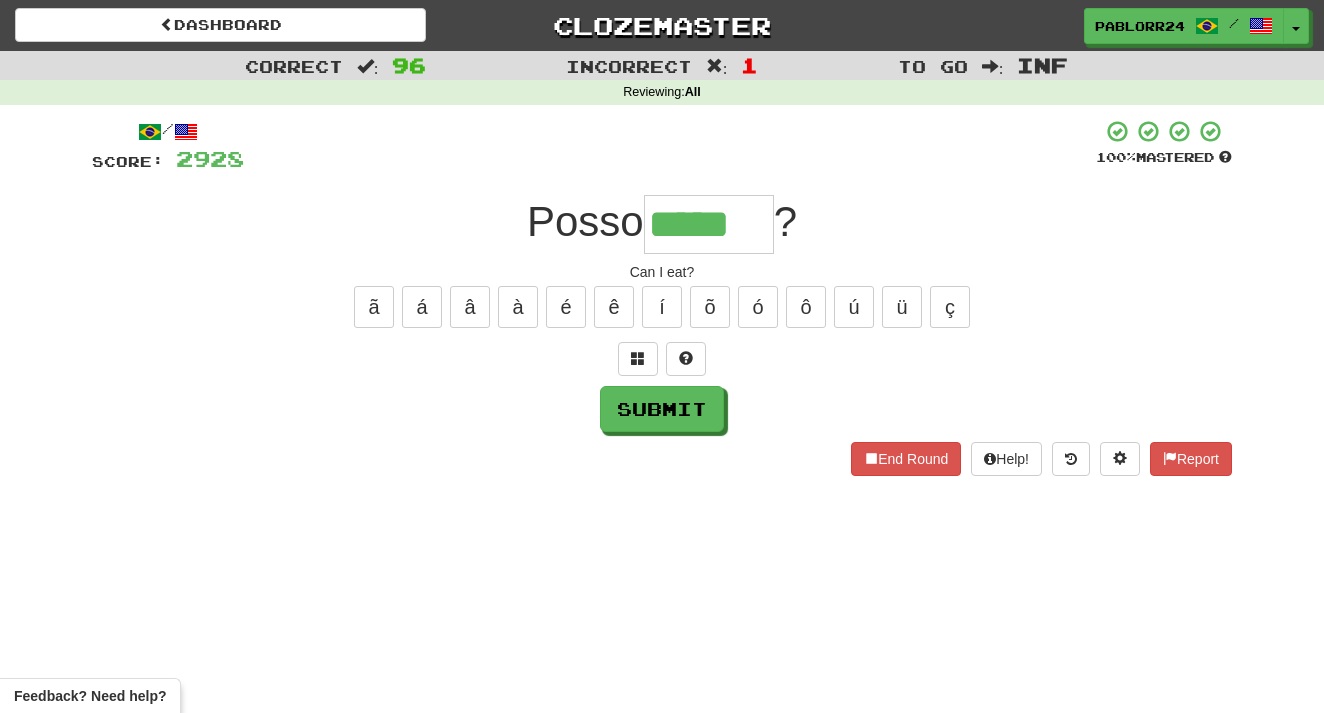 type on "*****" 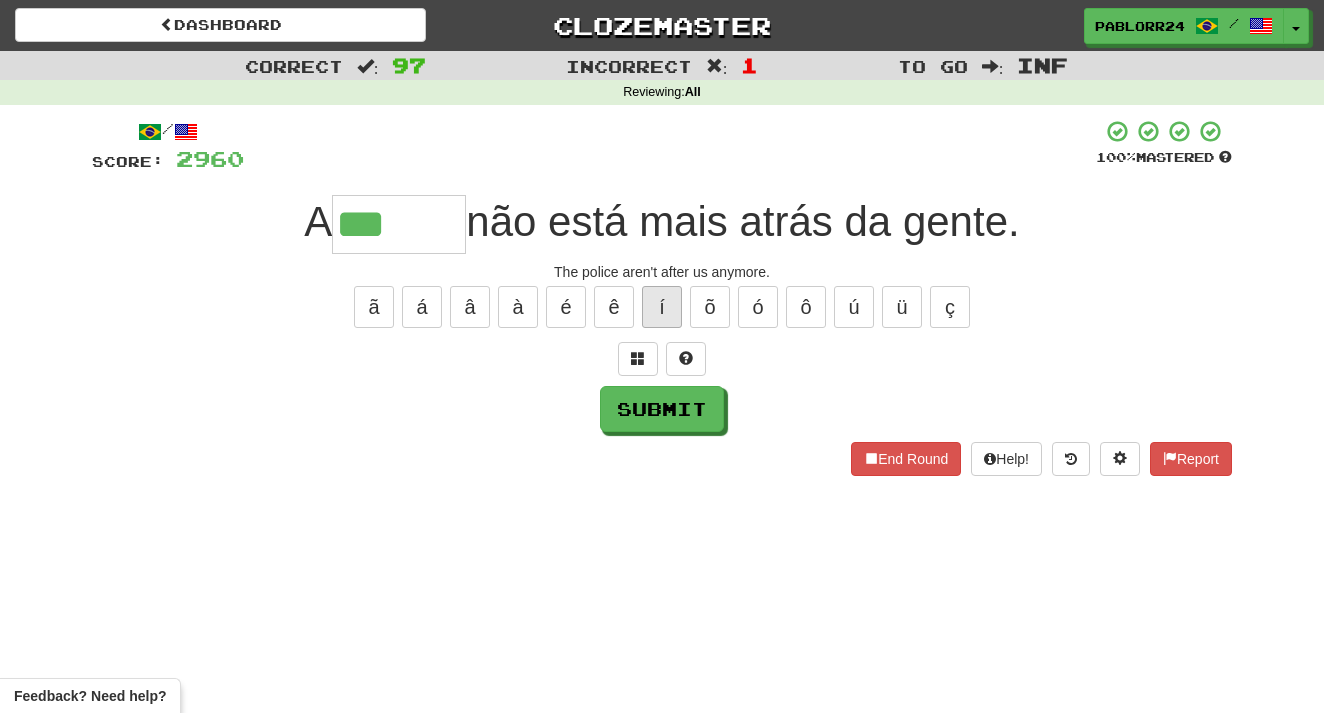 click on "í" at bounding box center (662, 307) 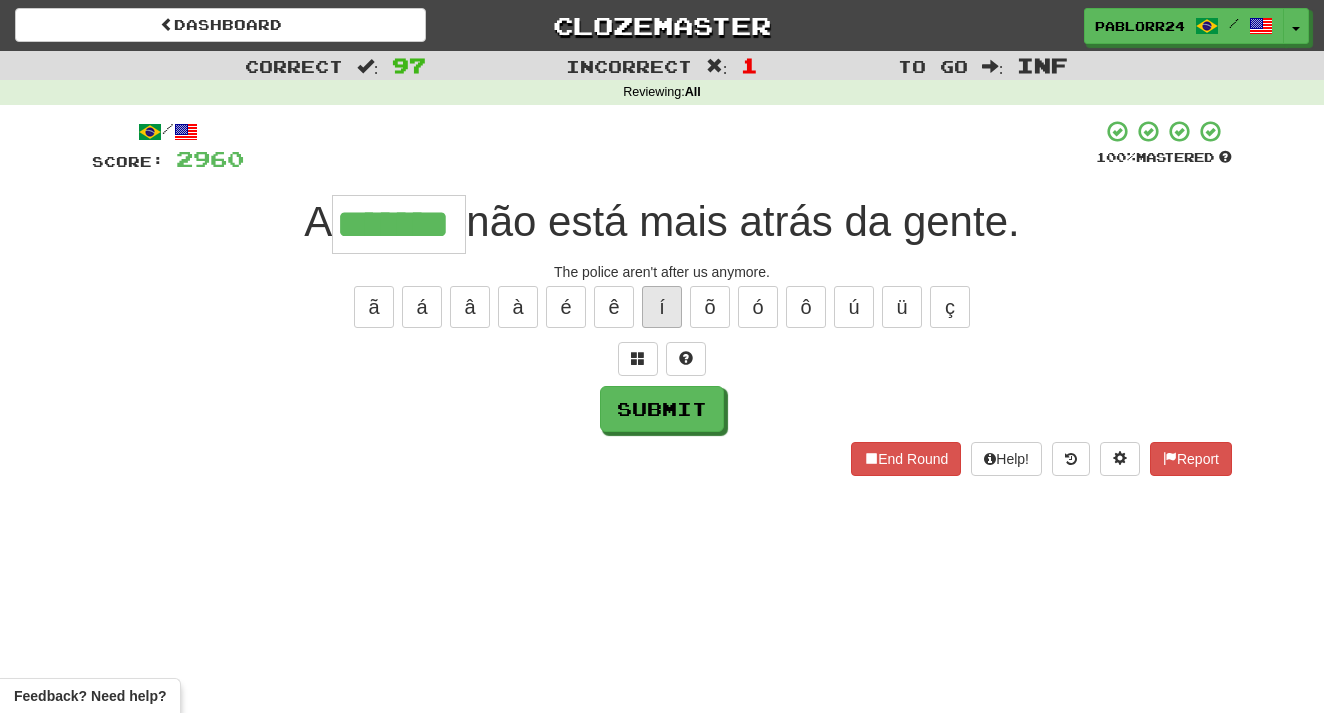 type on "*******" 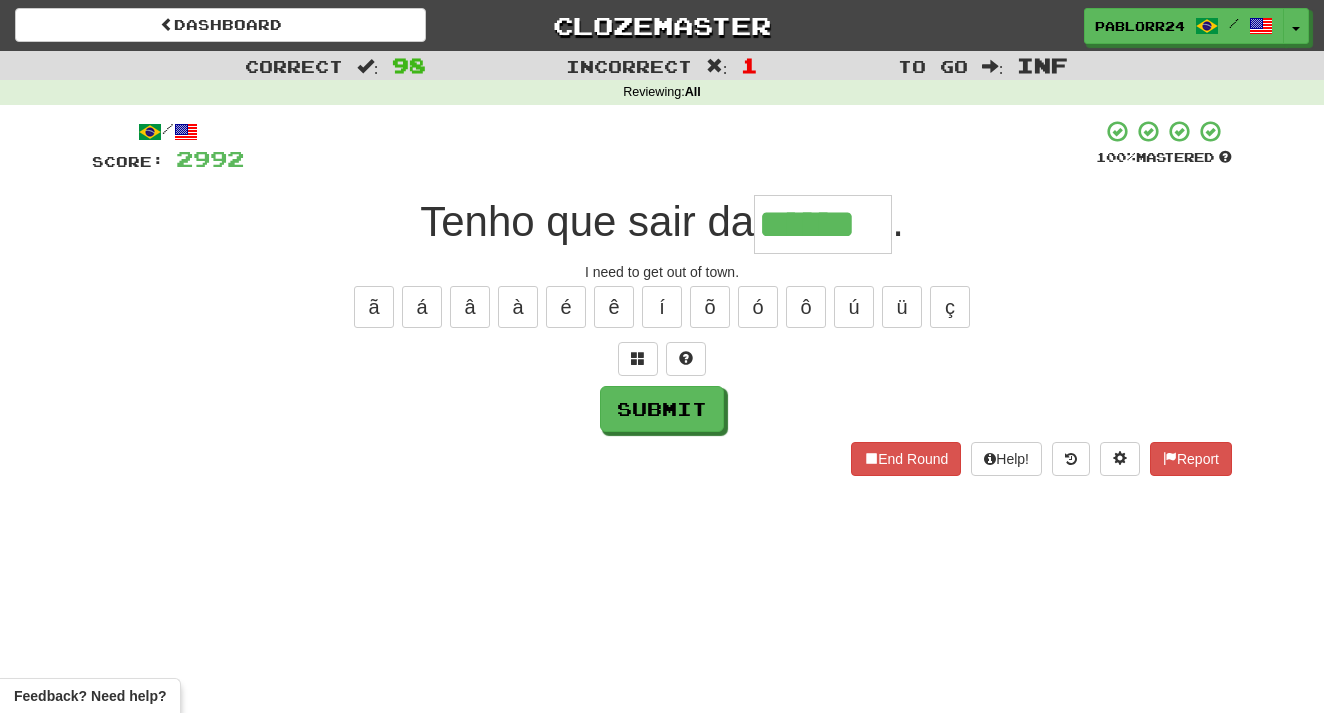 type on "******" 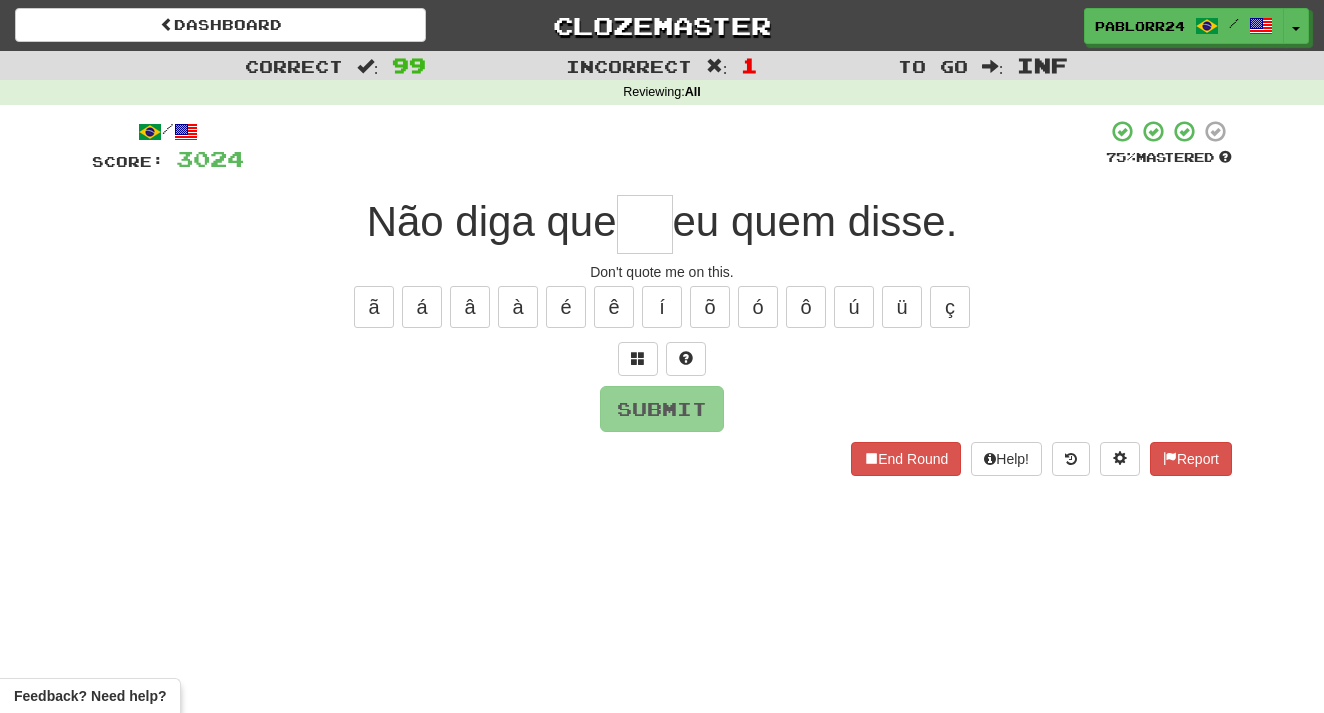 type on "*" 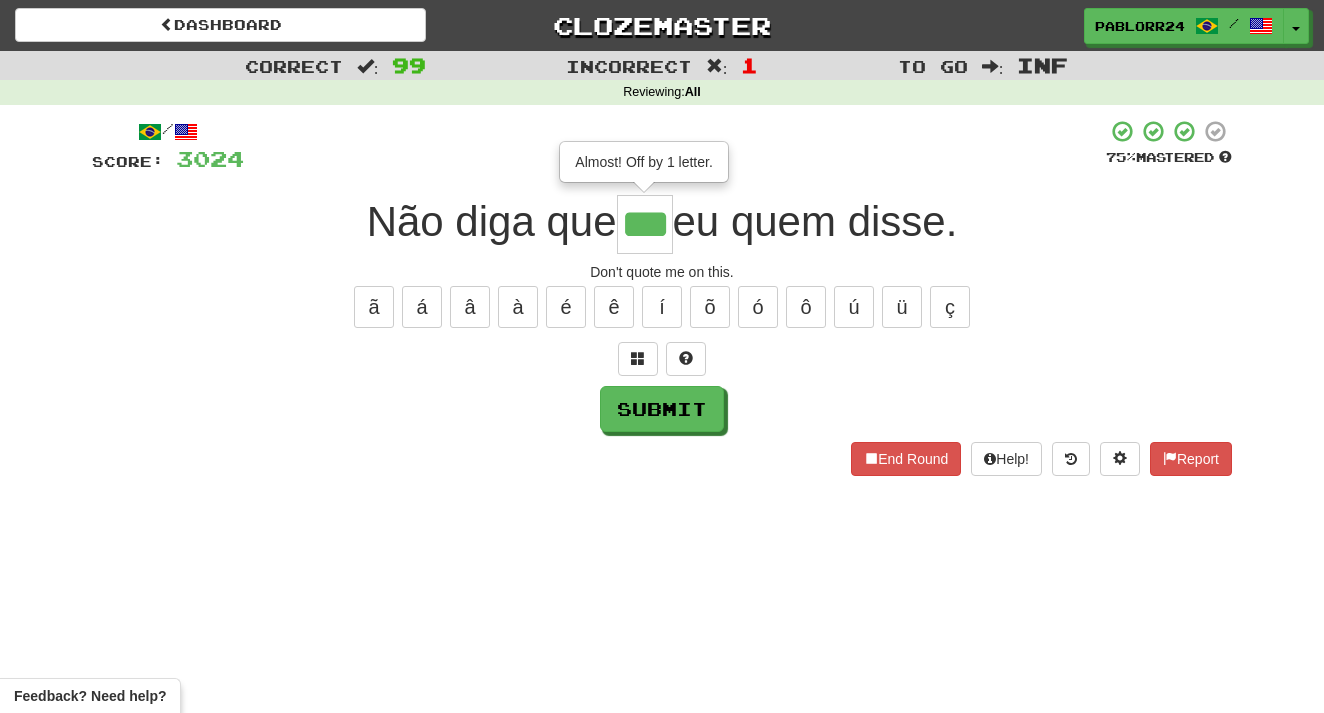 type on "***" 